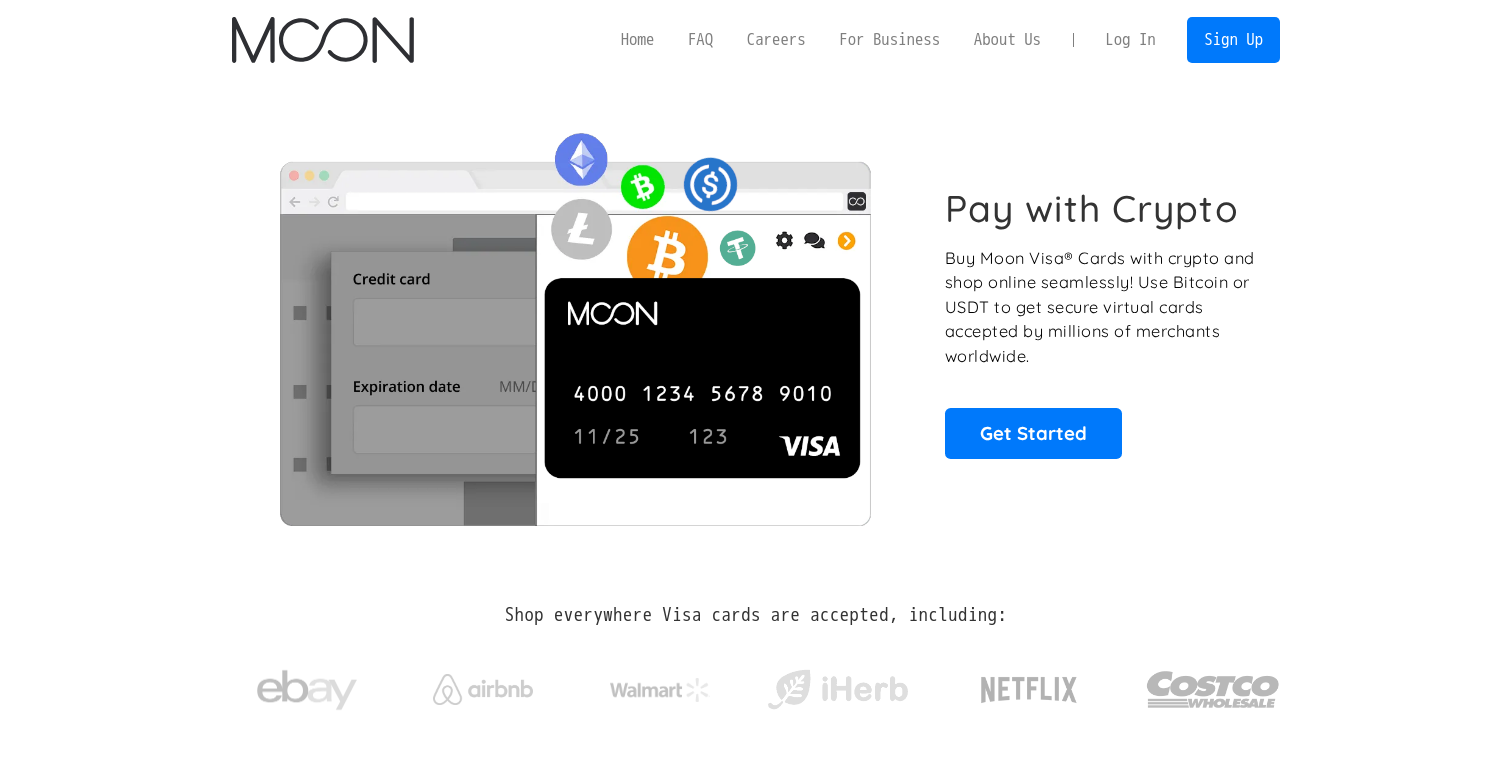 scroll, scrollTop: 0, scrollLeft: 0, axis: both 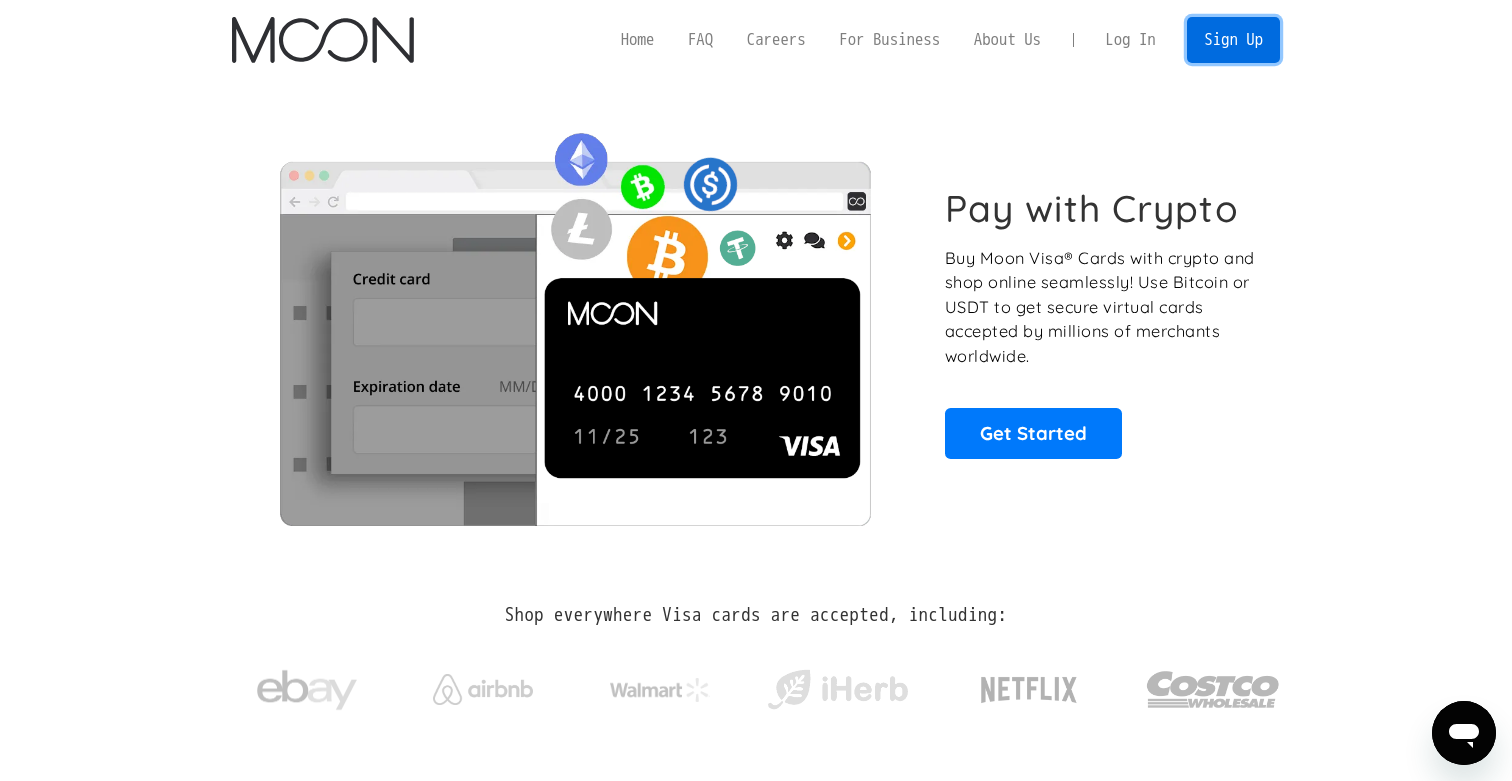 click on "Sign Up" at bounding box center (1233, 39) 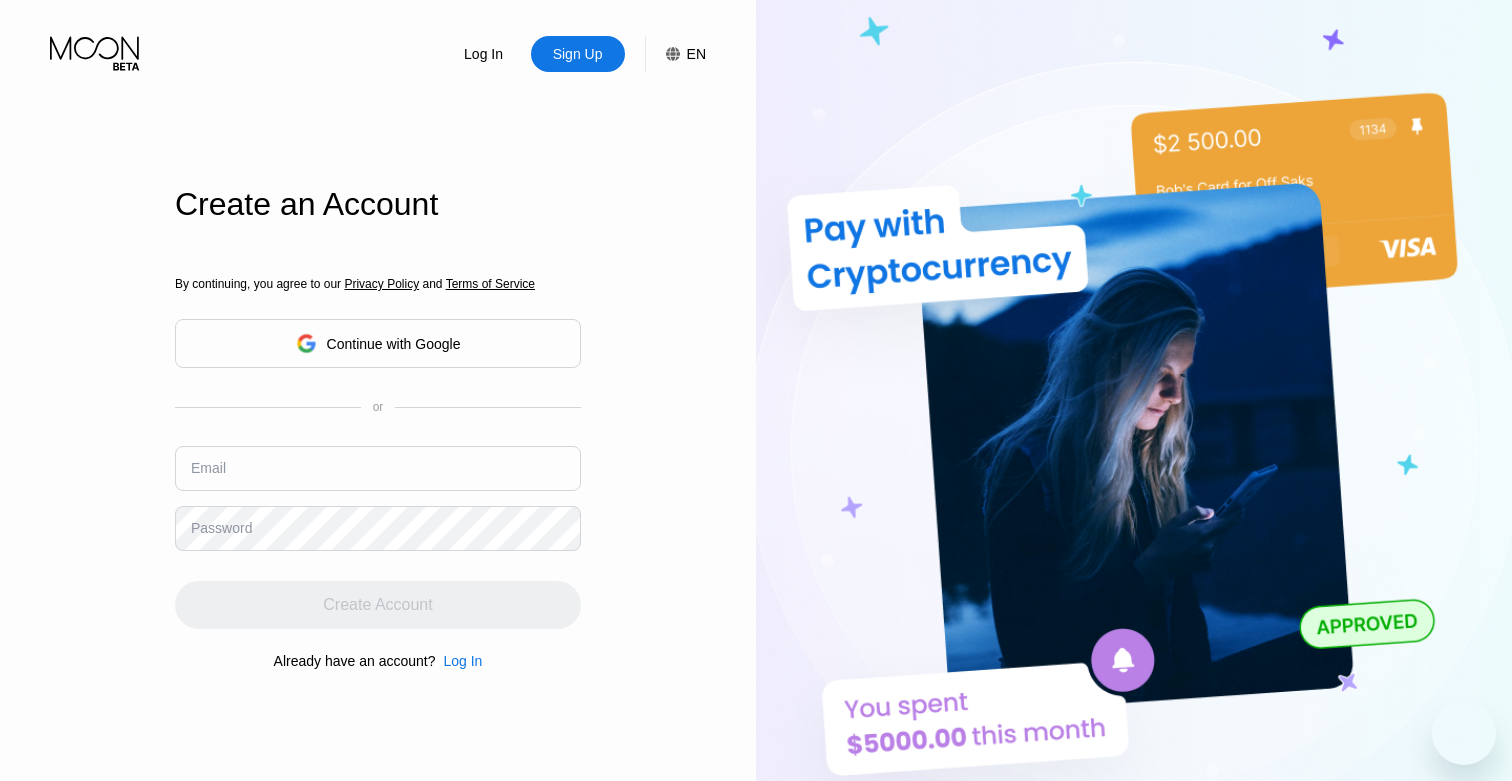 scroll, scrollTop: 0, scrollLeft: 0, axis: both 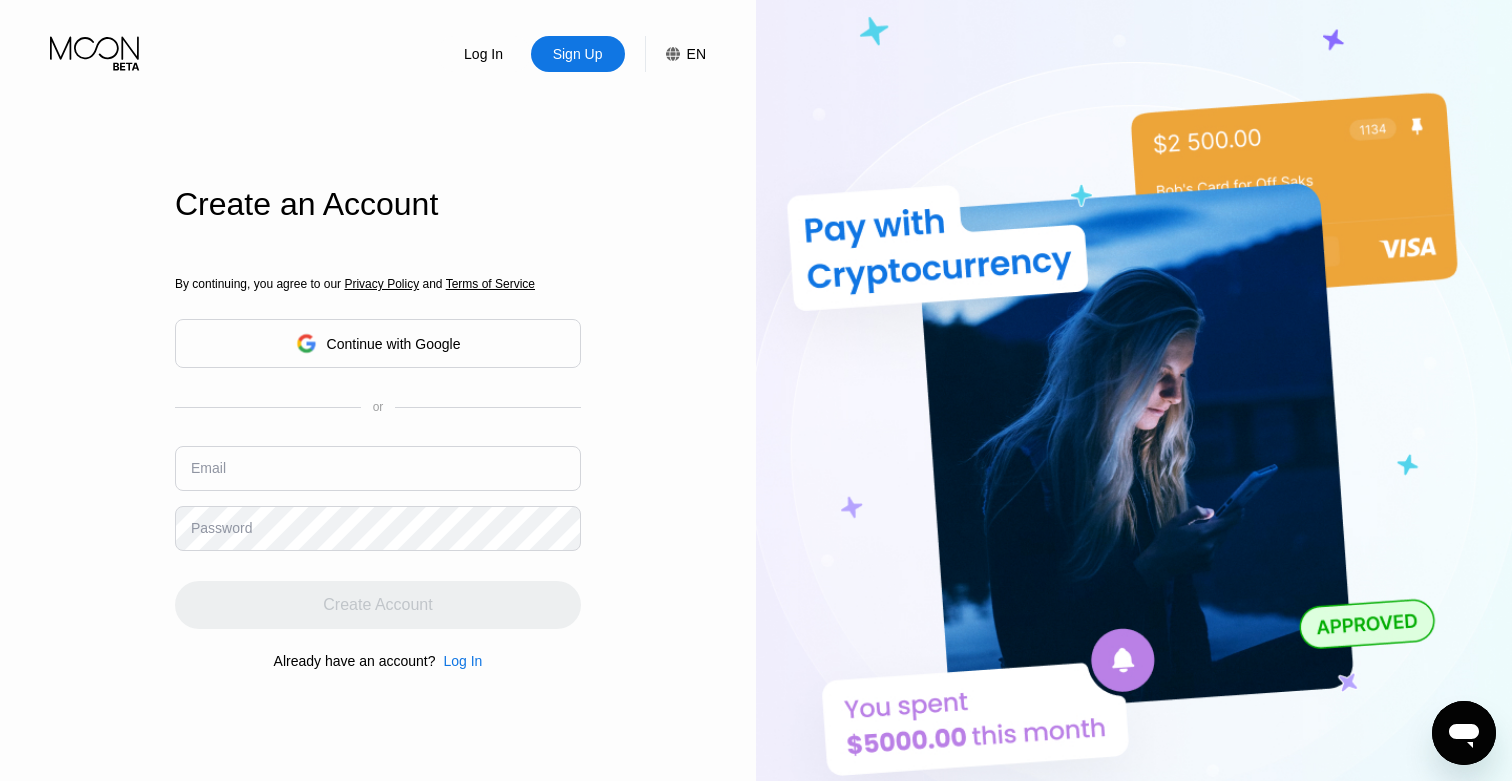 click at bounding box center (378, 468) 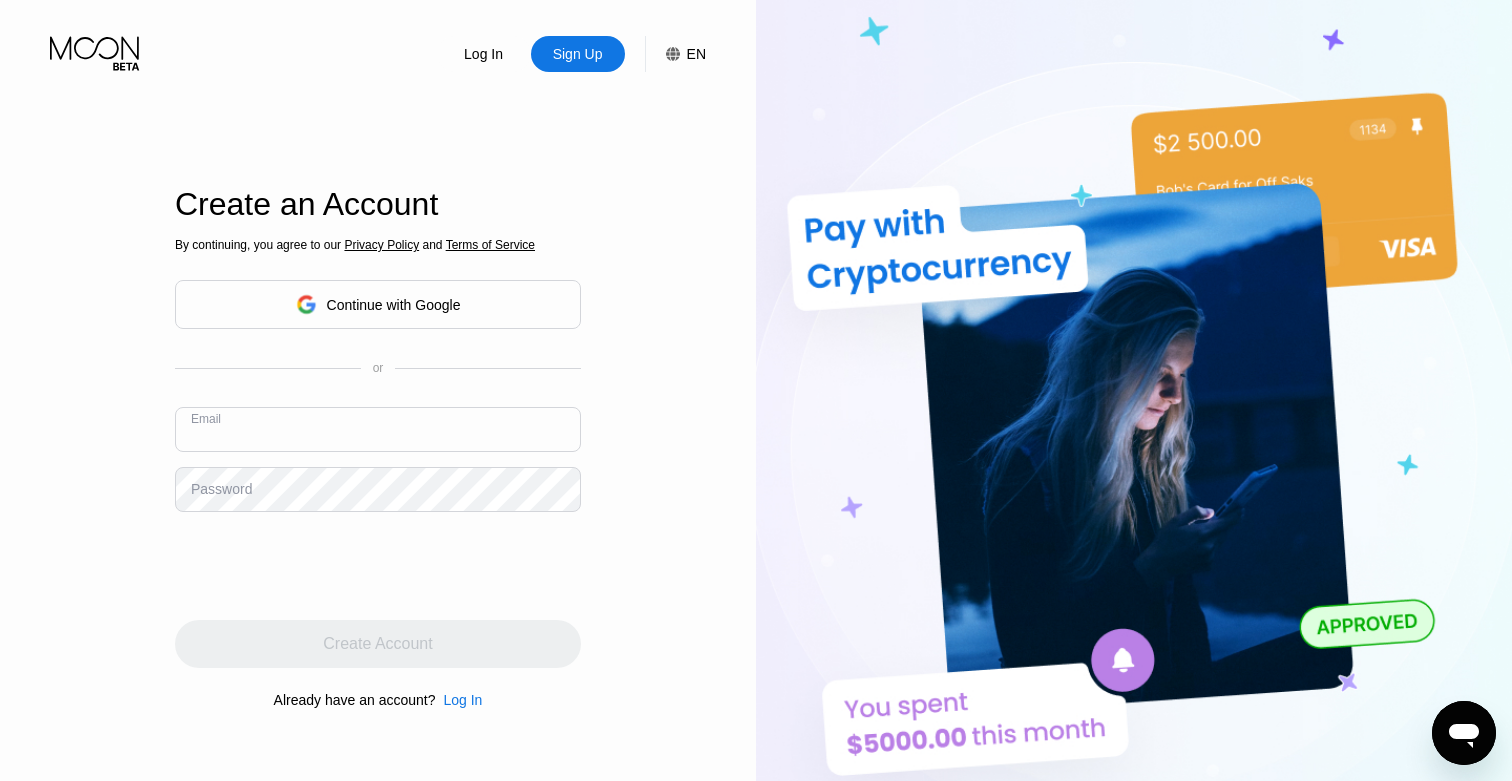 type on "bossmichaelcorleon@proton.me" 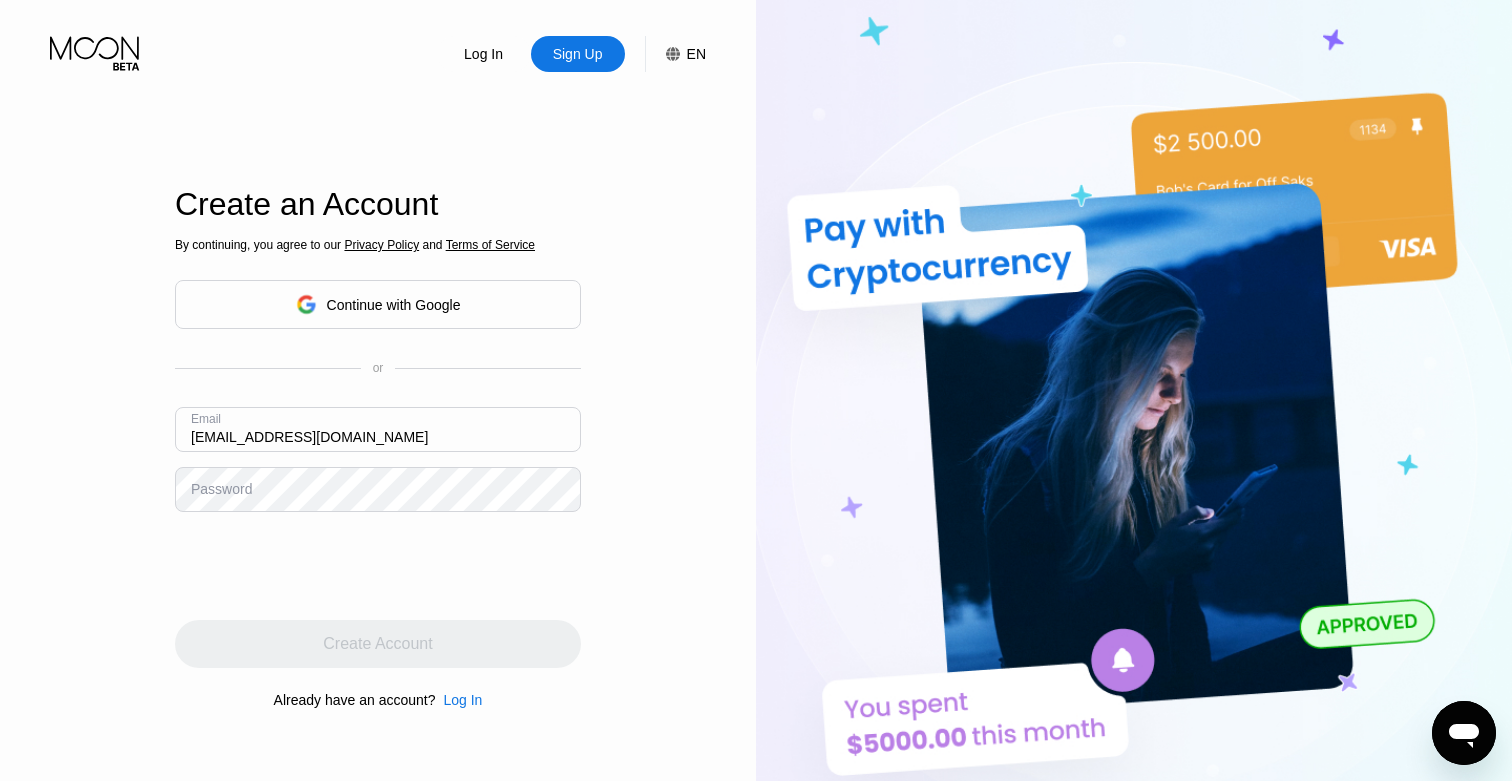 click on "By continuing, you agree to our   Privacy Policy   and   Terms of Service Continue with Google or Email bossmichaelcorleon@proton.me Password Create Account Already have an account? Log In" at bounding box center [378, 473] 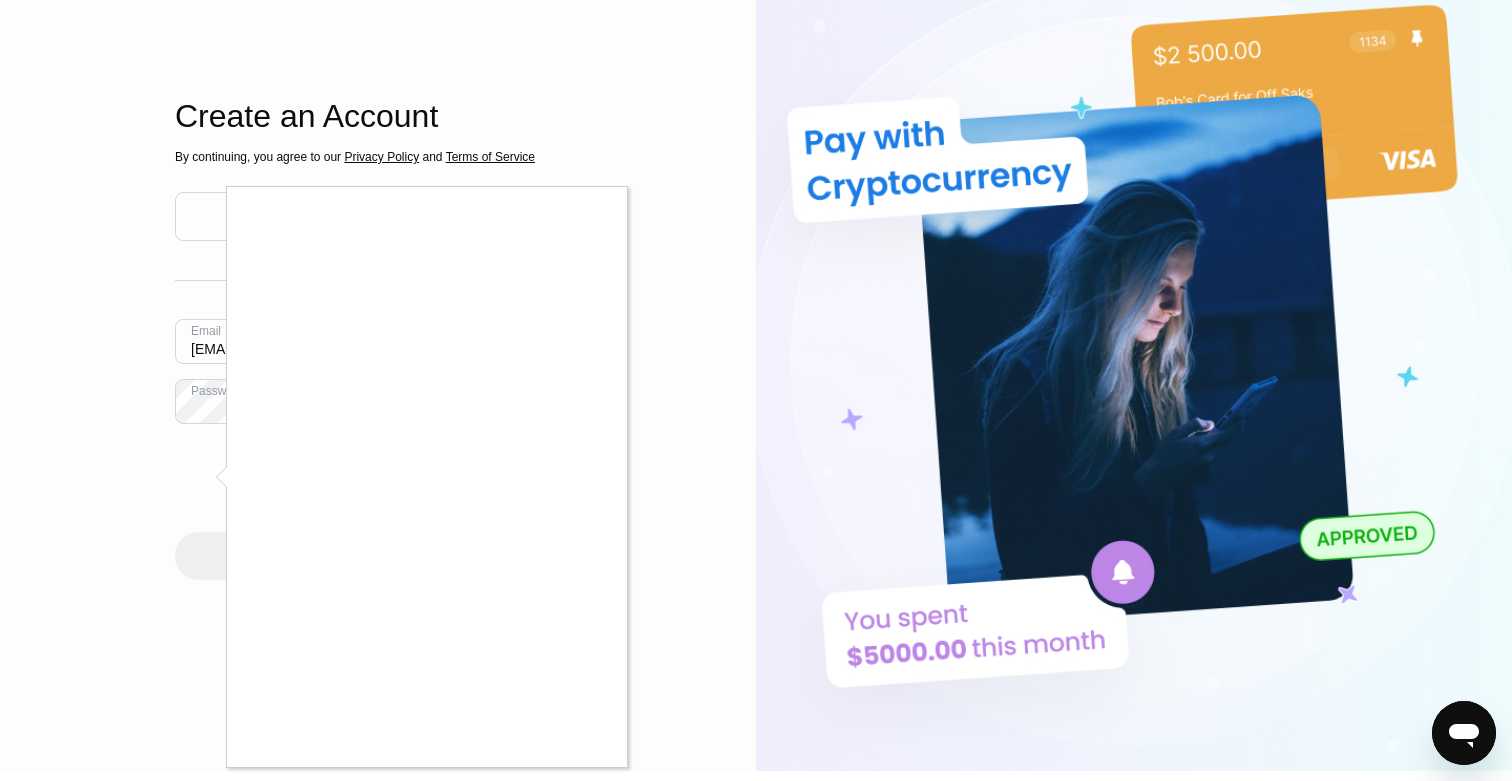 scroll, scrollTop: 91, scrollLeft: 0, axis: vertical 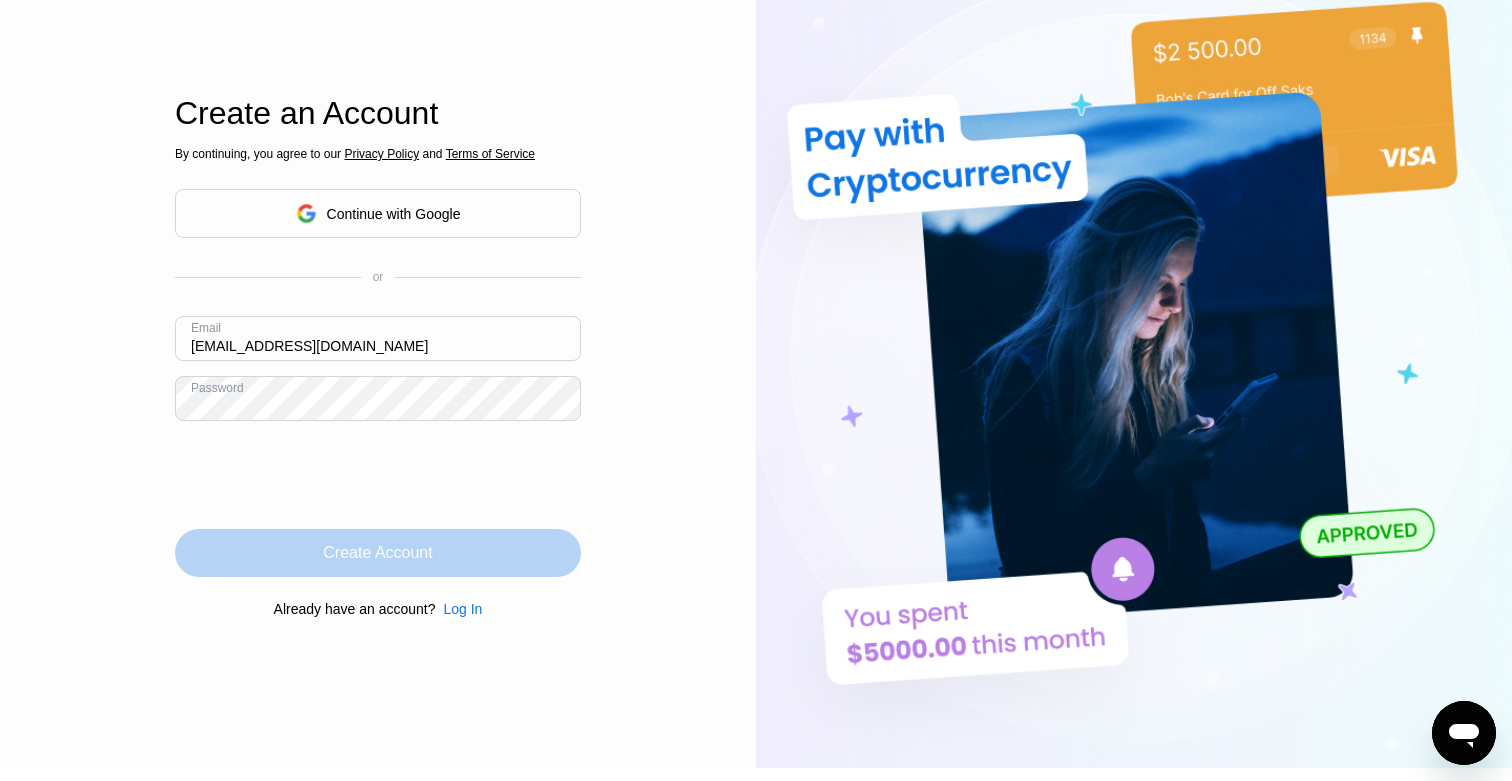 click on "Create Account" at bounding box center [377, 553] 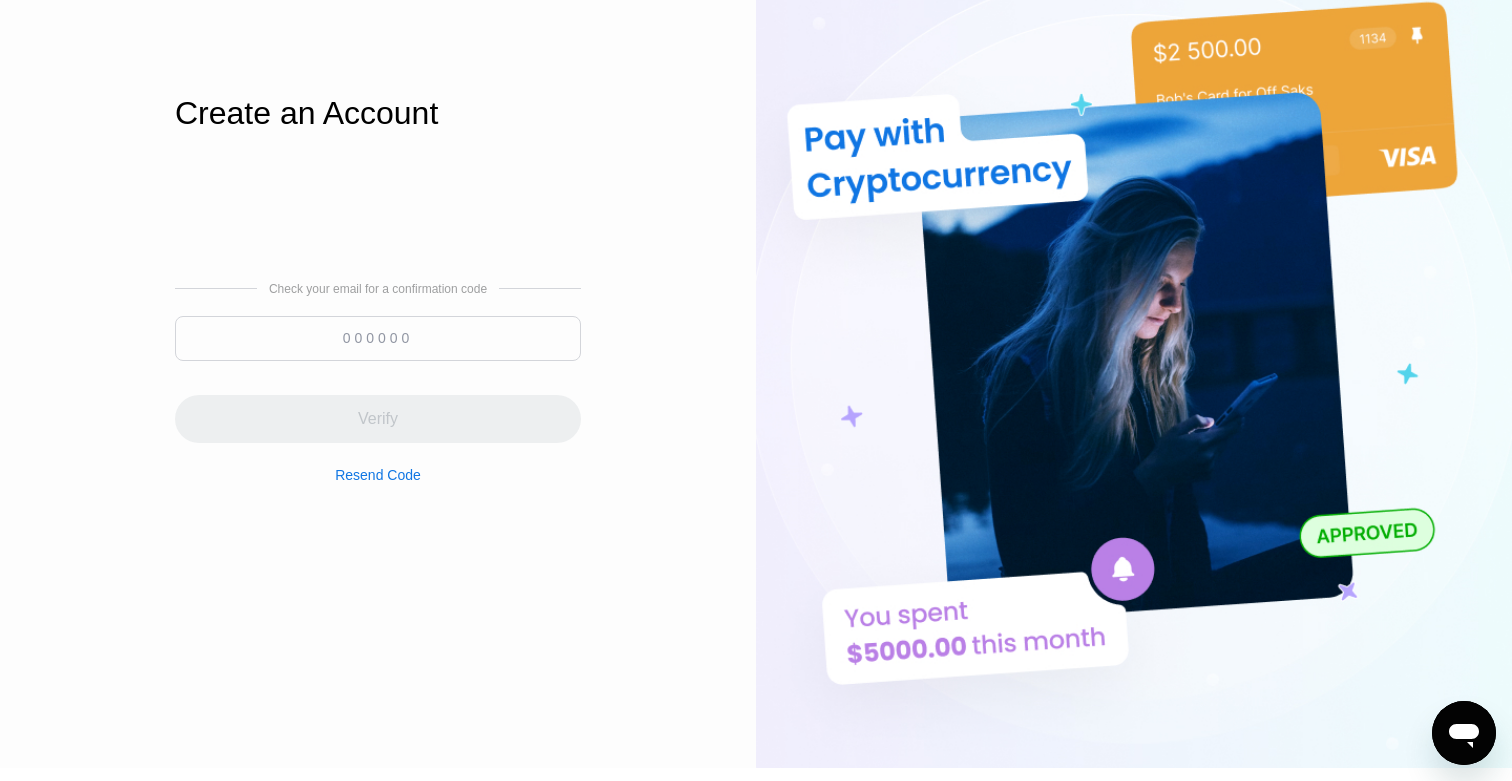 click at bounding box center (378, 338) 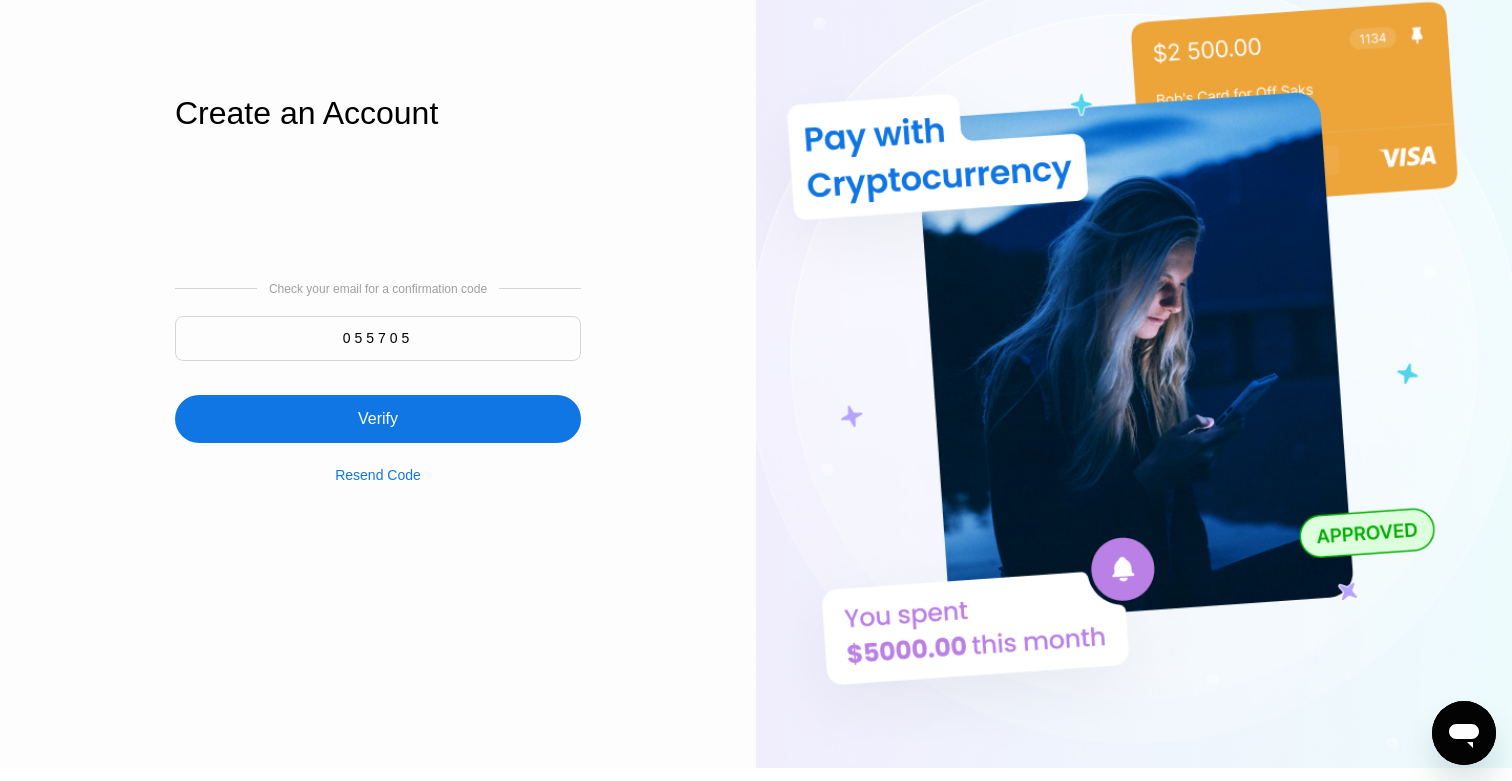 type on "055705" 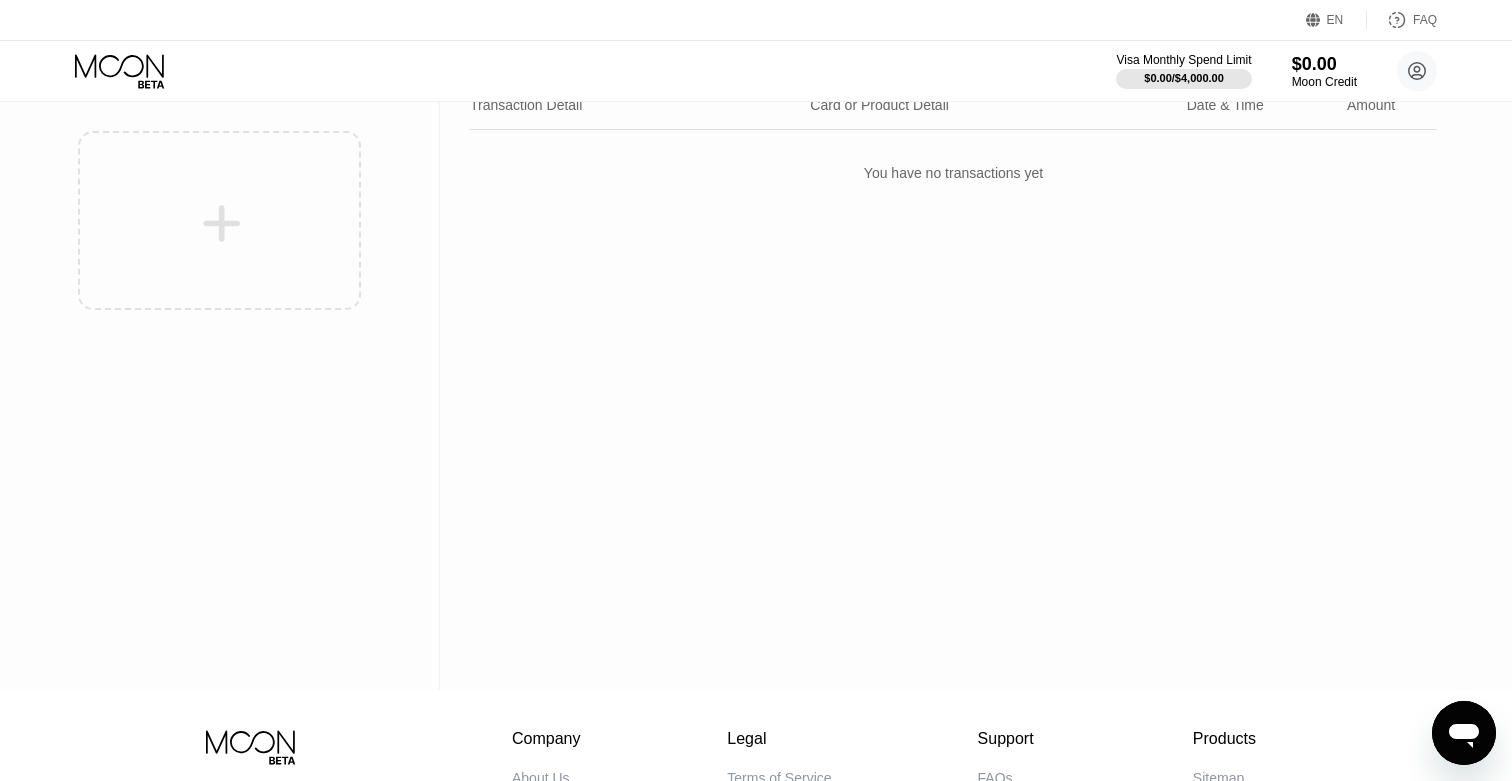 scroll, scrollTop: 0, scrollLeft: 0, axis: both 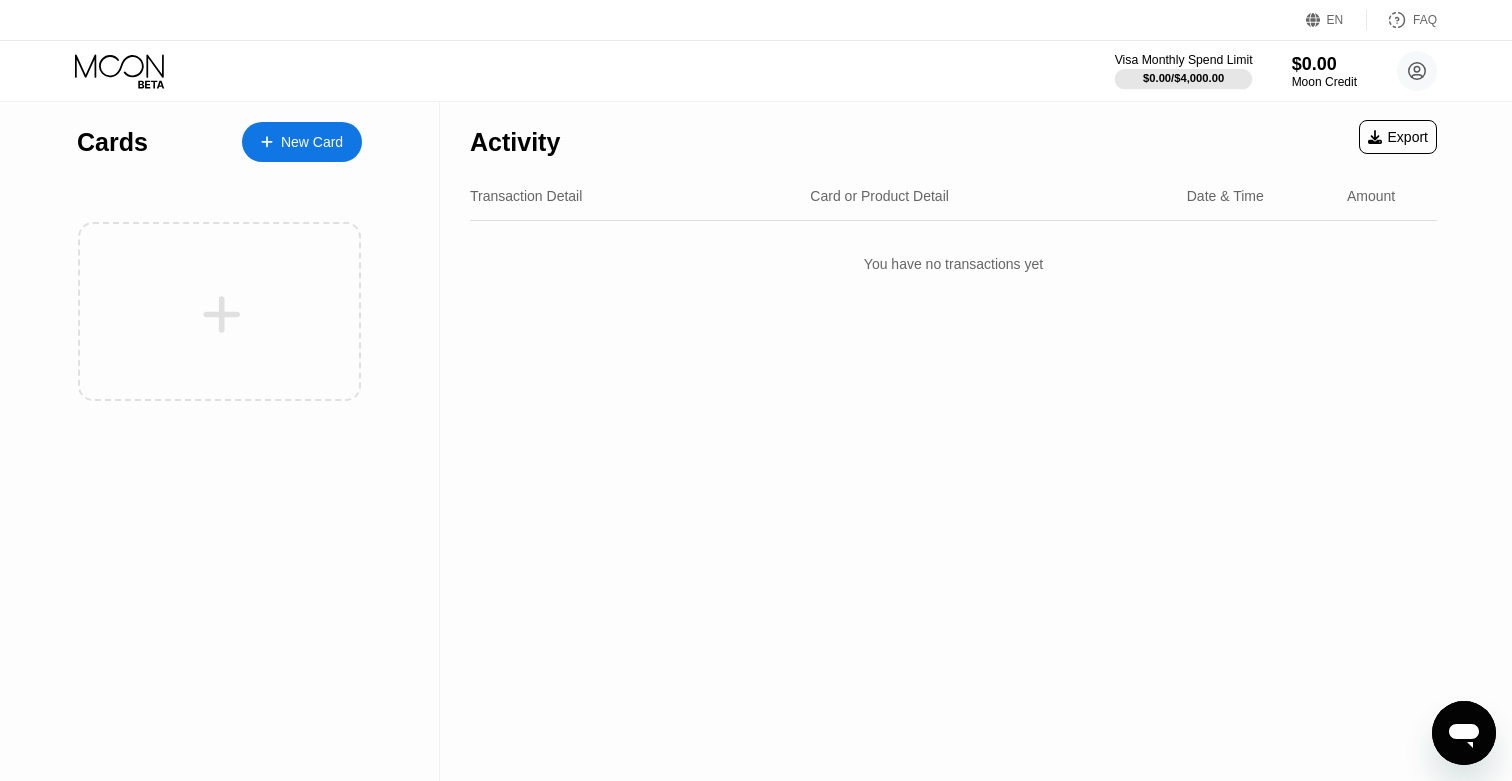 click on "Visa Monthly Spend Limit" at bounding box center [1184, 60] 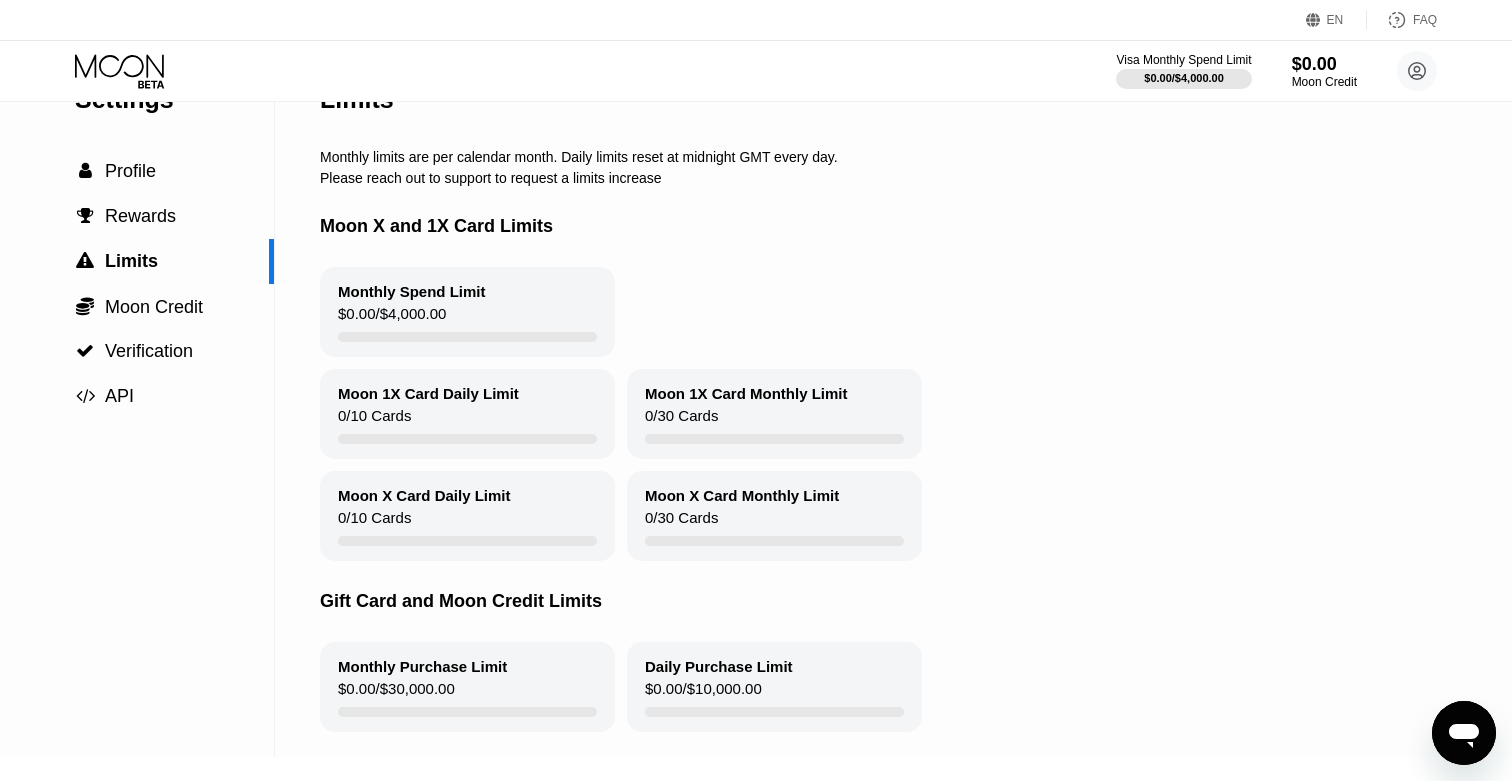 scroll, scrollTop: 0, scrollLeft: 0, axis: both 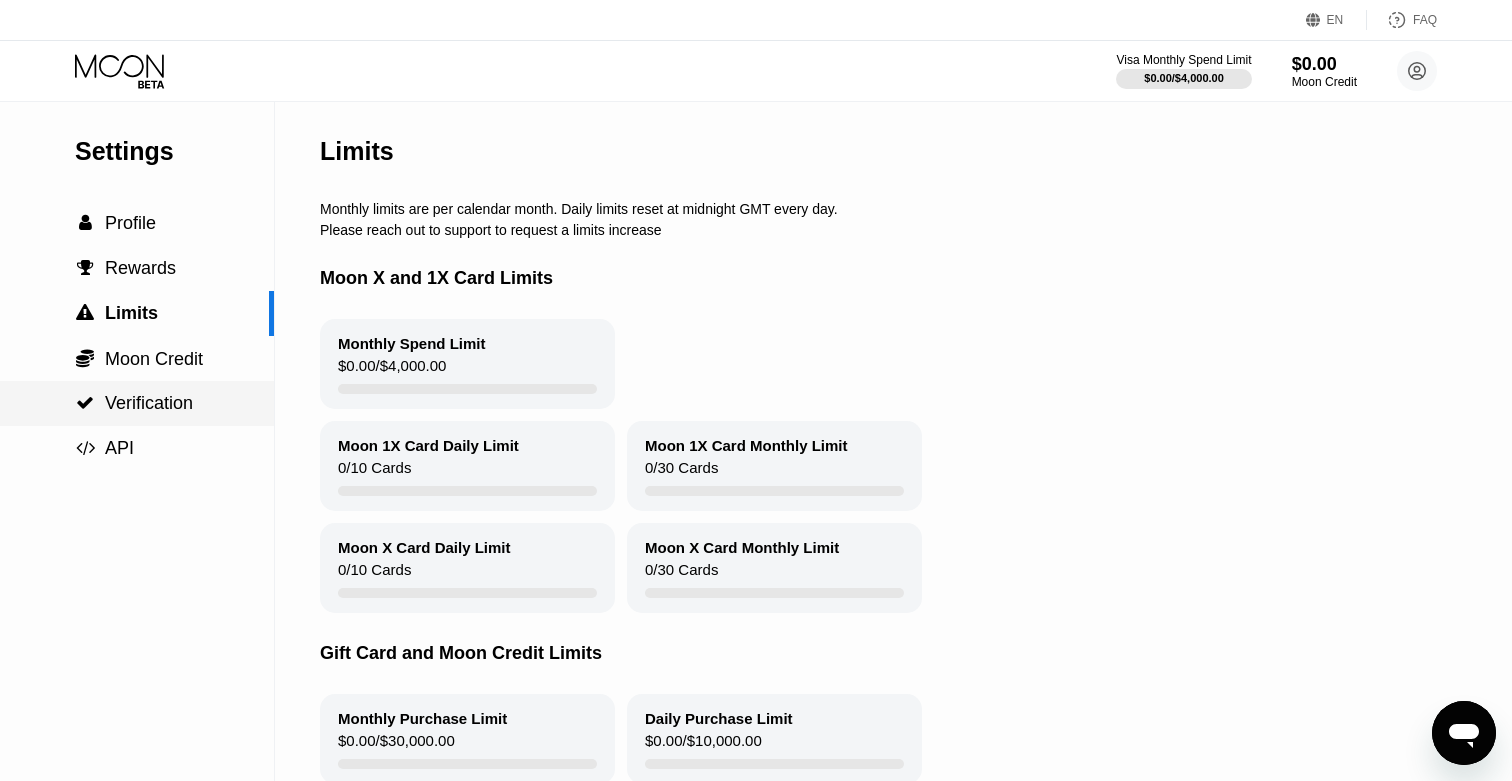 click on "Verification" at bounding box center [149, 403] 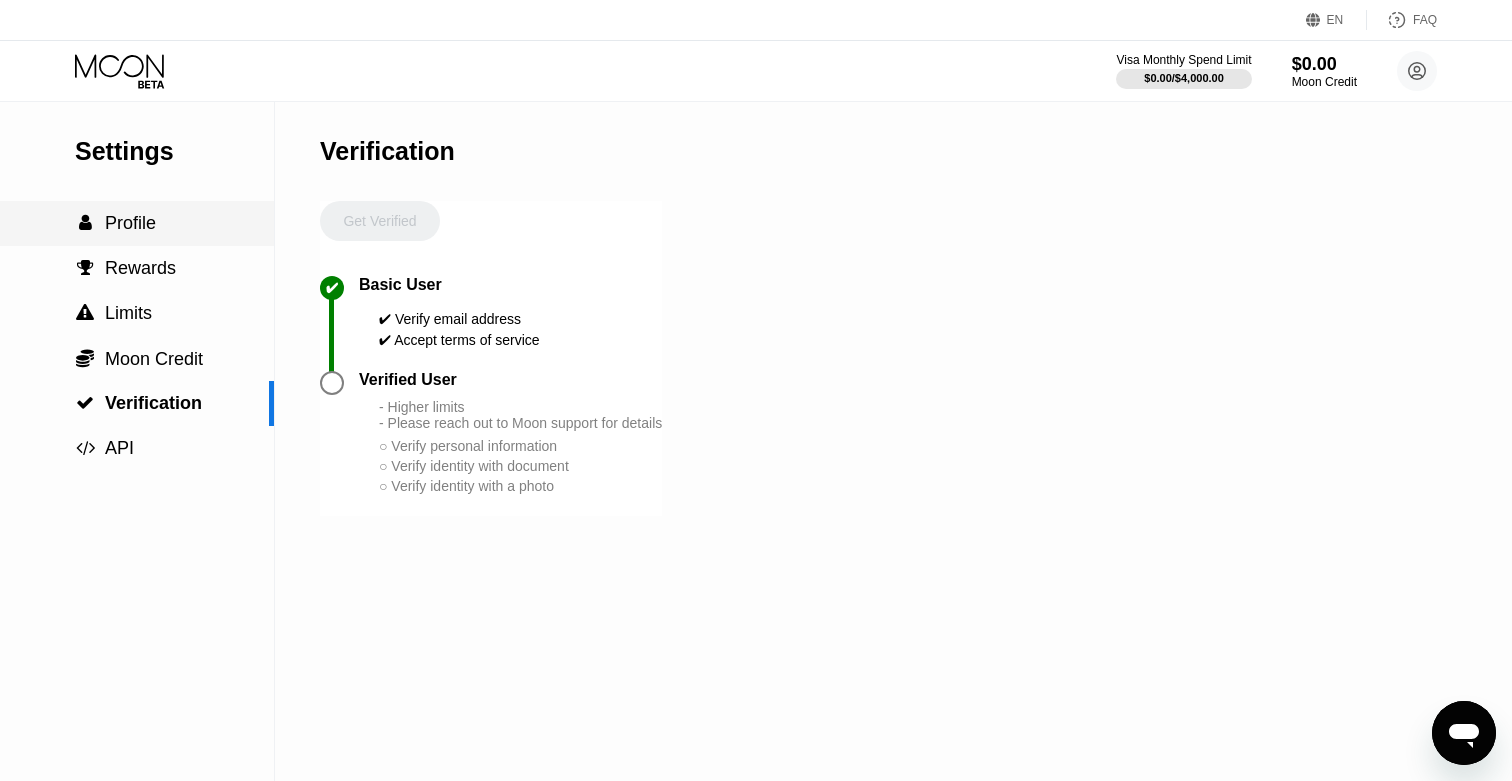 click on " Profile" at bounding box center (137, 223) 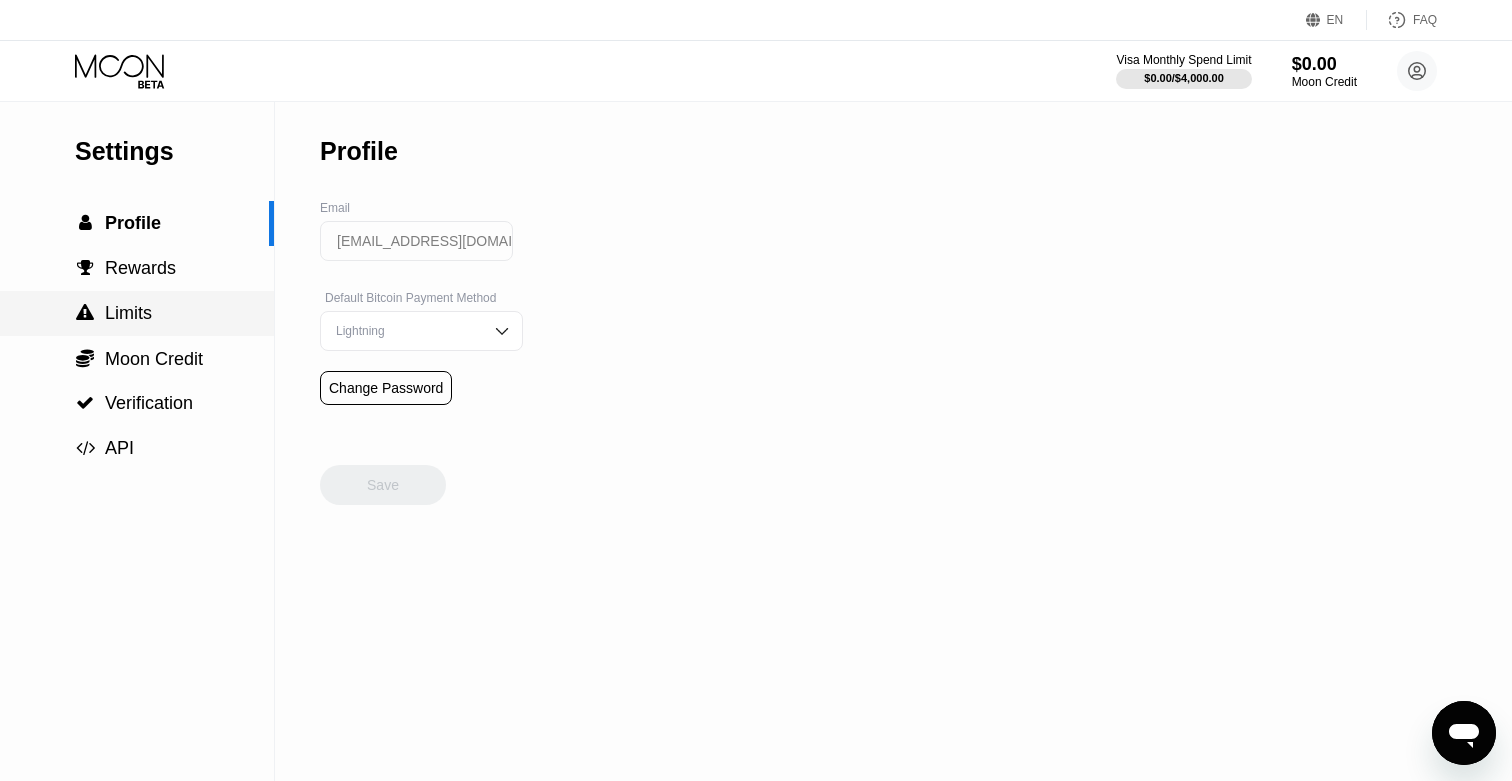click on " Limits" at bounding box center (137, 313) 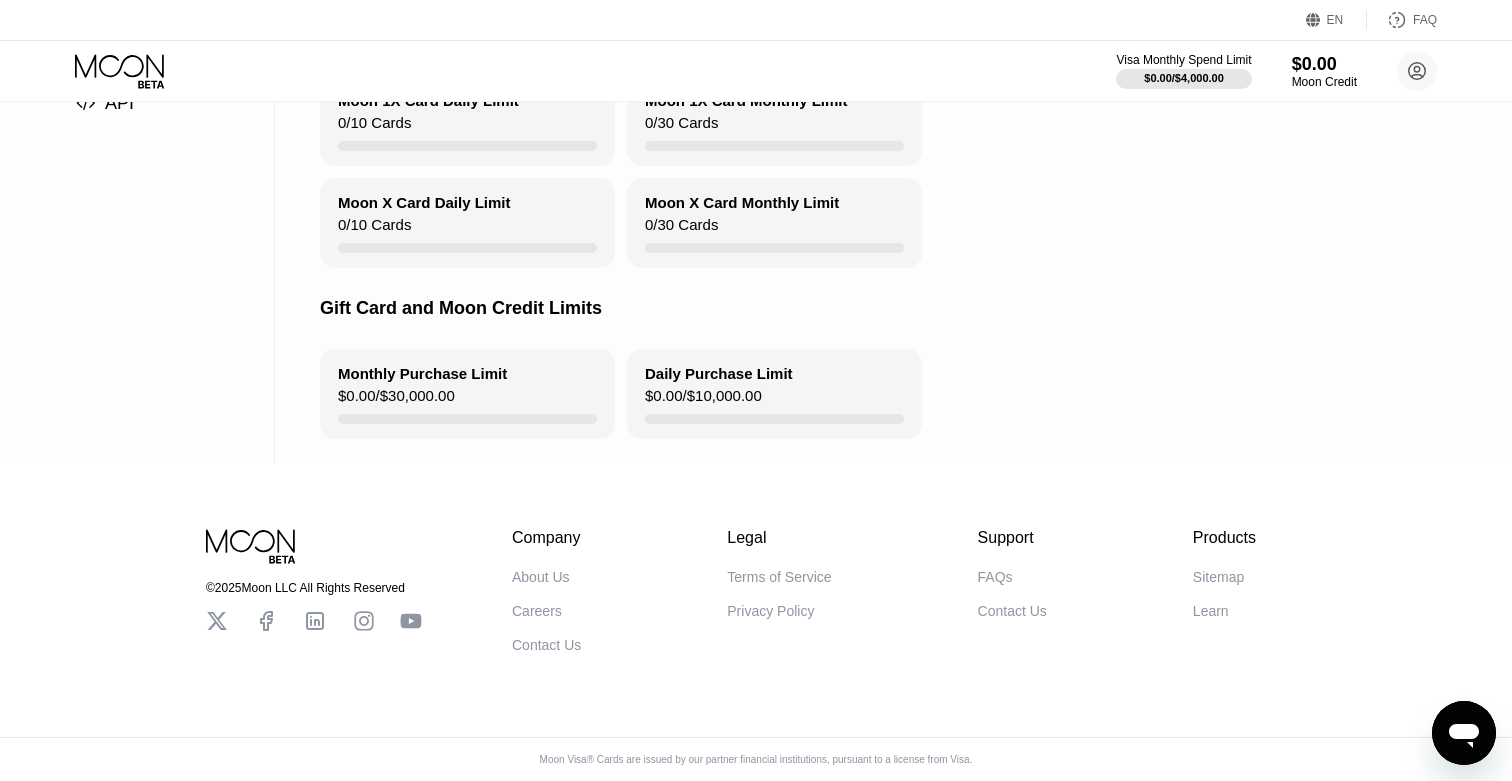 scroll, scrollTop: 160, scrollLeft: 0, axis: vertical 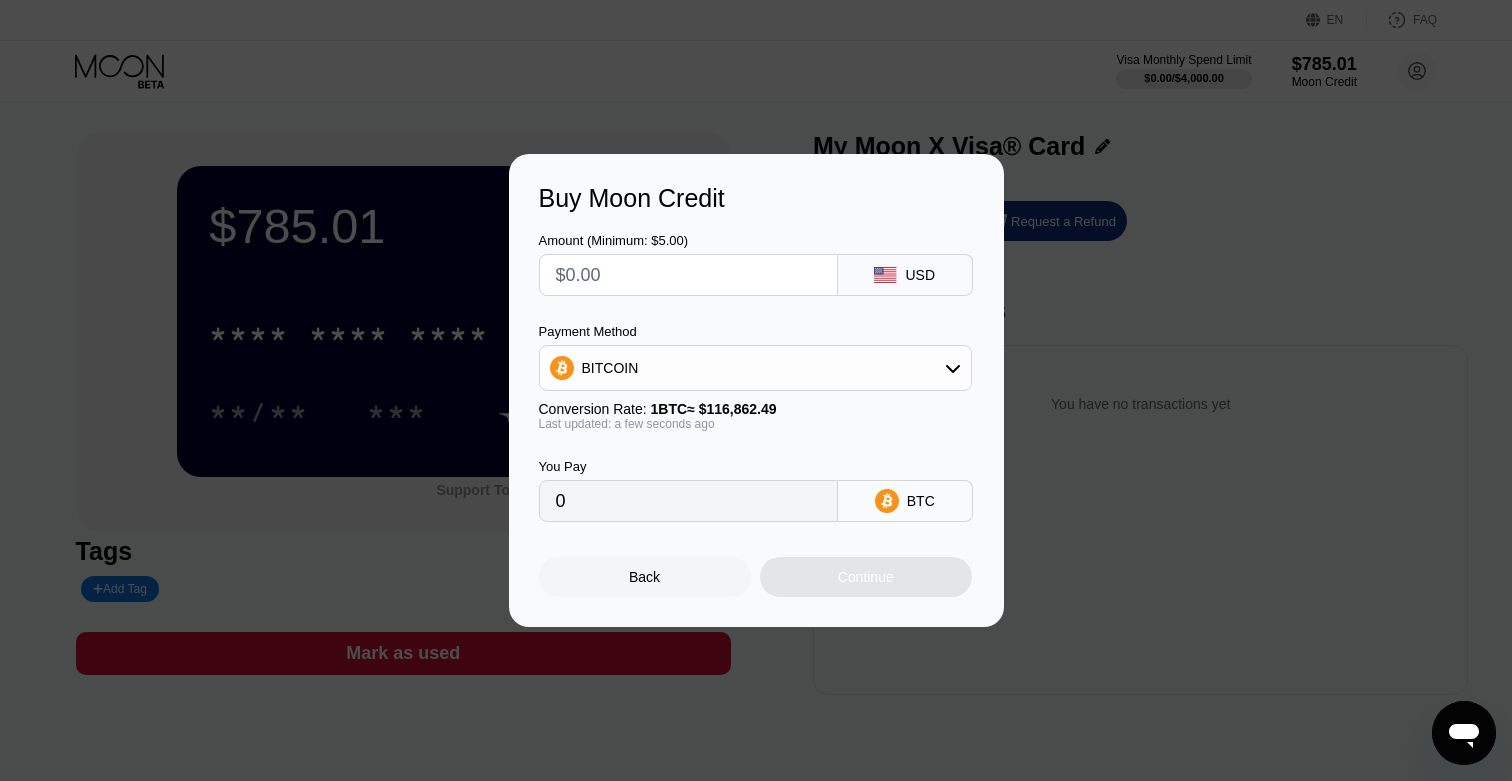 click on "Buy Moon Credit Amount (Minimum: $5.00) USD Payment Method BITCOIN Conversion Rate:   1  BTC  ≈   $116,862.49 Last updated:   a few seconds ago You Pay 0 BTC Back Continue" at bounding box center [756, 390] 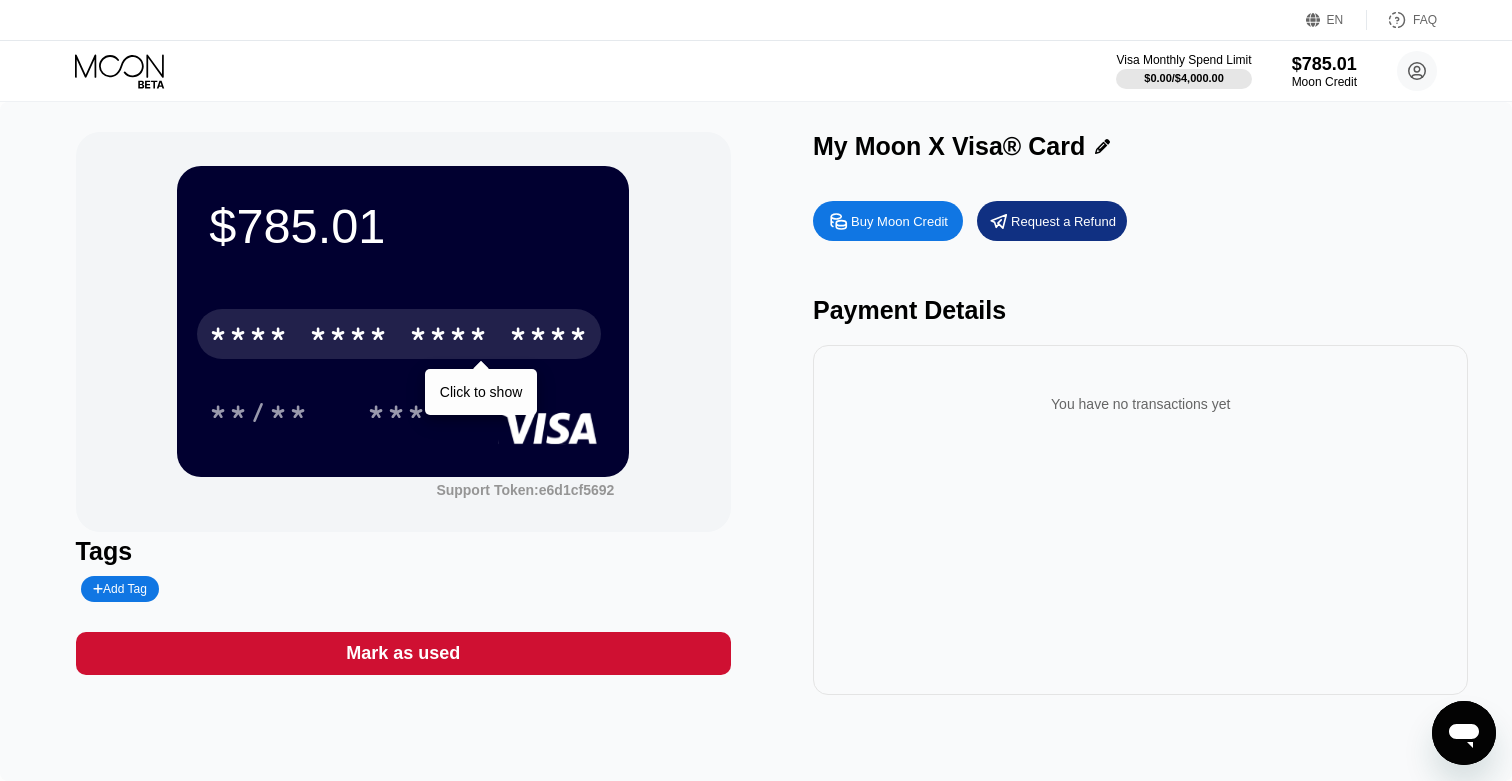 click on "* * * * * * * * * * * * ****" at bounding box center [399, 334] 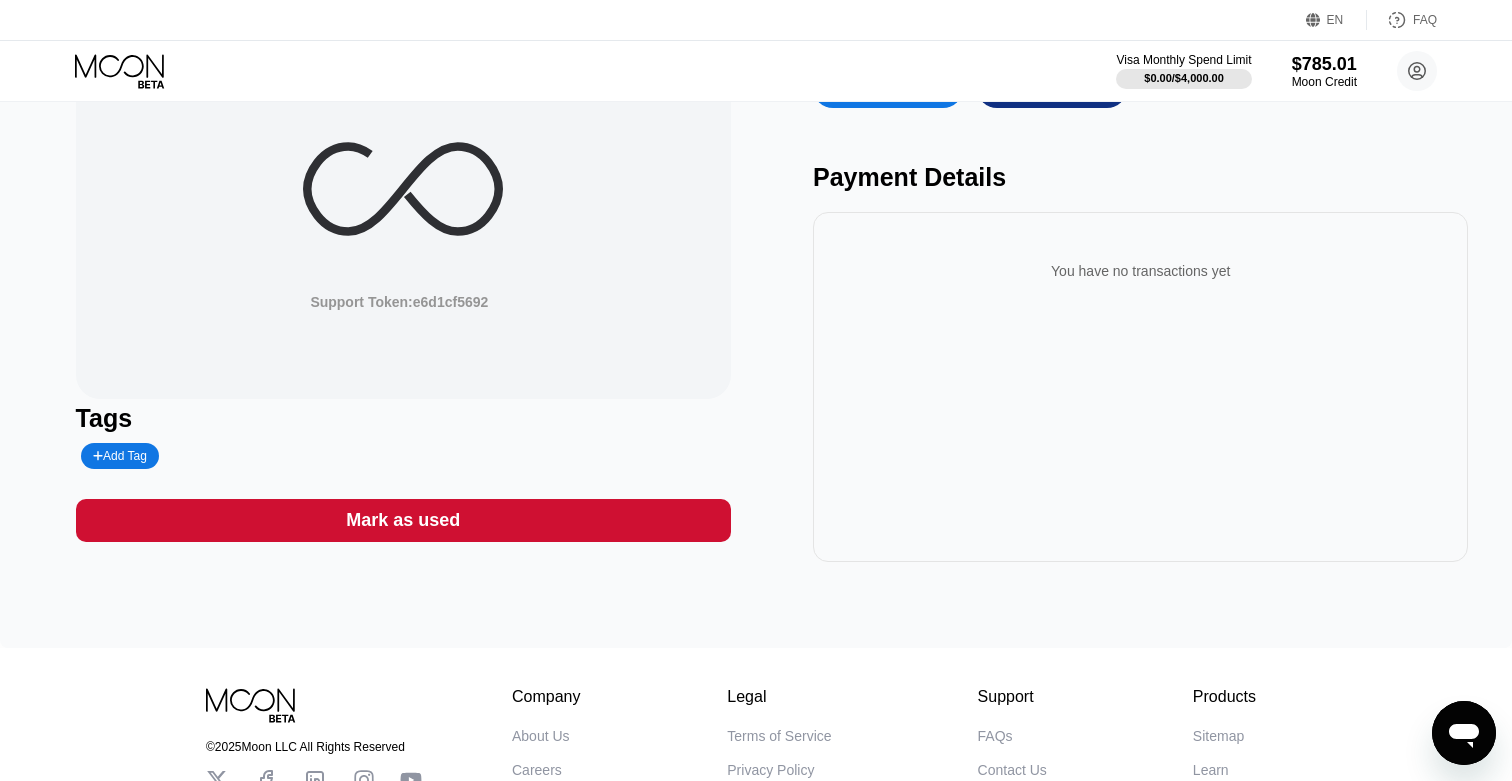 scroll, scrollTop: 0, scrollLeft: 0, axis: both 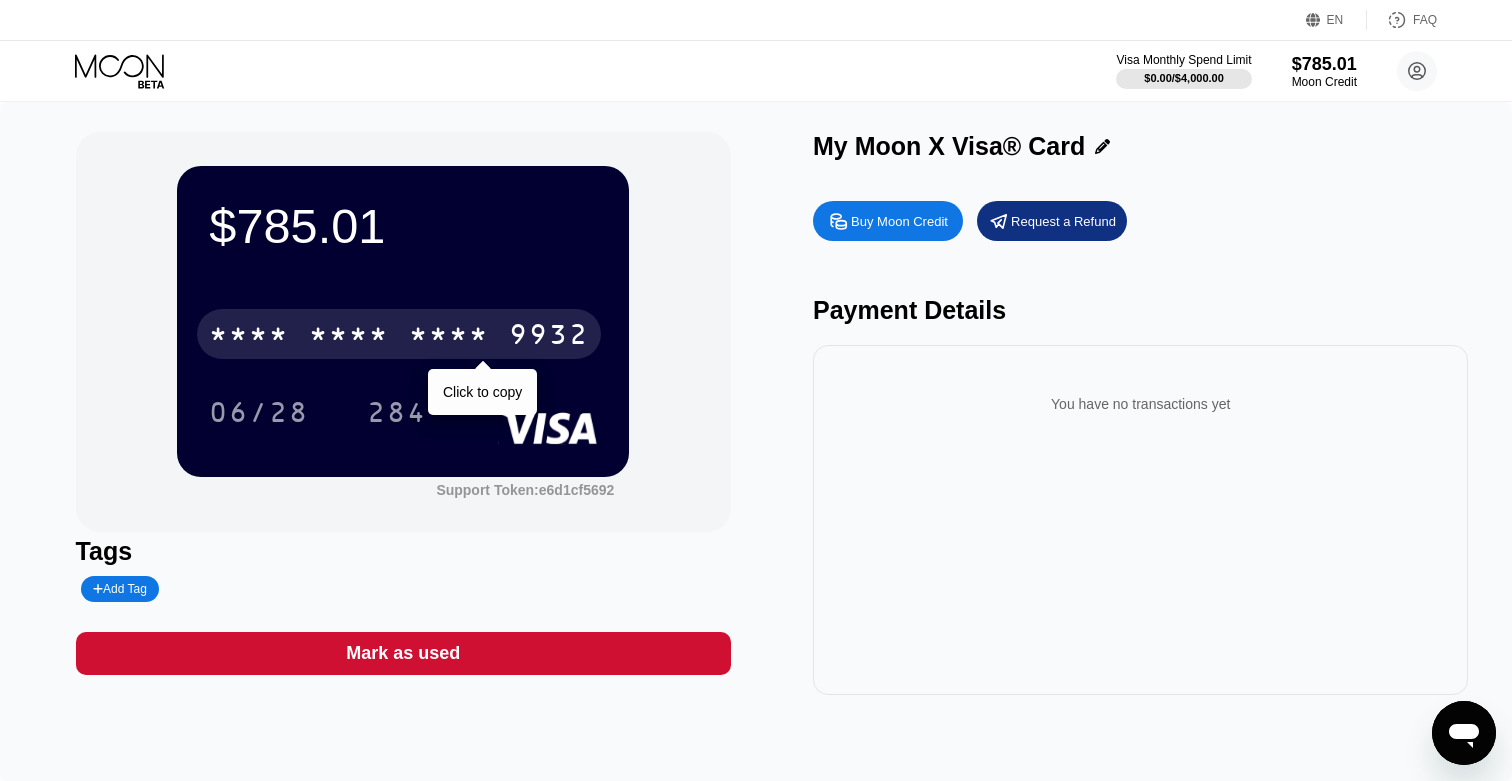 click on "* * * *" at bounding box center (449, 337) 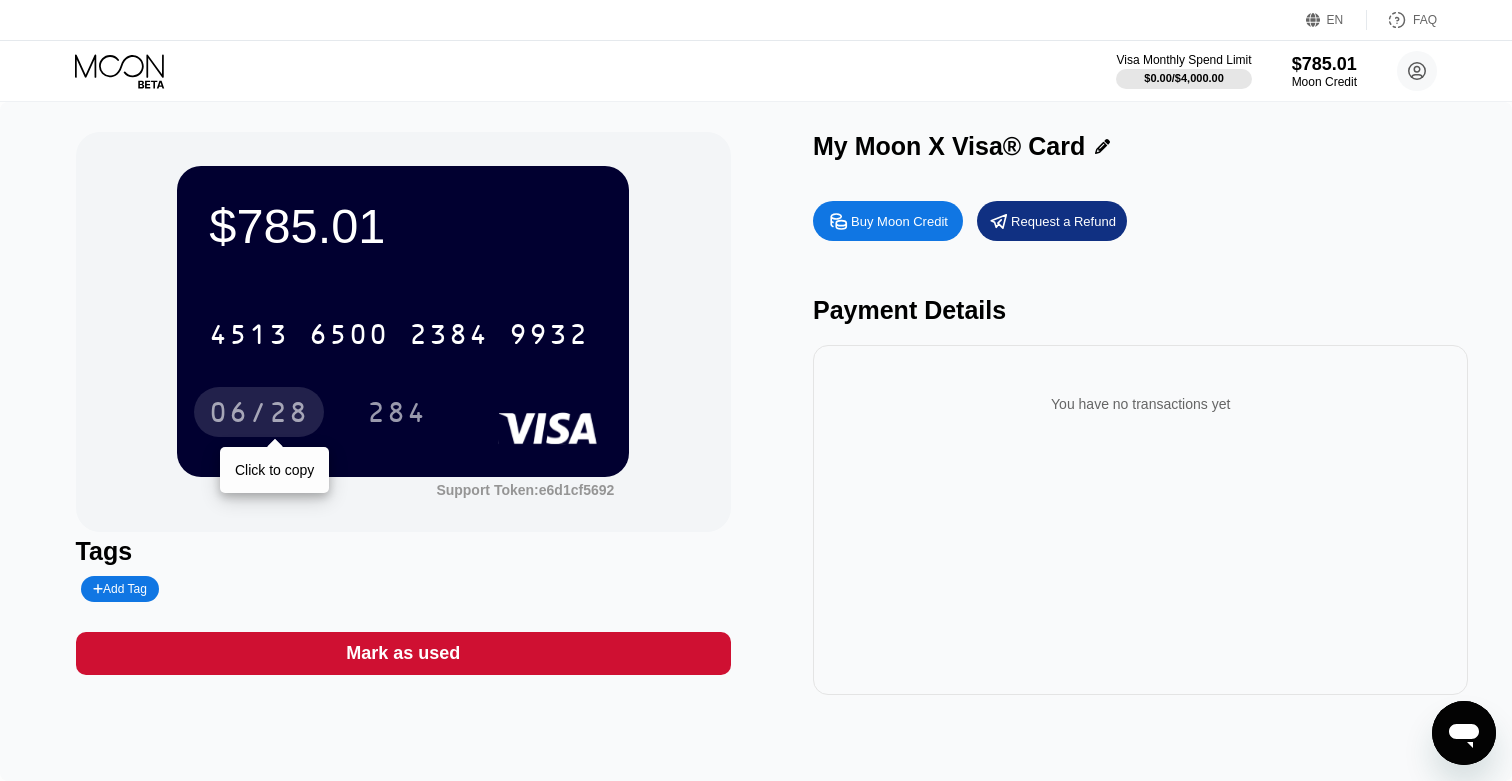click on "06/28" at bounding box center [259, 412] 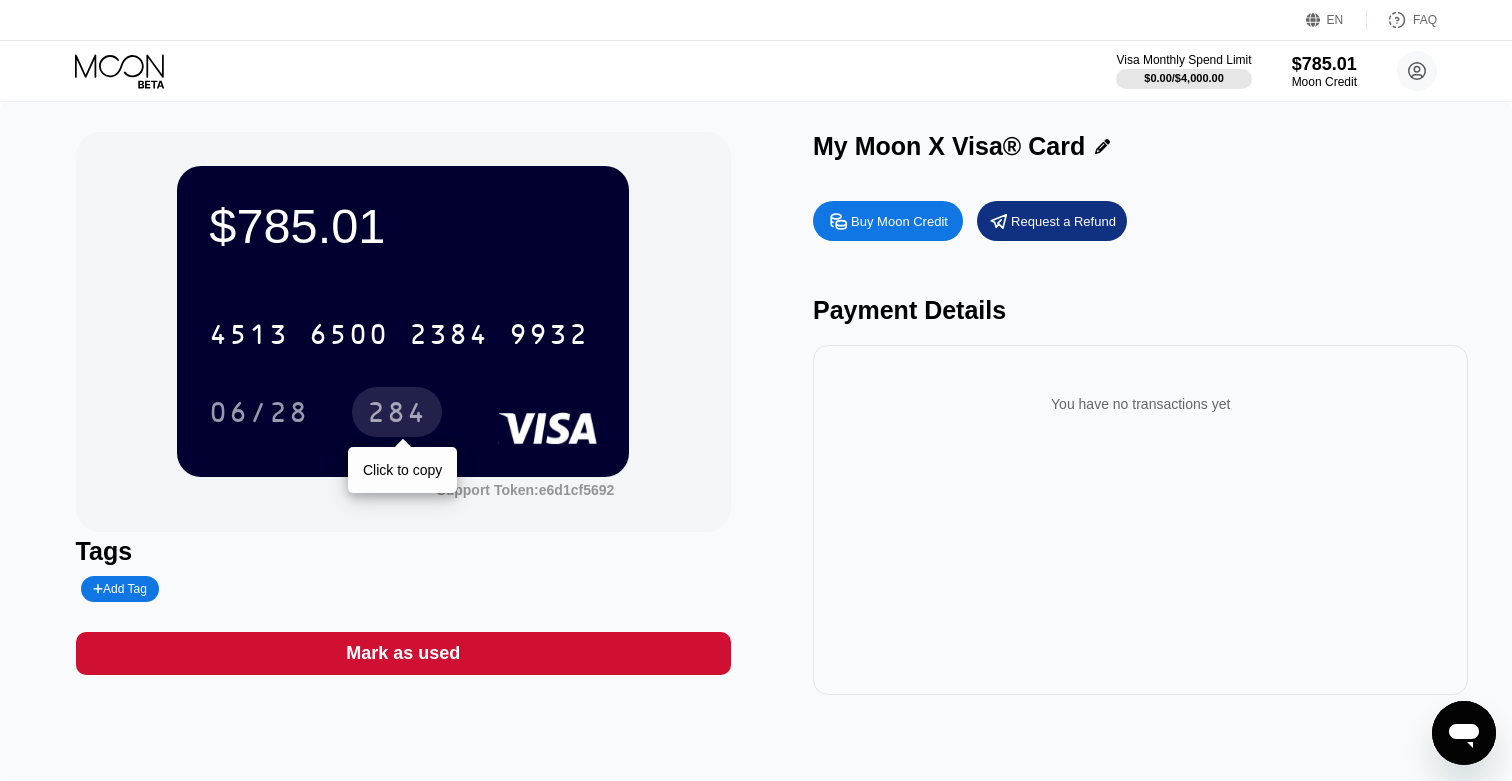 click on "284" at bounding box center [397, 415] 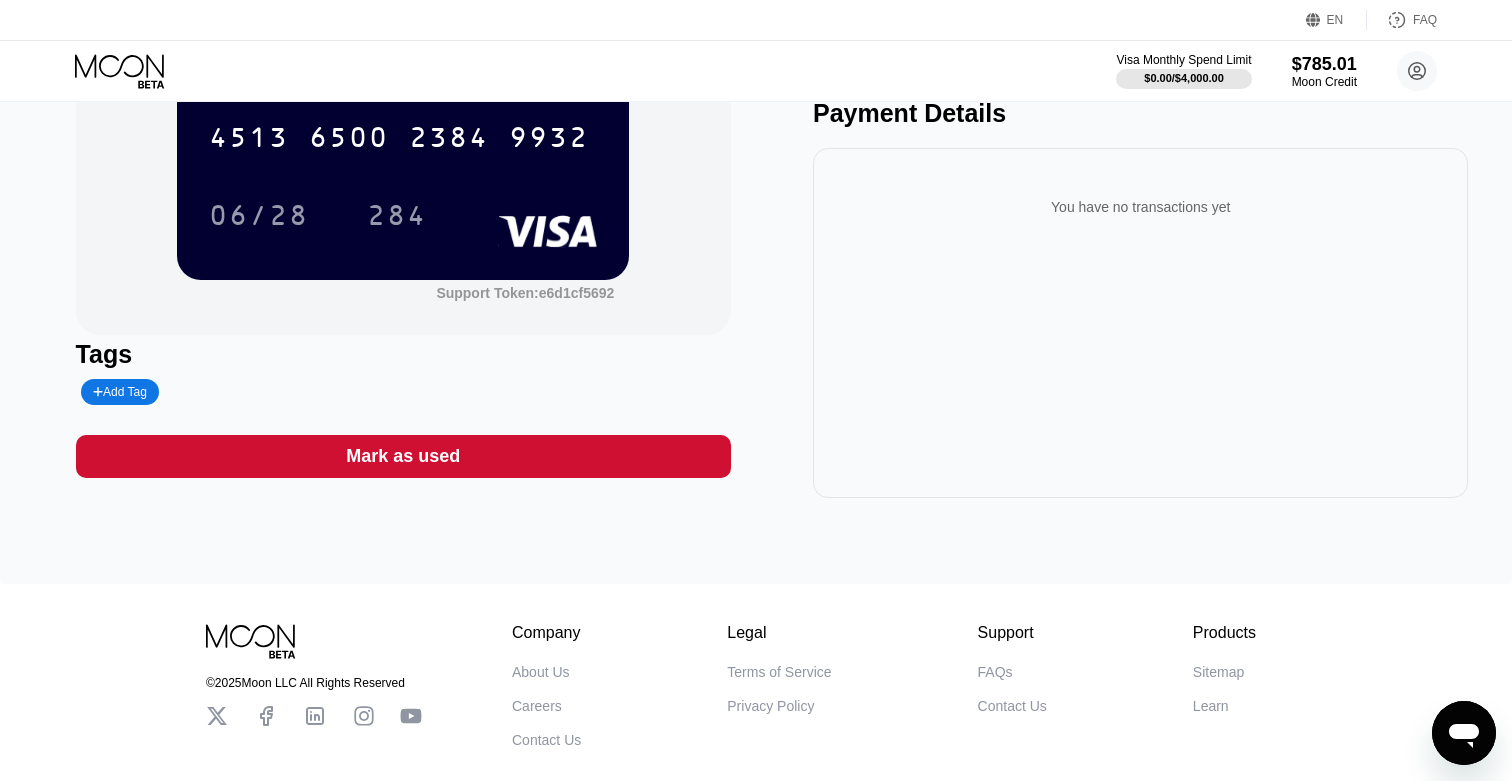 scroll, scrollTop: 0, scrollLeft: 0, axis: both 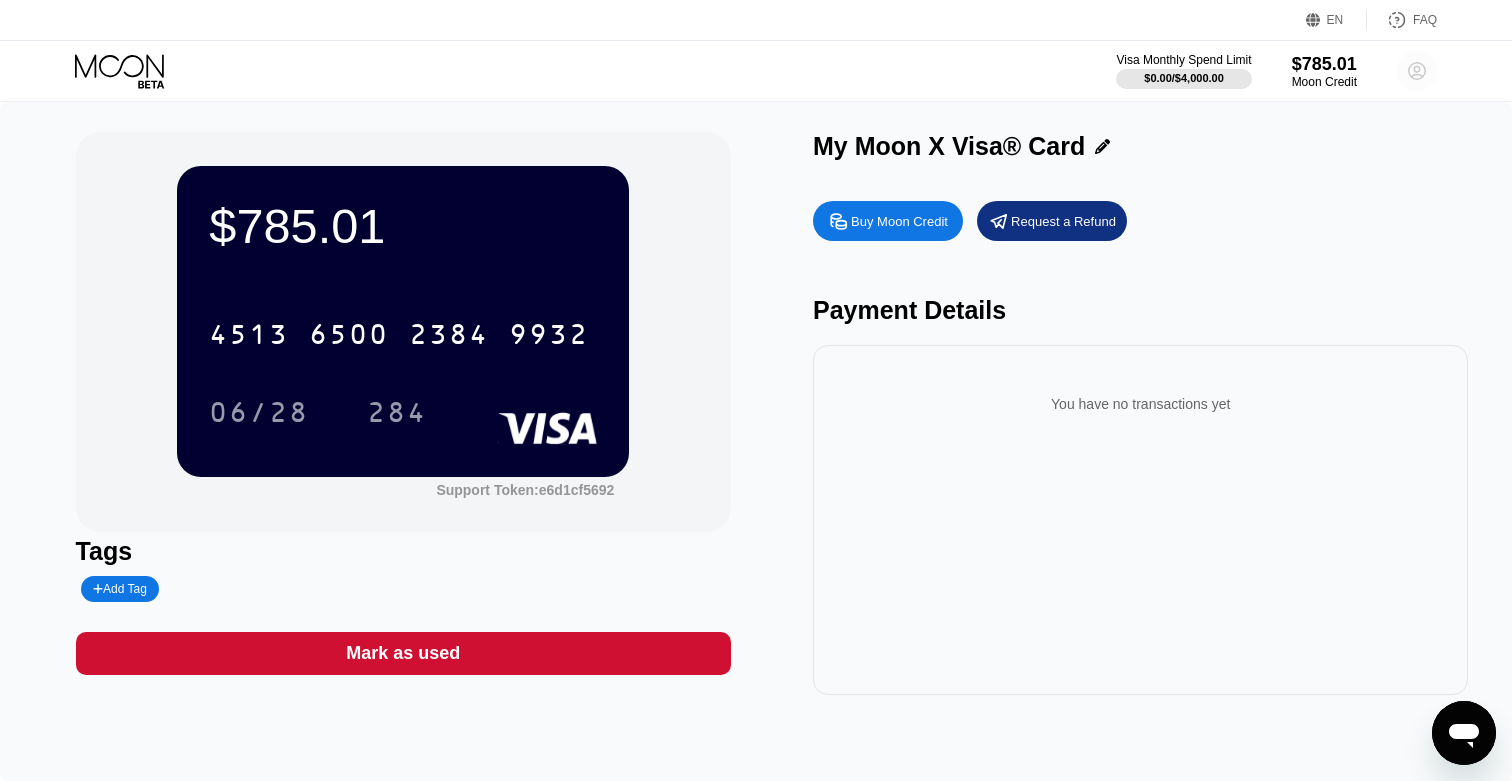 click 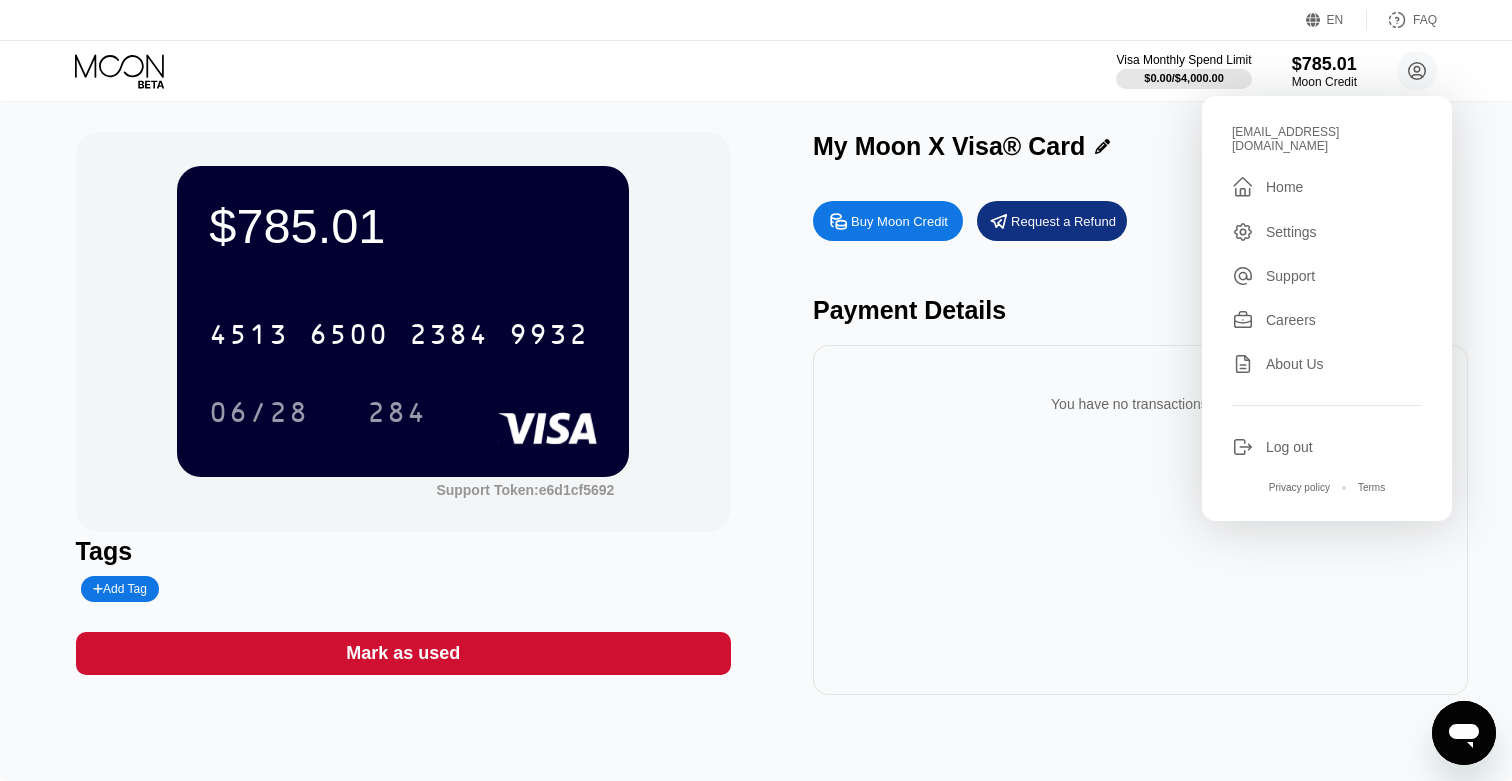 click on "Settings" at bounding box center [1291, 232] 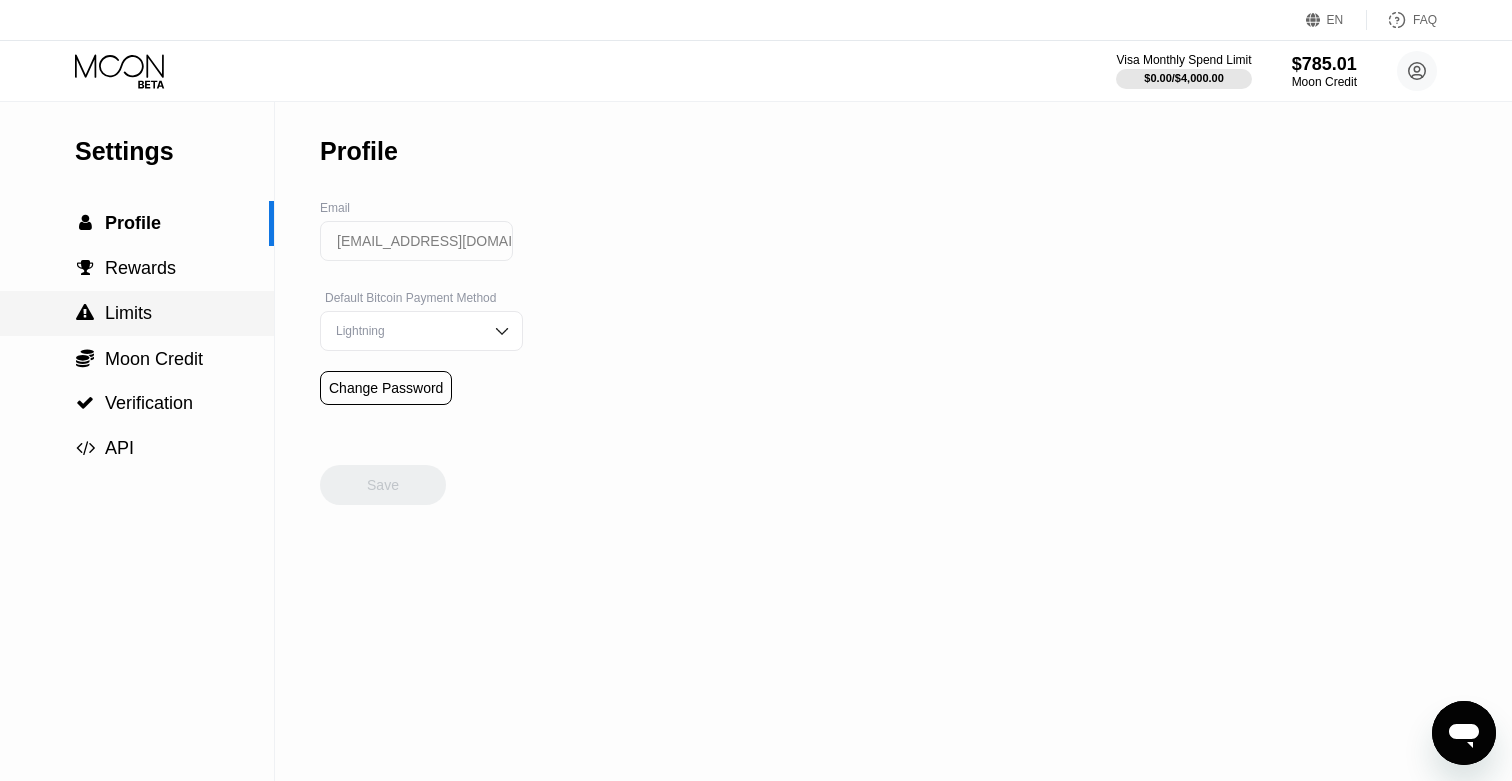 click on " Limits" at bounding box center (137, 313) 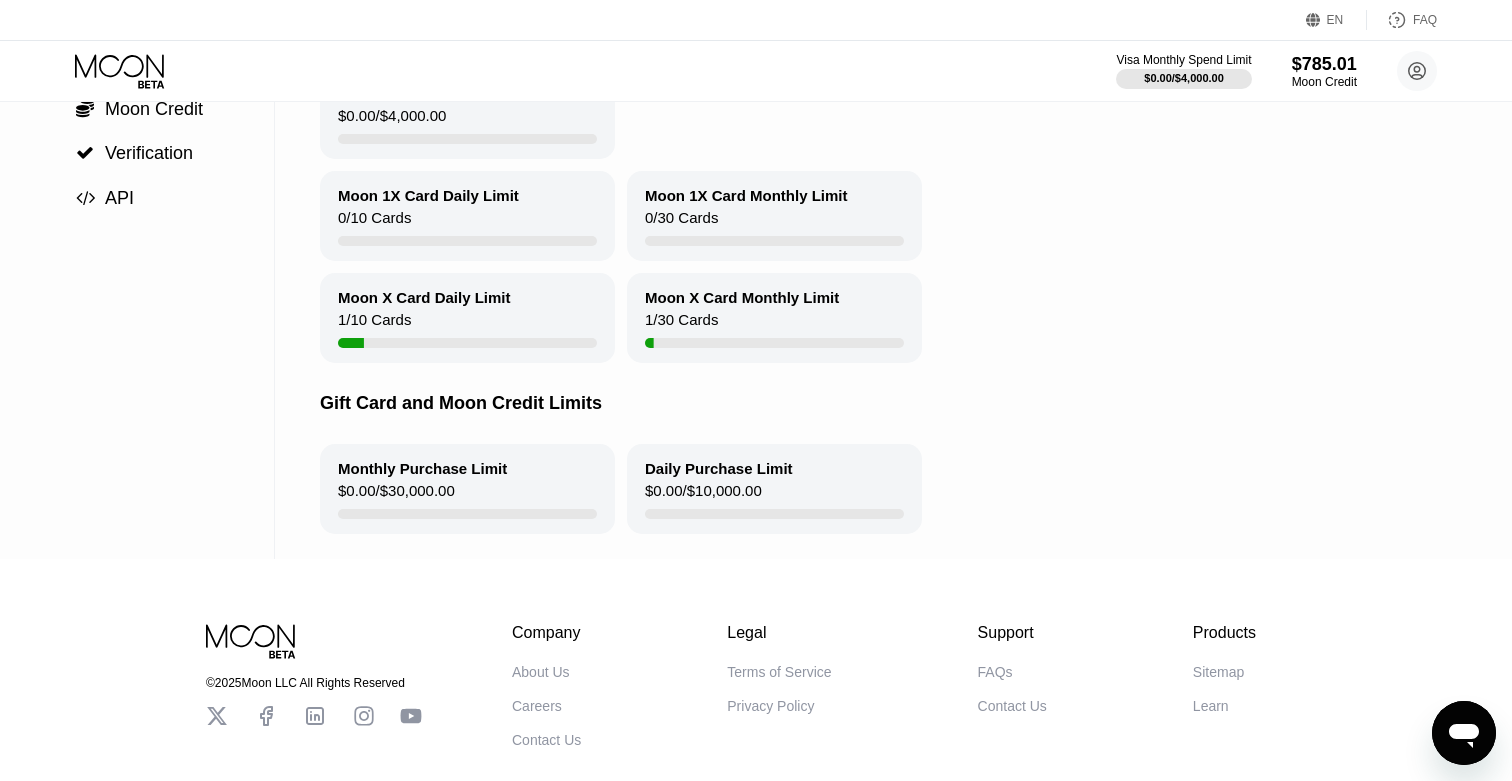 scroll, scrollTop: 0, scrollLeft: 0, axis: both 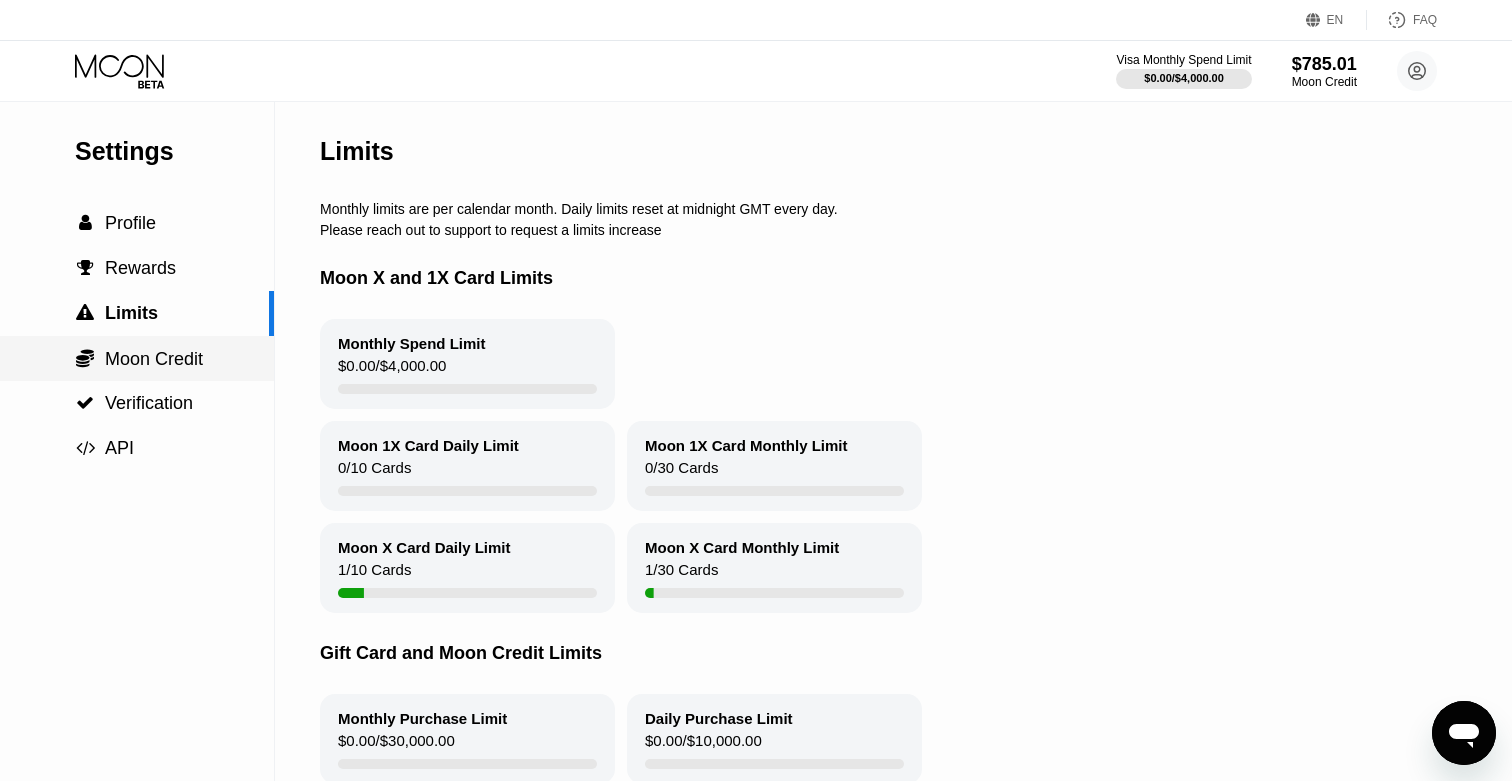 click on "Moon Credit" at bounding box center (154, 359) 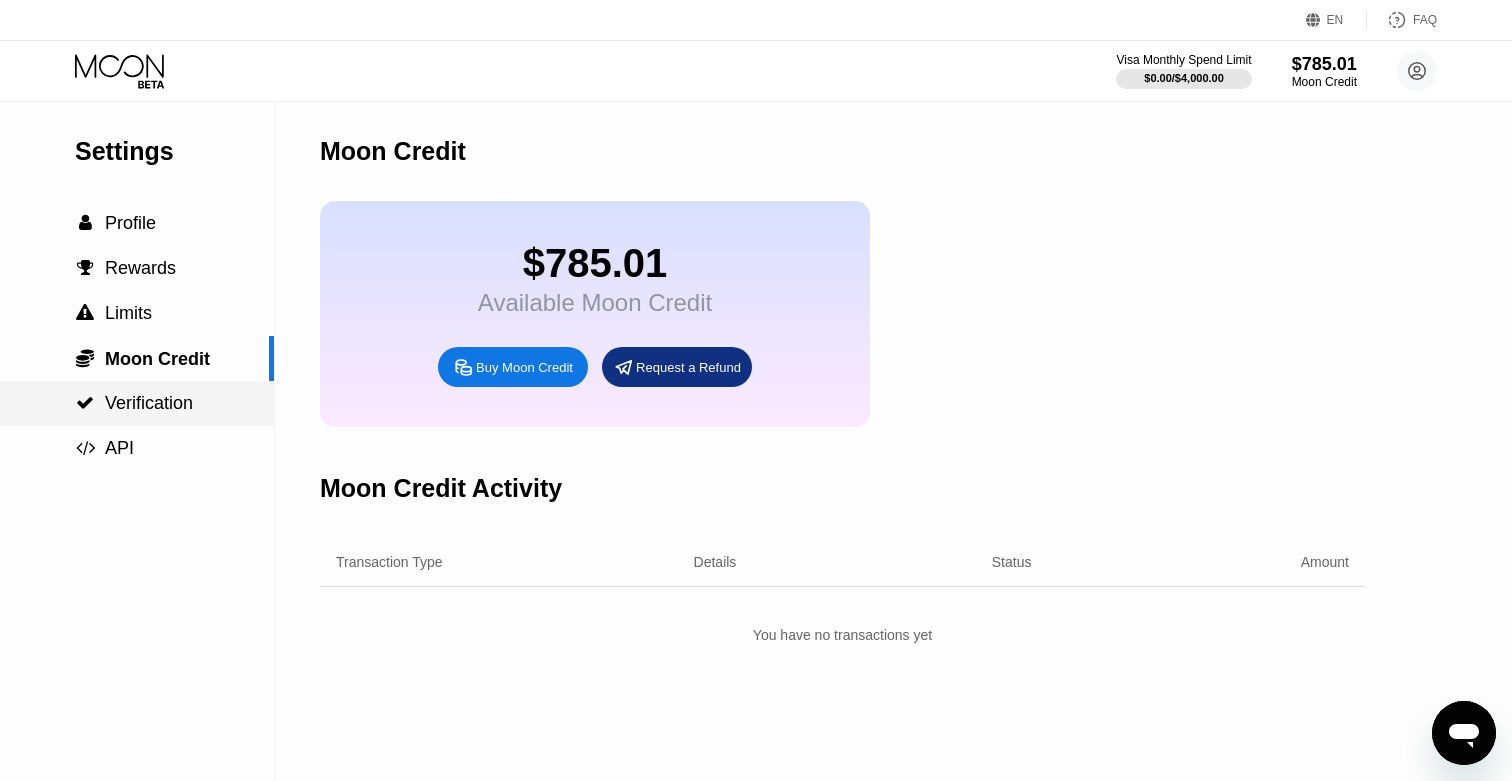 click on "Verification" at bounding box center [149, 403] 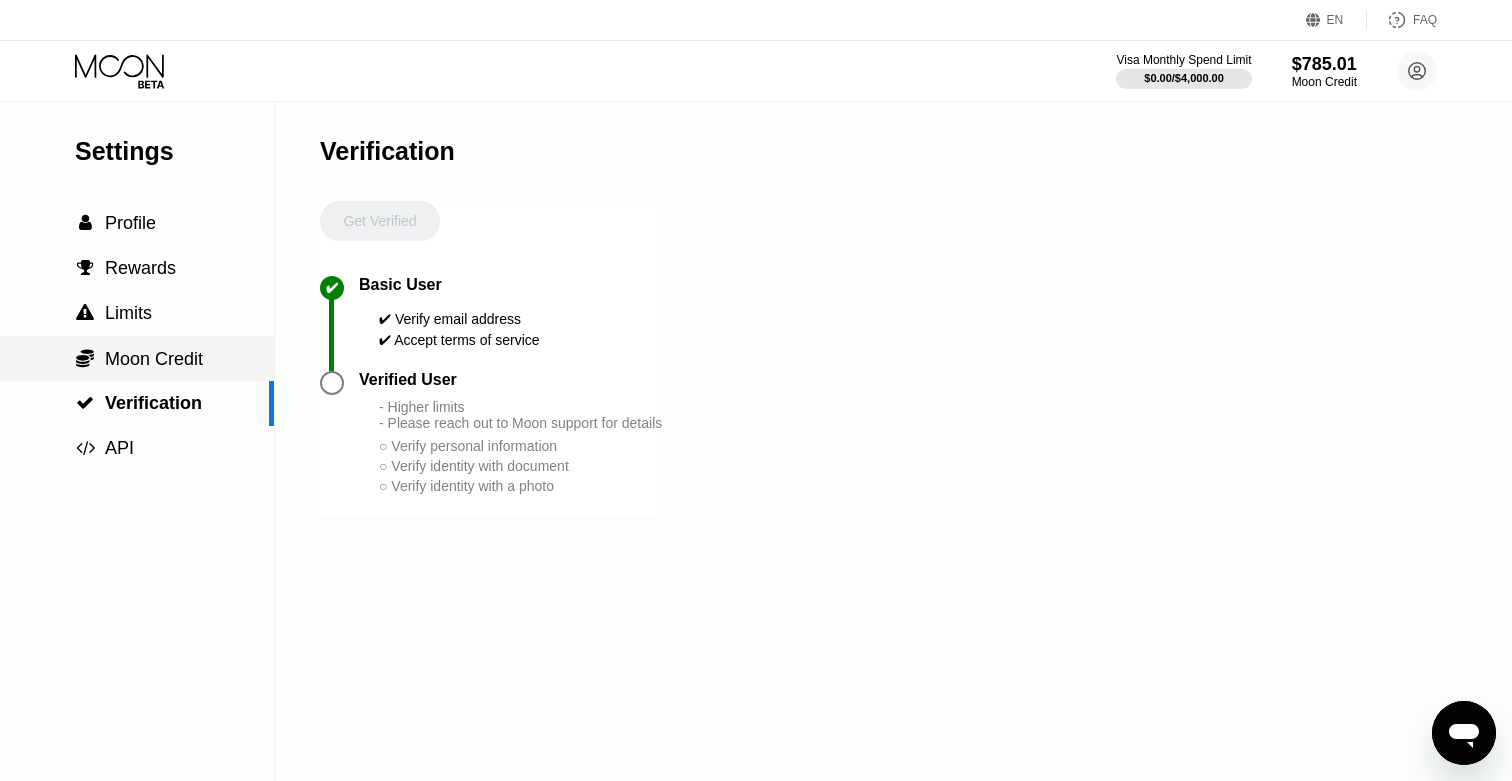 click on "Moon Credit" at bounding box center [154, 359] 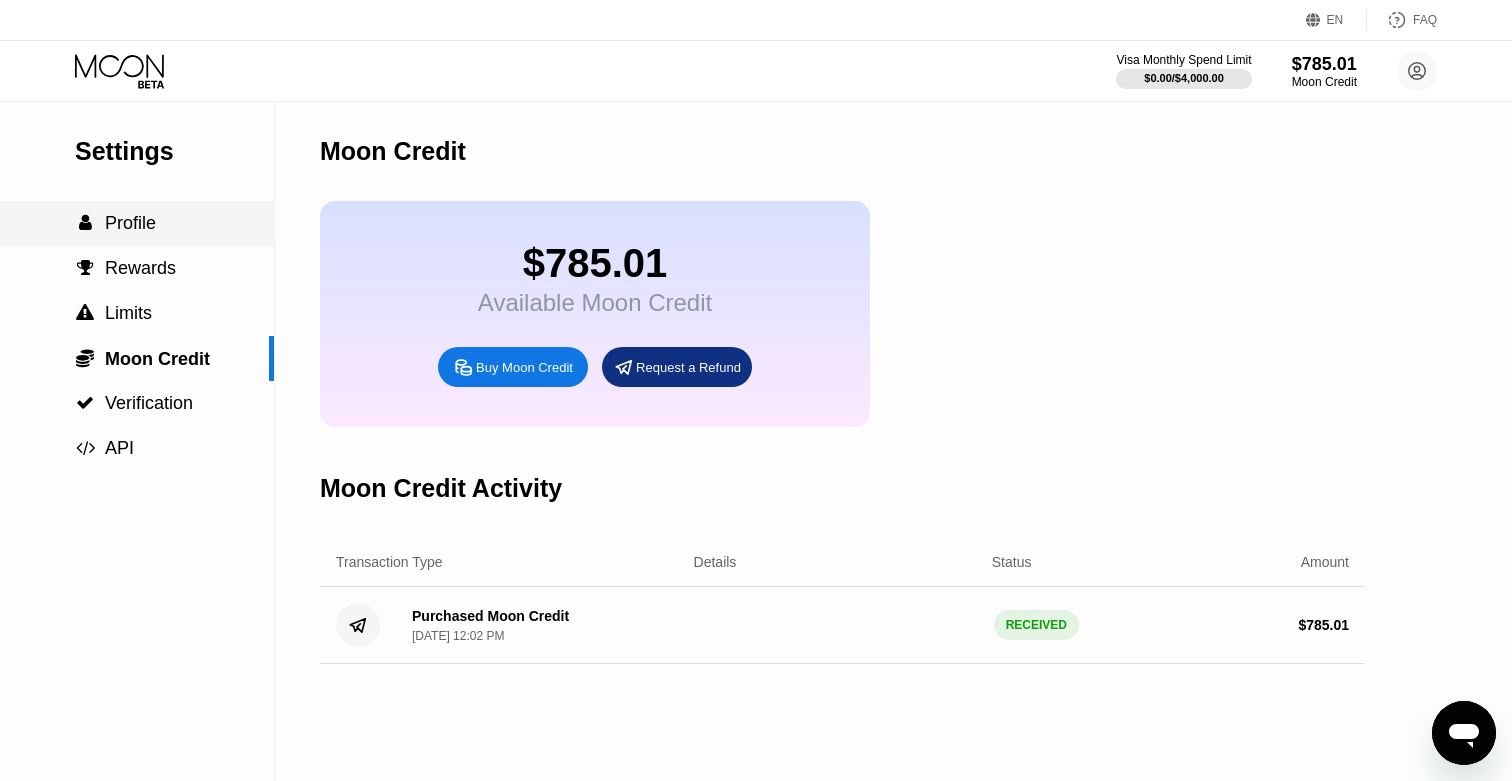 click on " Profile" at bounding box center [137, 223] 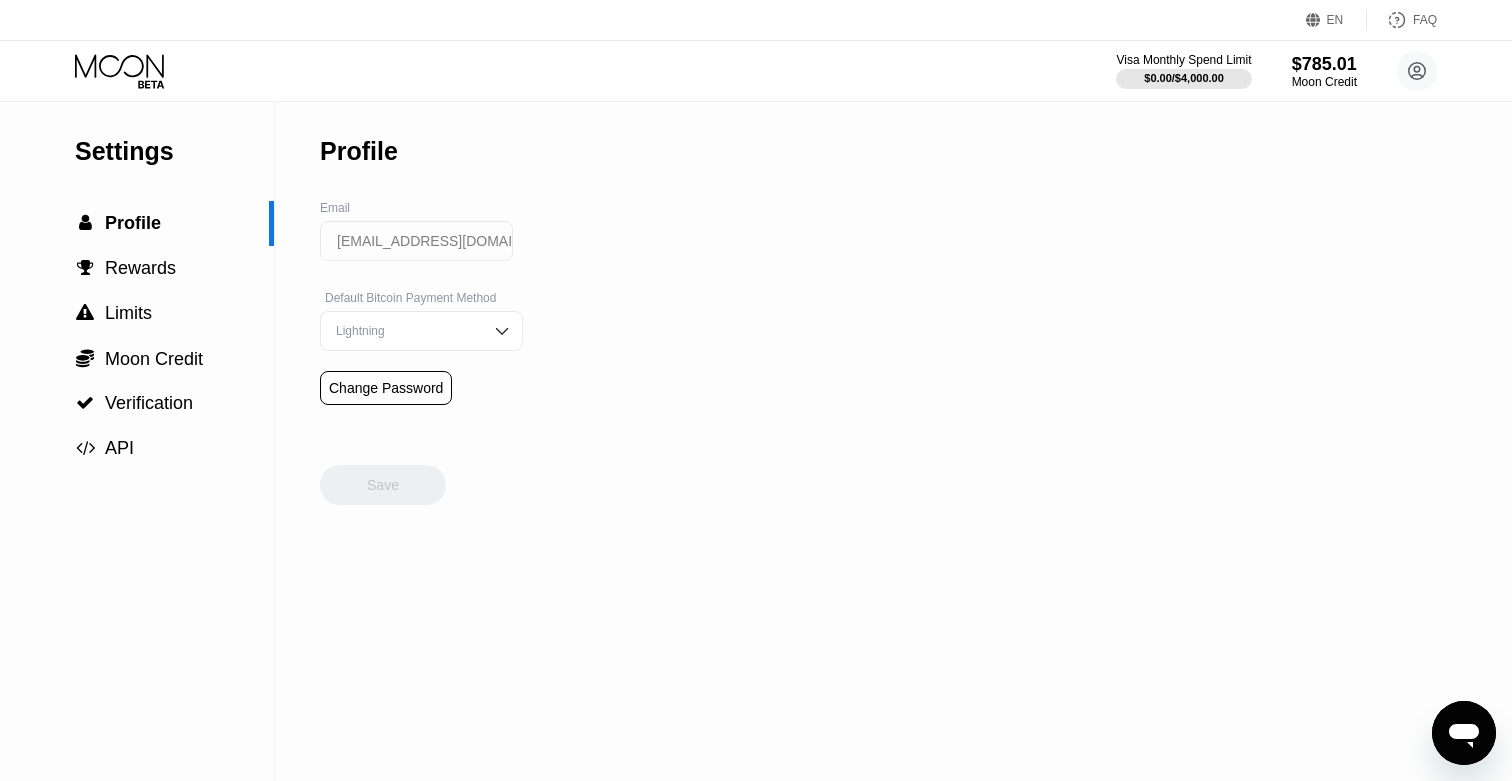 click 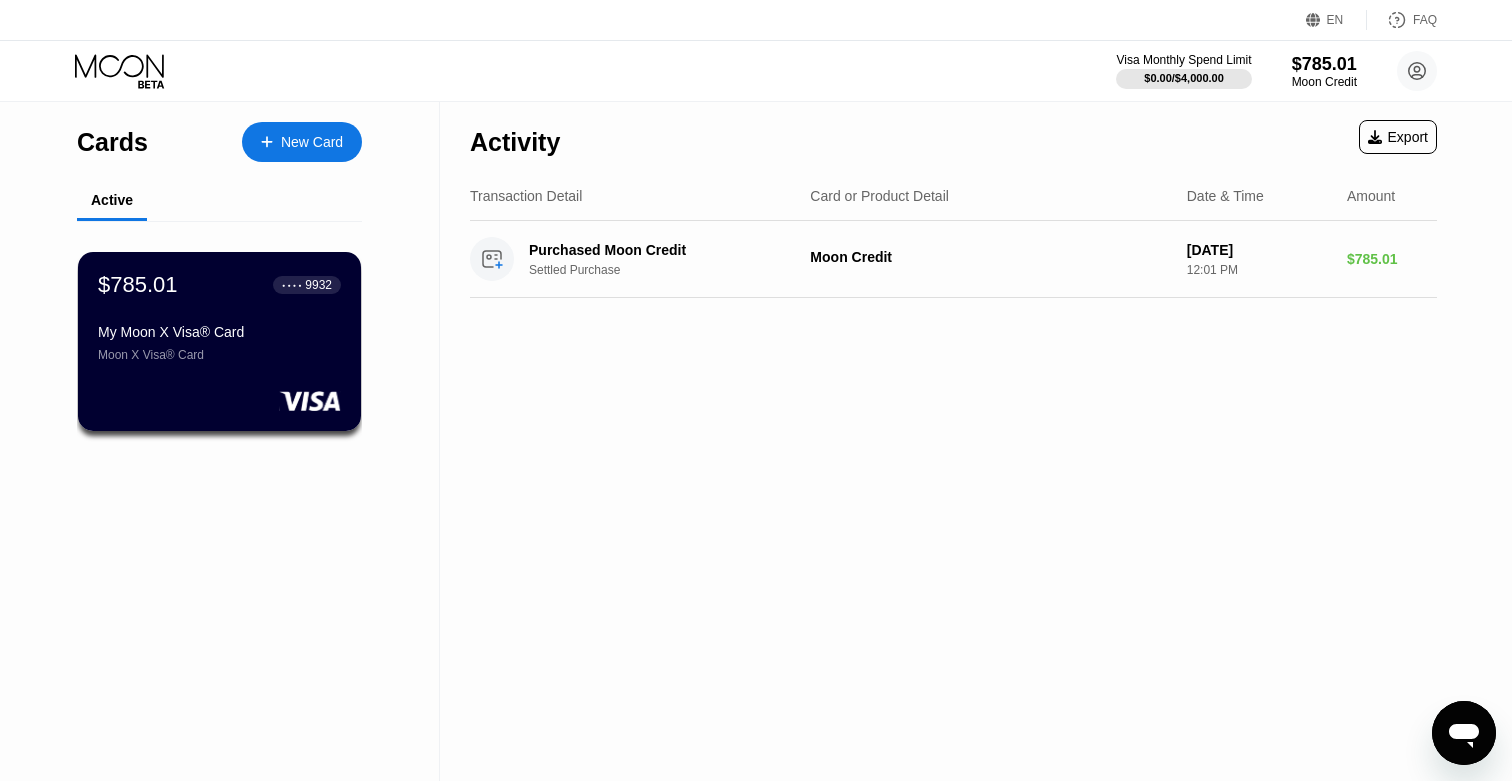 click on "Activity Export Transaction Detail Card or Product Detail Date & Time Amount Purchased Moon Credit Settled Purchase Moon Credit Jul 13, 2025 12:01 PM $785.01" at bounding box center [953, 441] 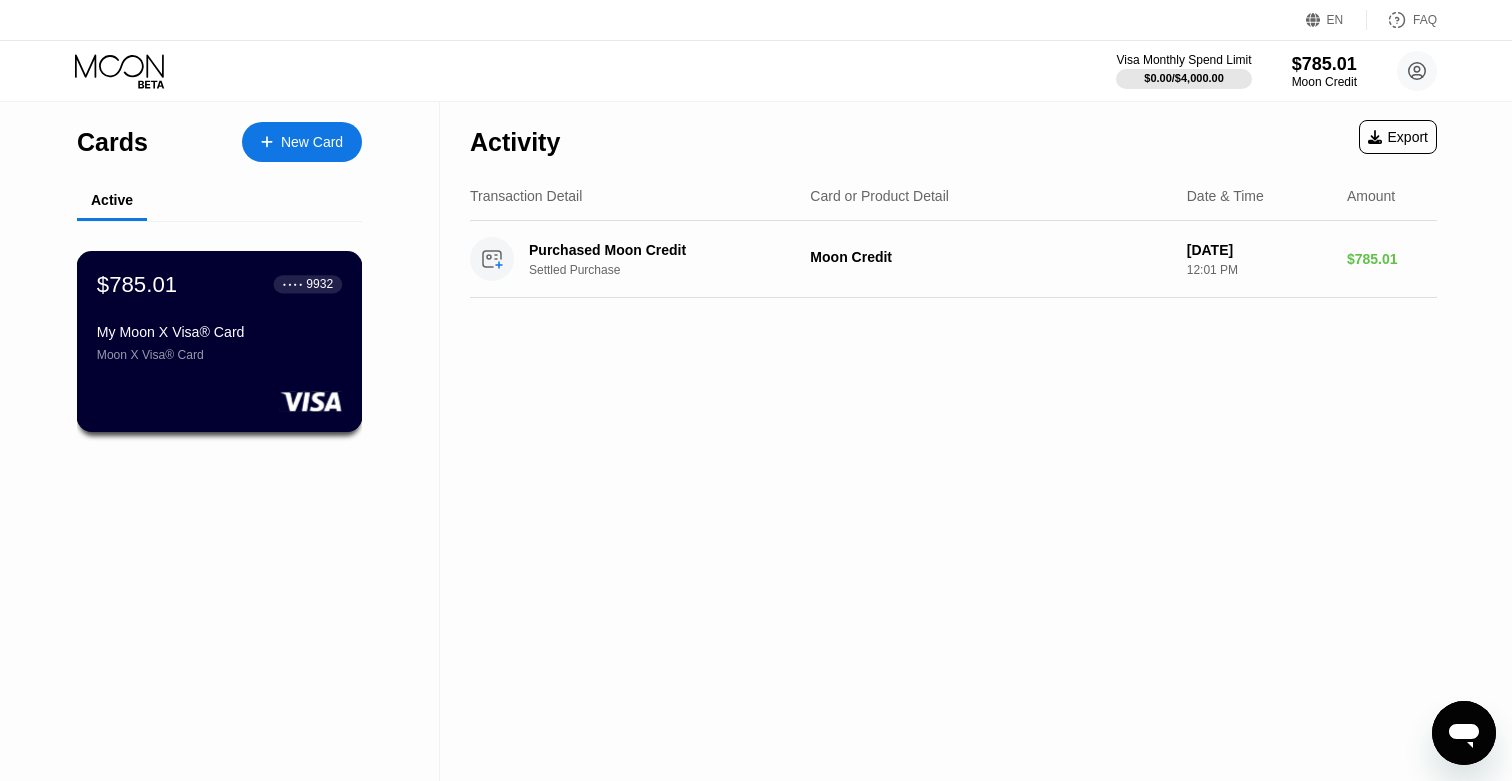 click on "$785.01 ● ● ● ● 9932 My Moon X Visa® Card Moon X Visa® Card" at bounding box center [220, 341] 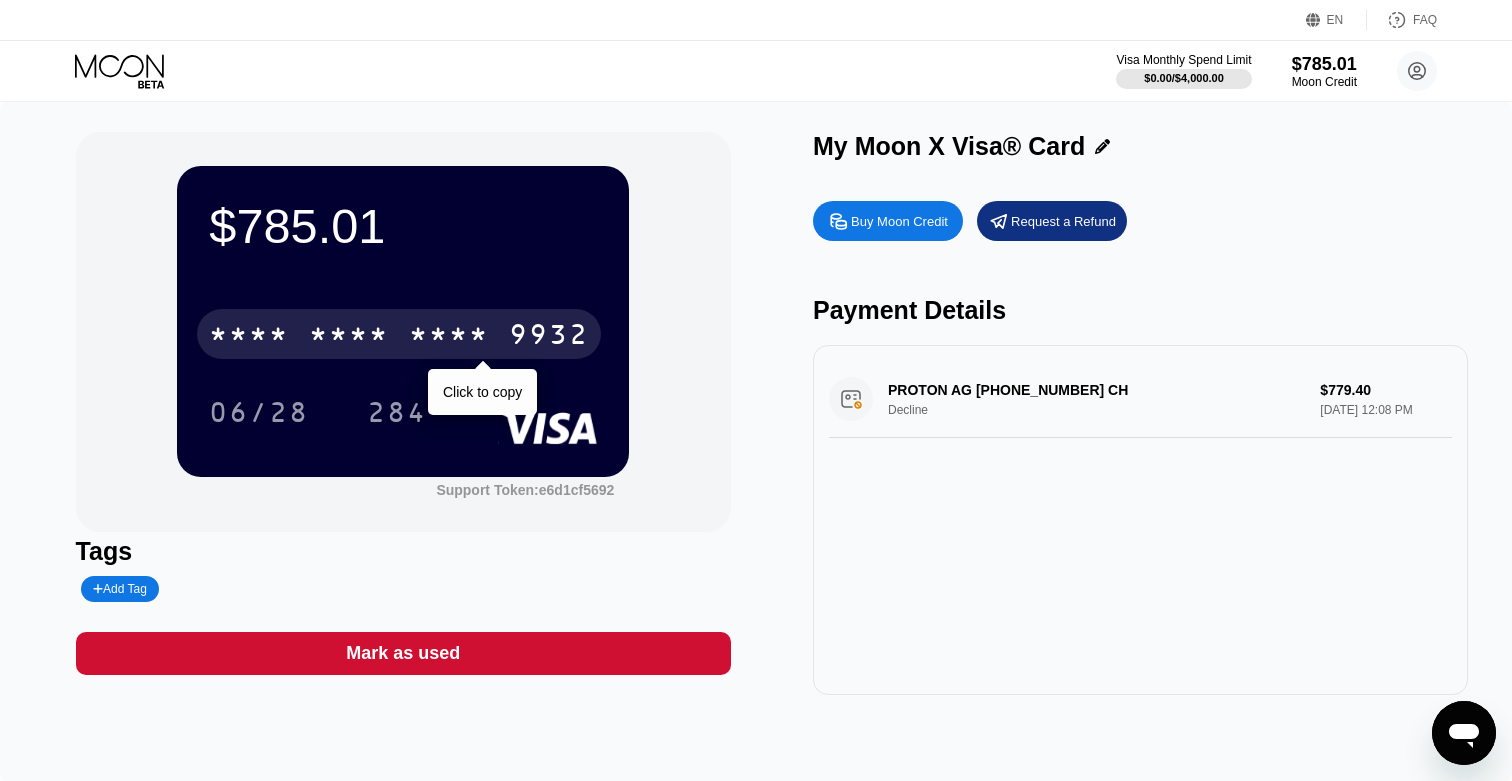 click on "* * * *" at bounding box center [449, 337] 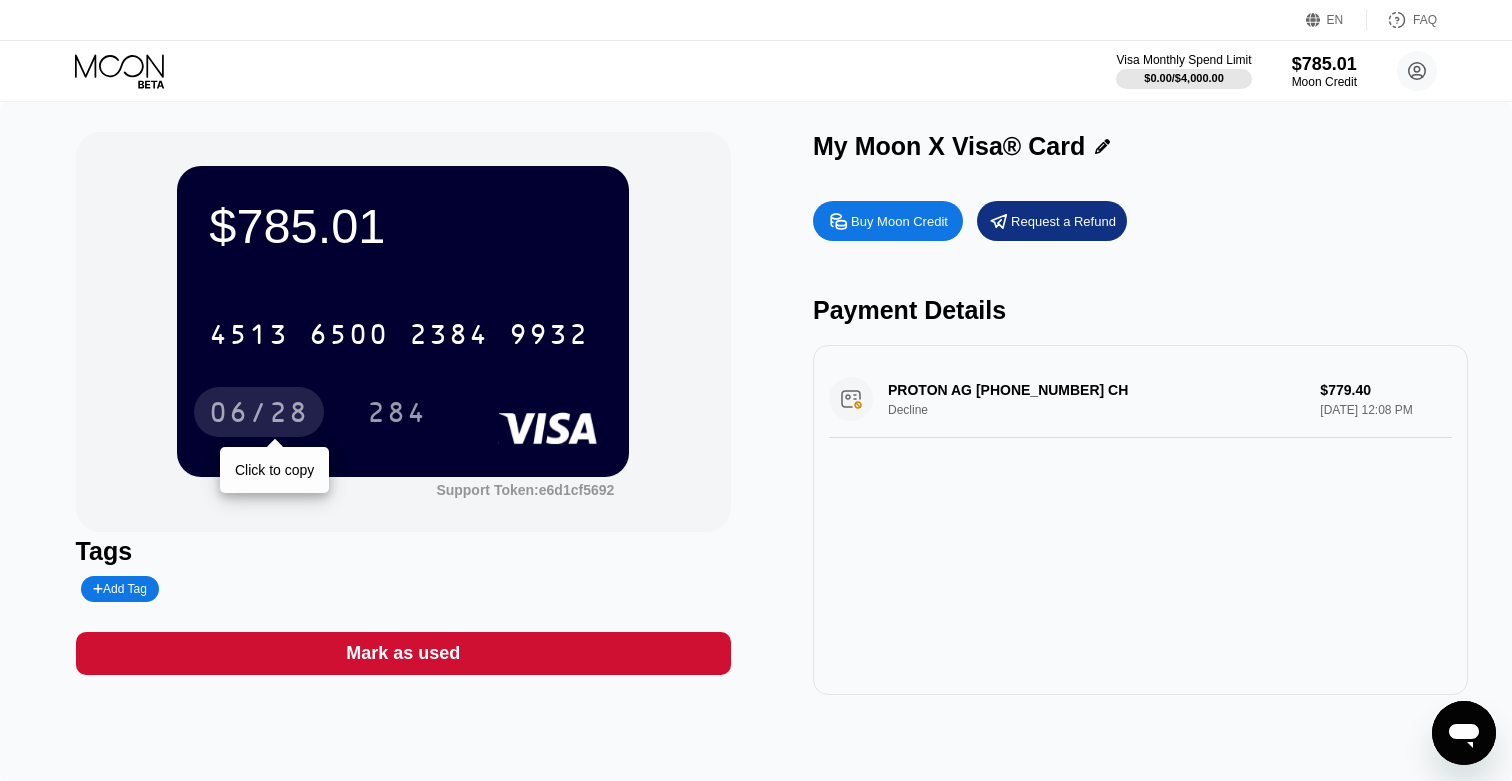 click on "06/28" at bounding box center [259, 415] 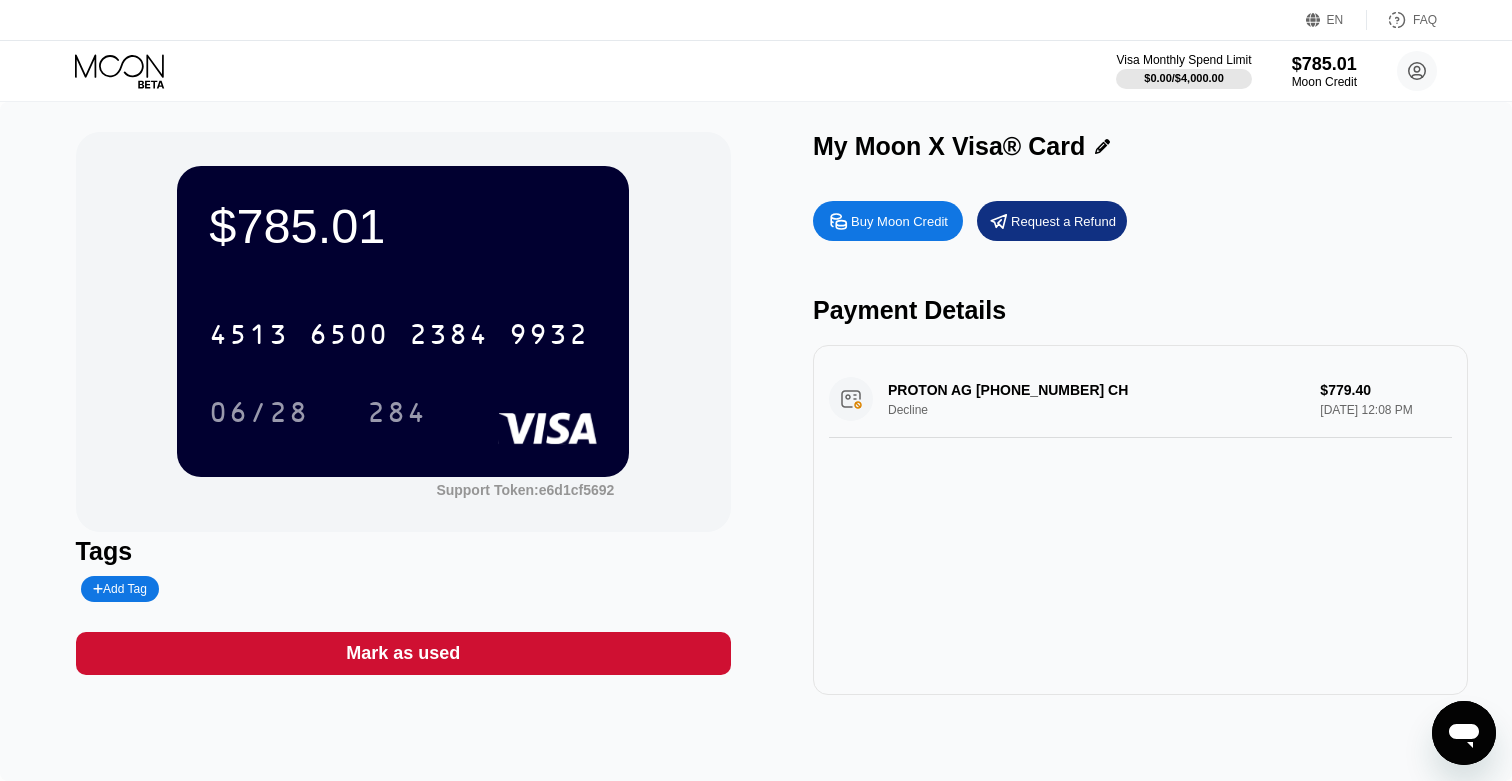 click on "PROTON AG                +41912280226 CH Decline $779.40 Jul 13, 2025 12:08 PM" at bounding box center [1140, 399] 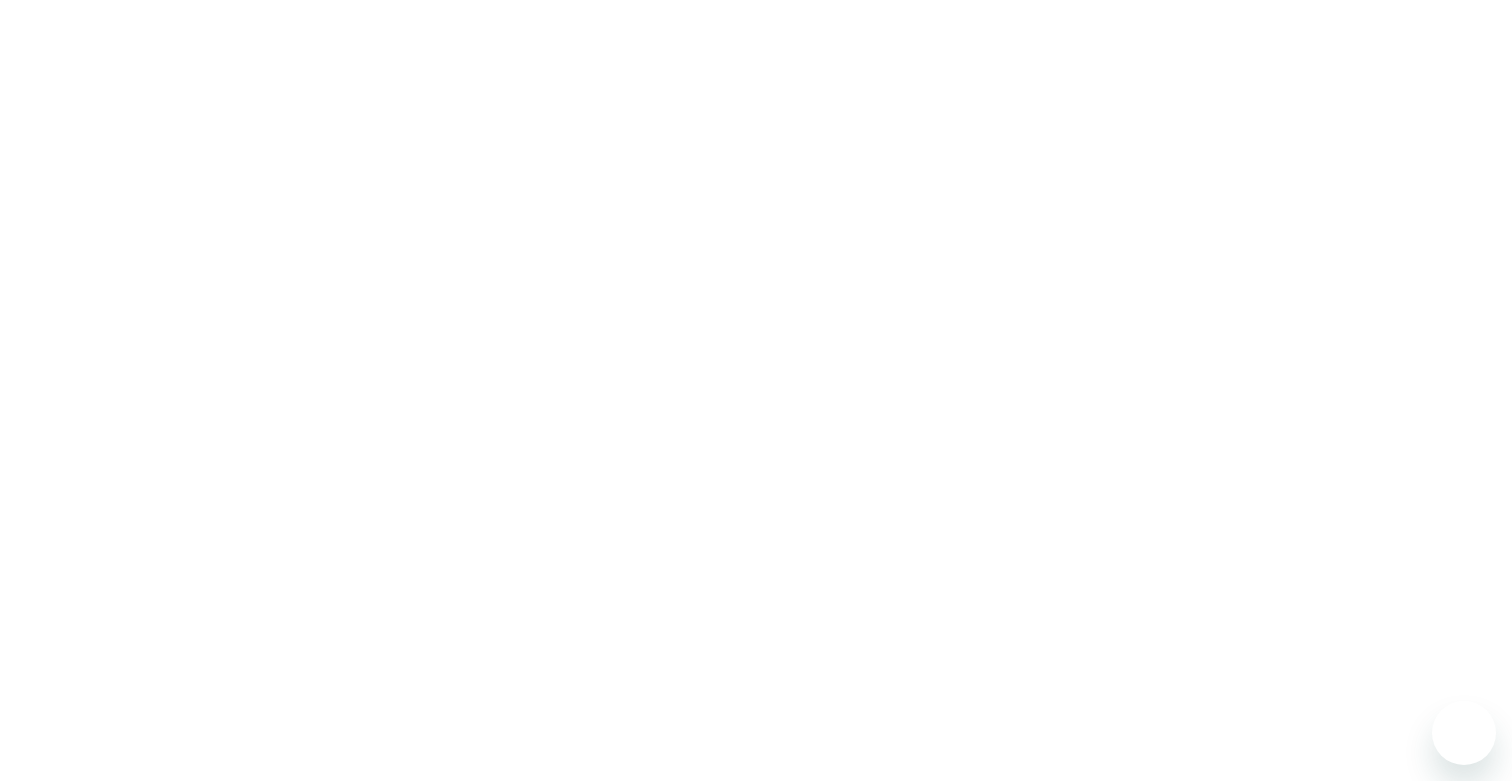 scroll, scrollTop: 0, scrollLeft: 0, axis: both 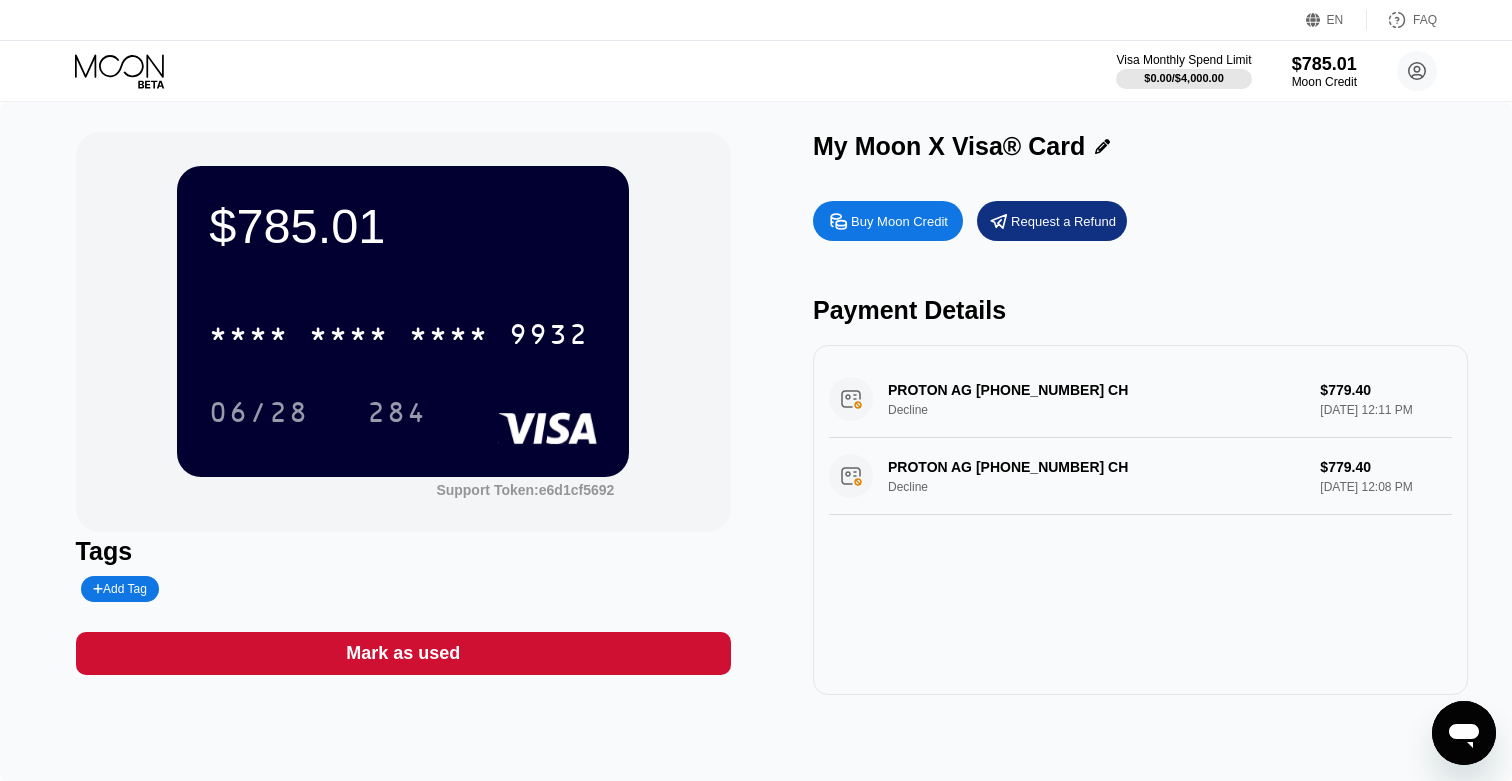 click on "PROTON AG                +41912280226 CH Decline $779.40 Jul 13, 2025 12:11 PM" at bounding box center [1140, 399] 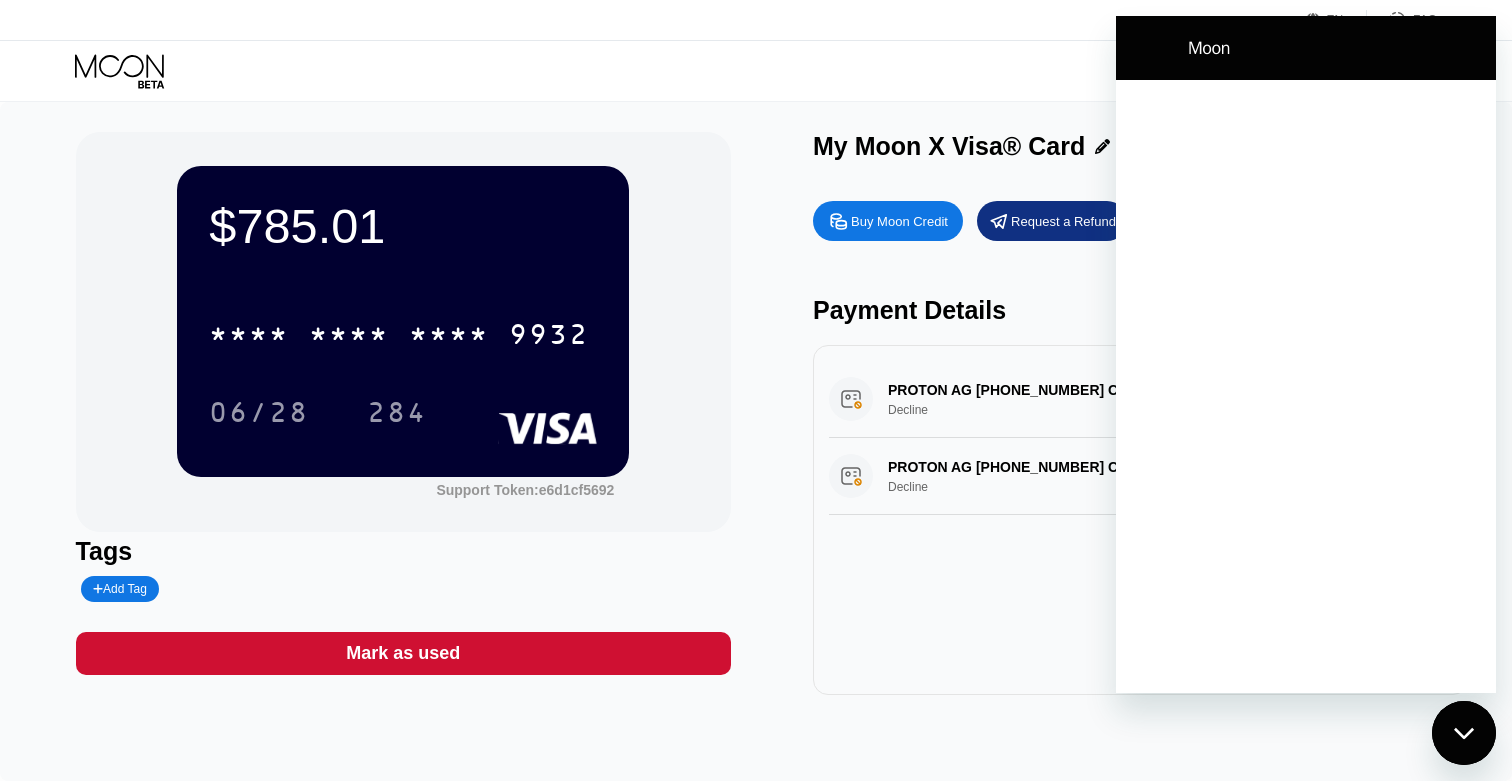 scroll, scrollTop: 0, scrollLeft: 0, axis: both 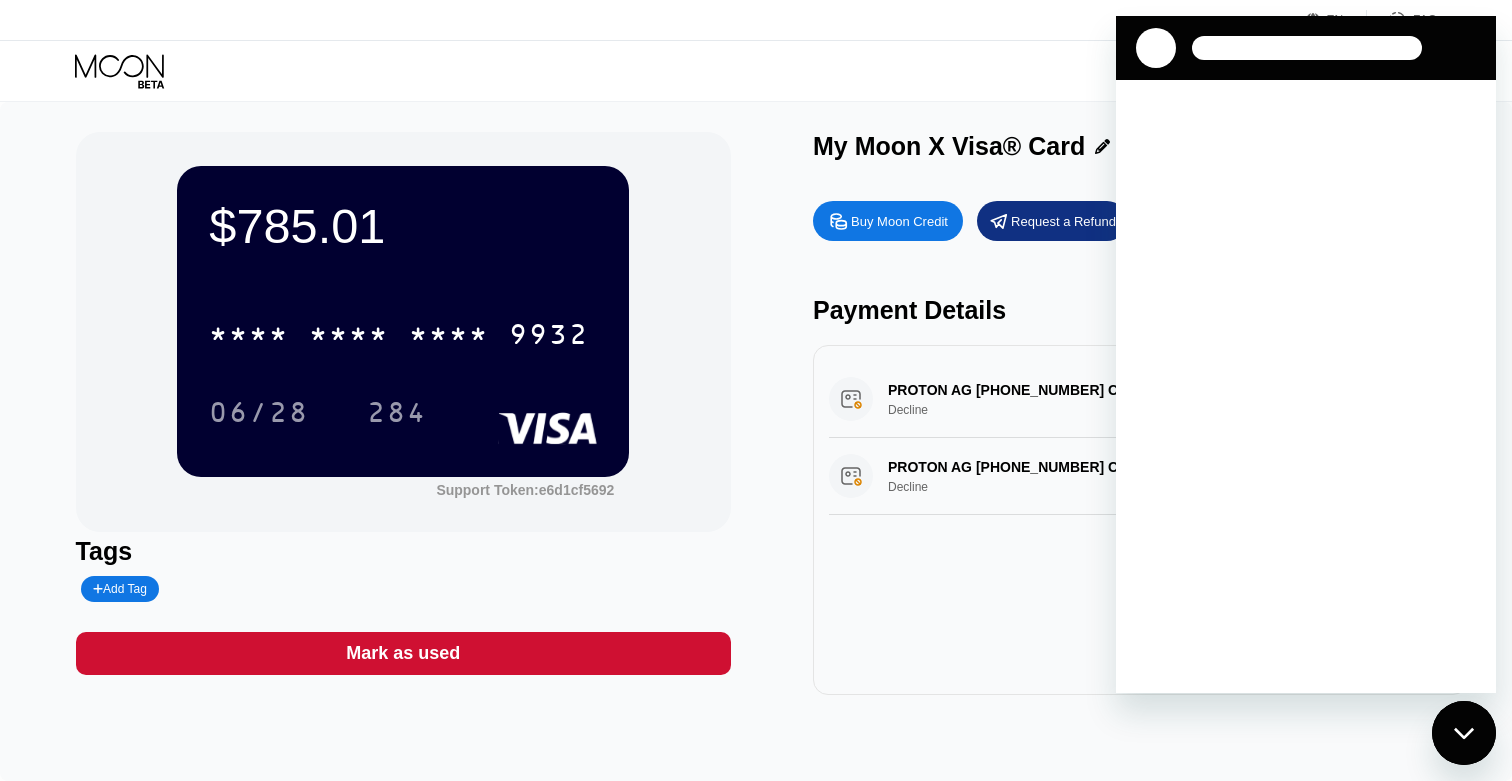 click on "PROTON AG                +41912280226 CH Decline $779.40 Jul 13, 2025 12:11 PM PROTON AG                +41912280226 CH Decline $779.40 Jul 13, 2025 12:08 PM" at bounding box center [1140, 520] 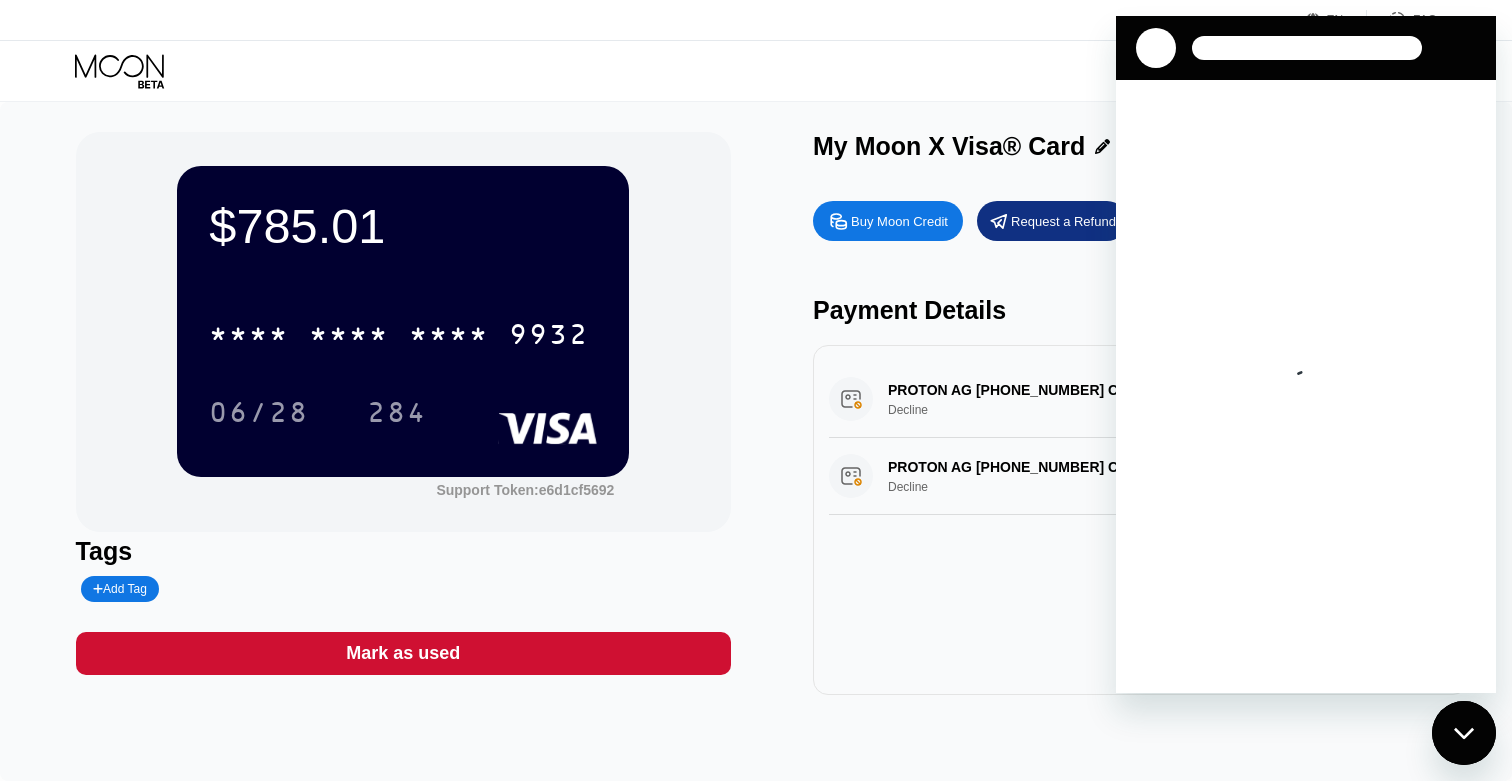 click 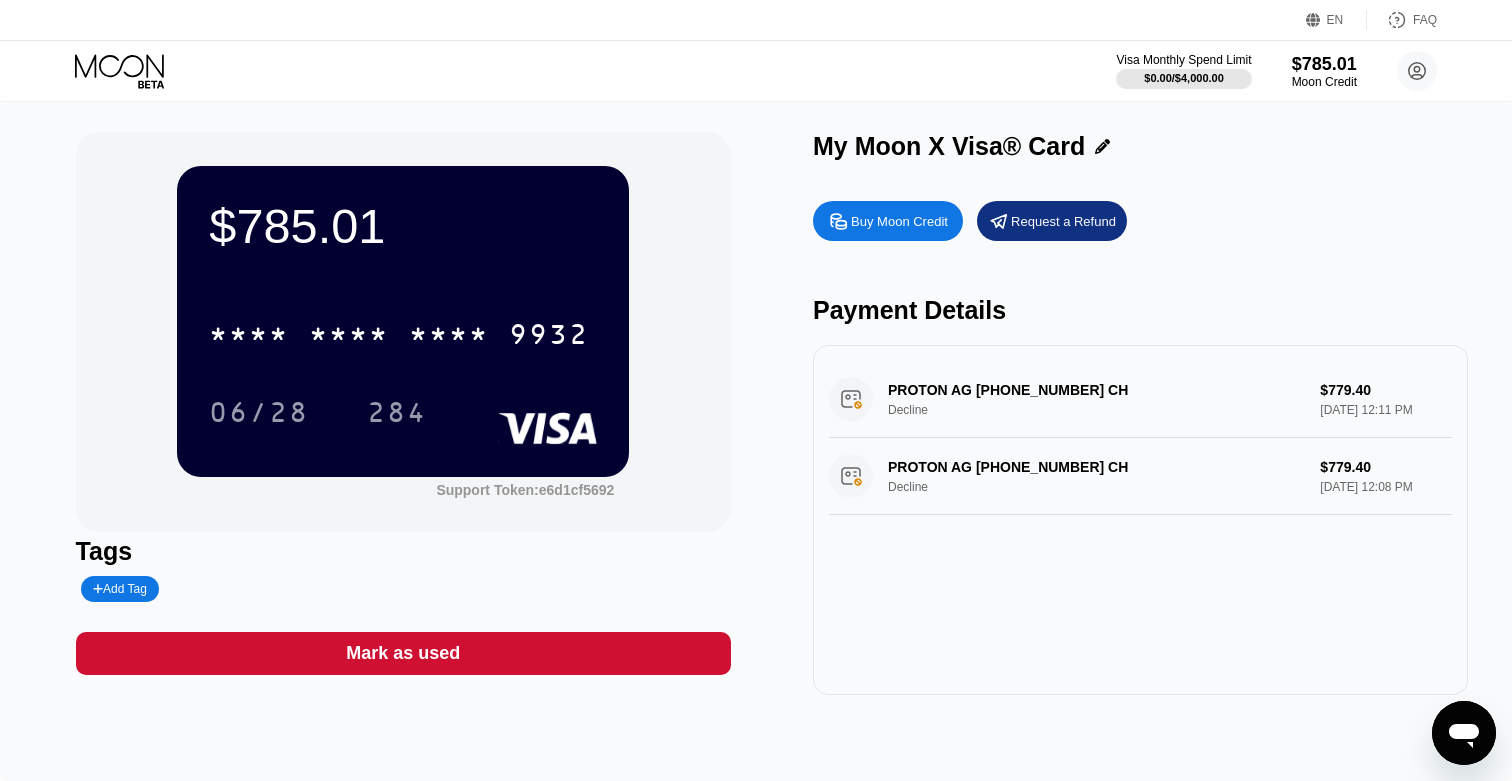 click 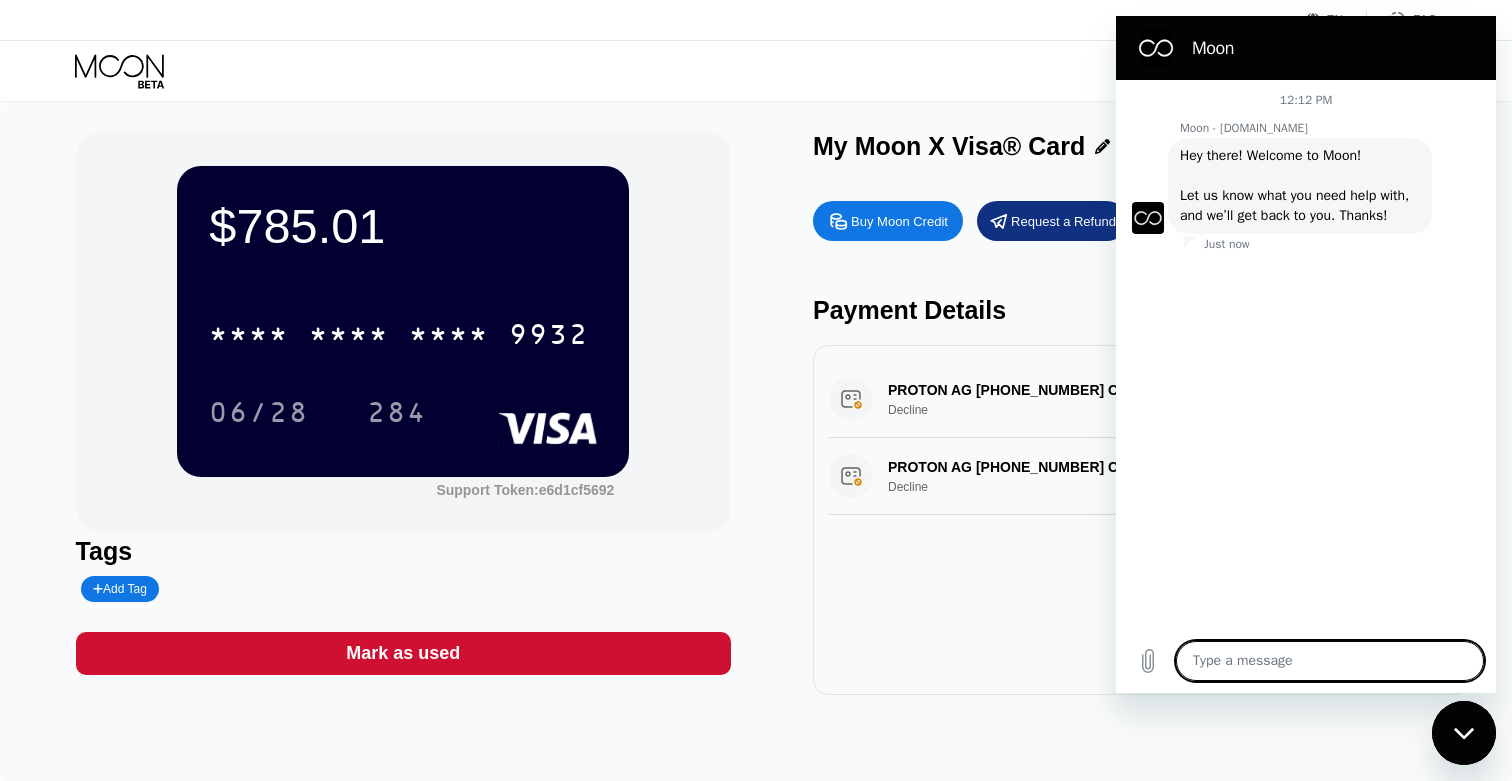 type on "x" 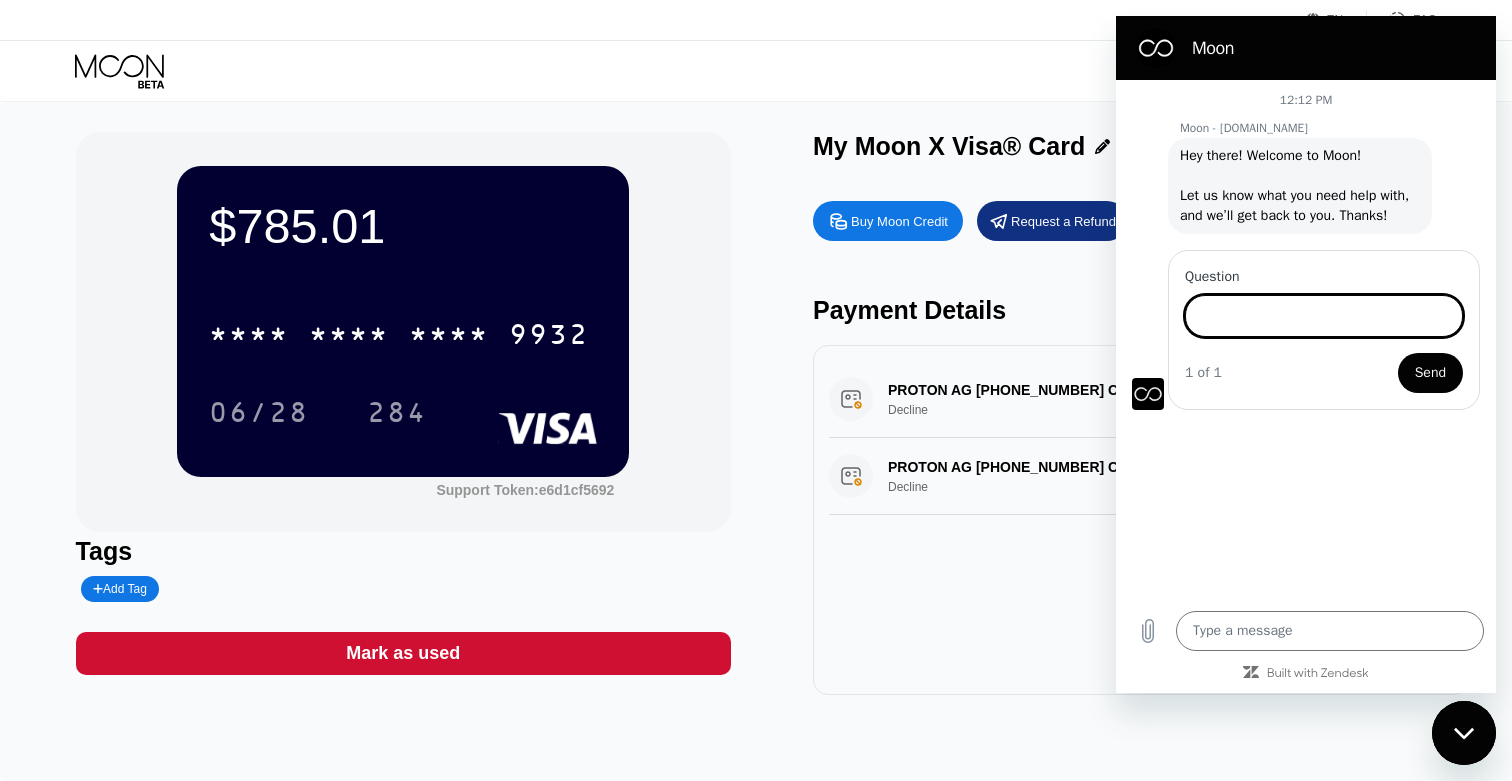 click on "Question" at bounding box center [1324, 316] 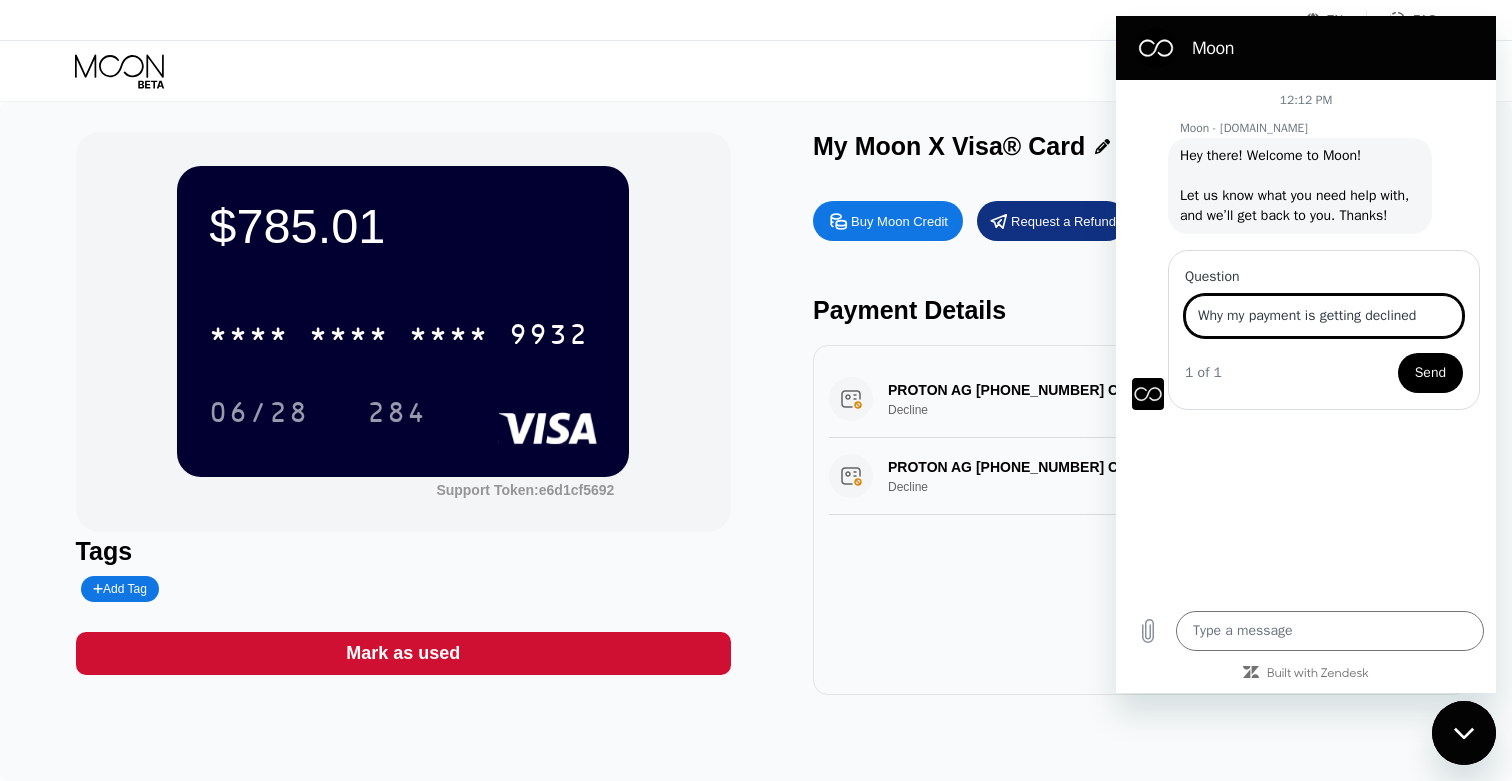 type on "Why my payment is getting declined" 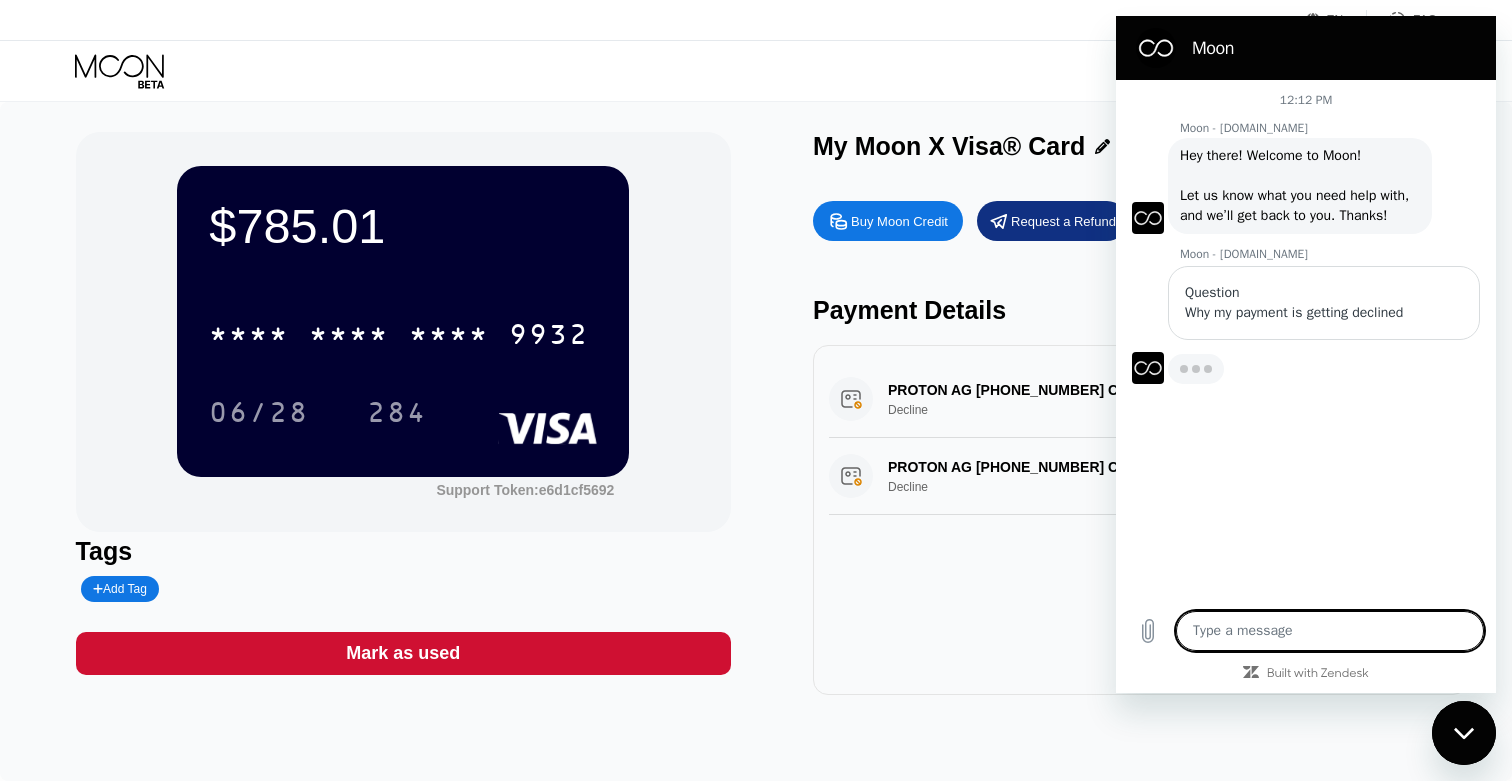 click at bounding box center (1464, 733) 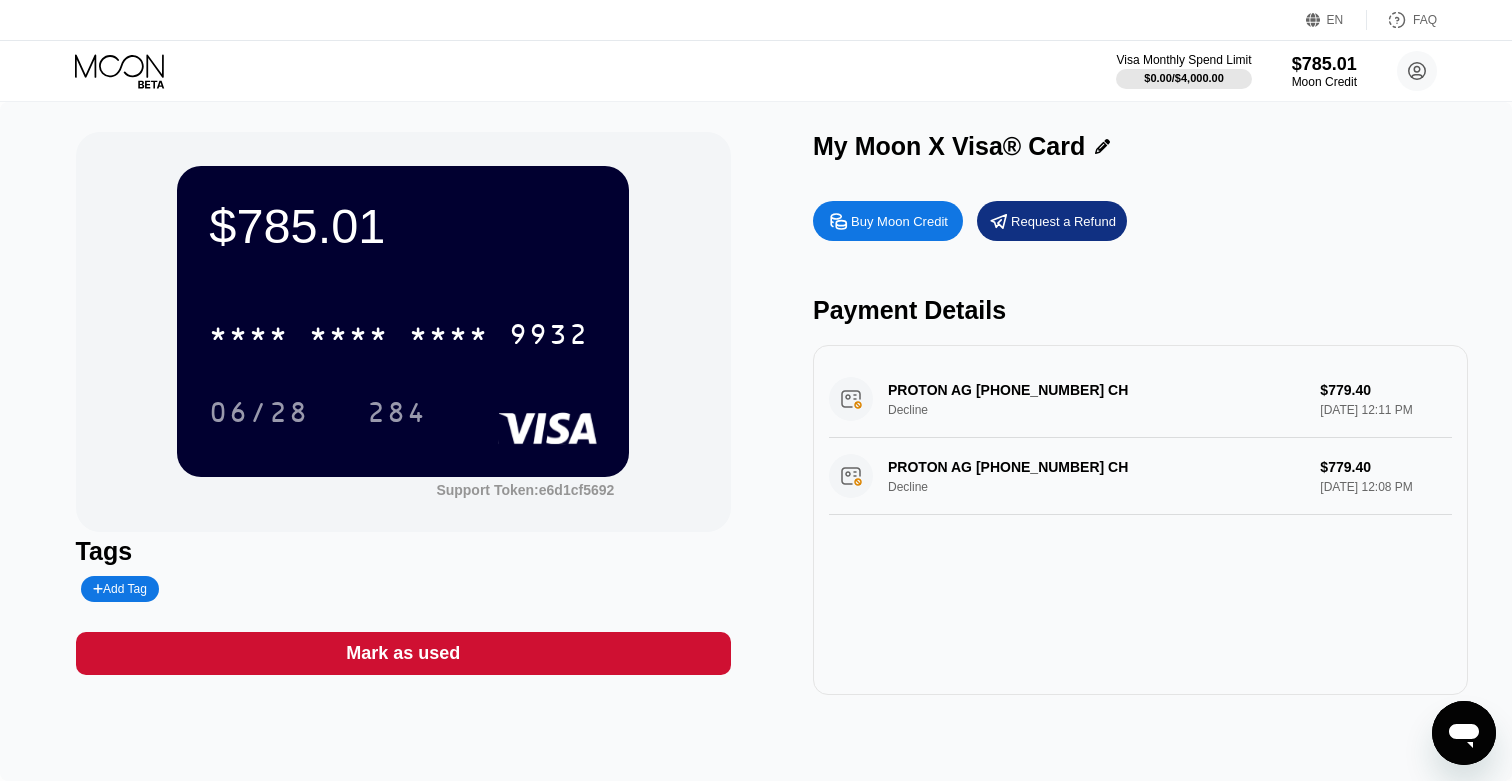 type on "x" 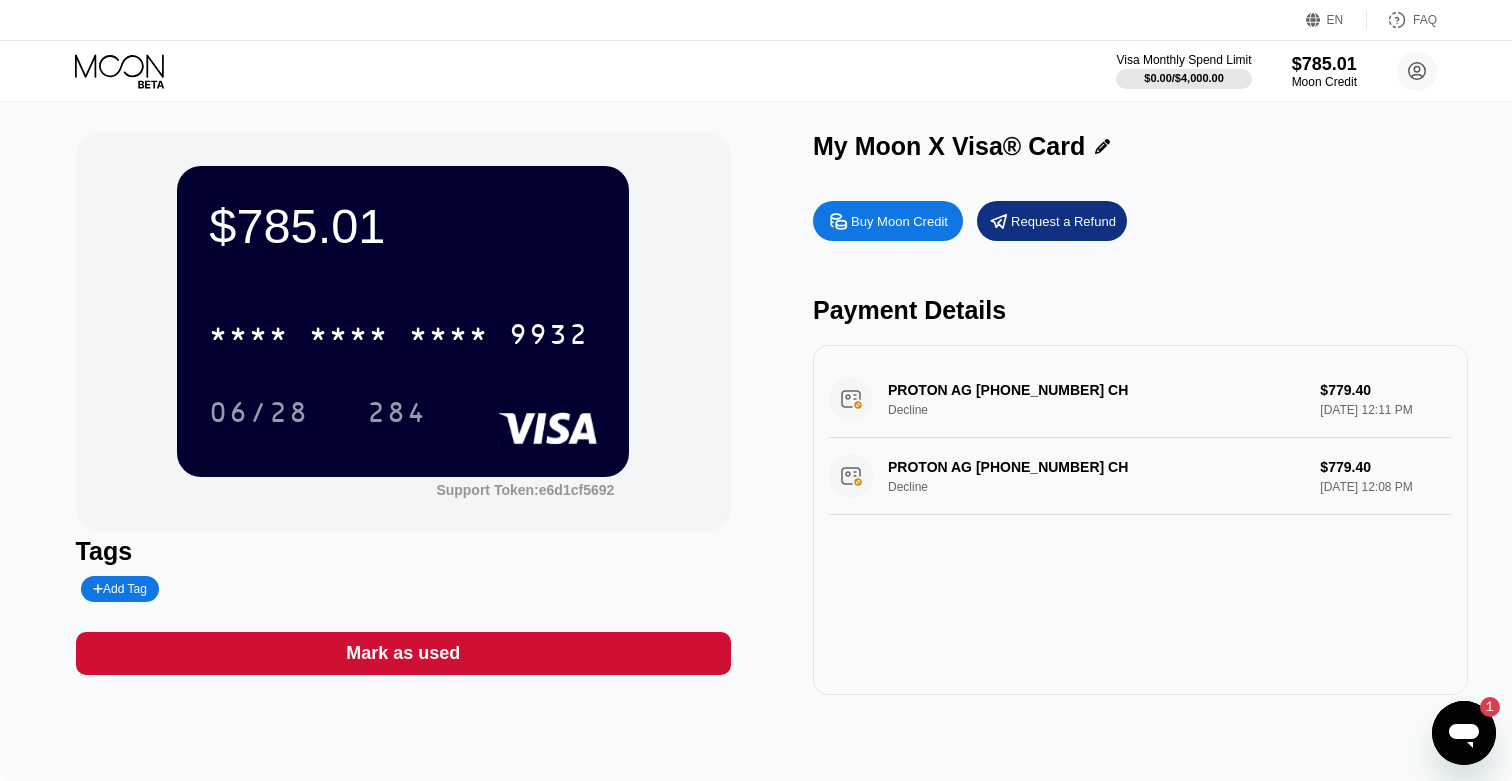 scroll, scrollTop: 0, scrollLeft: 0, axis: both 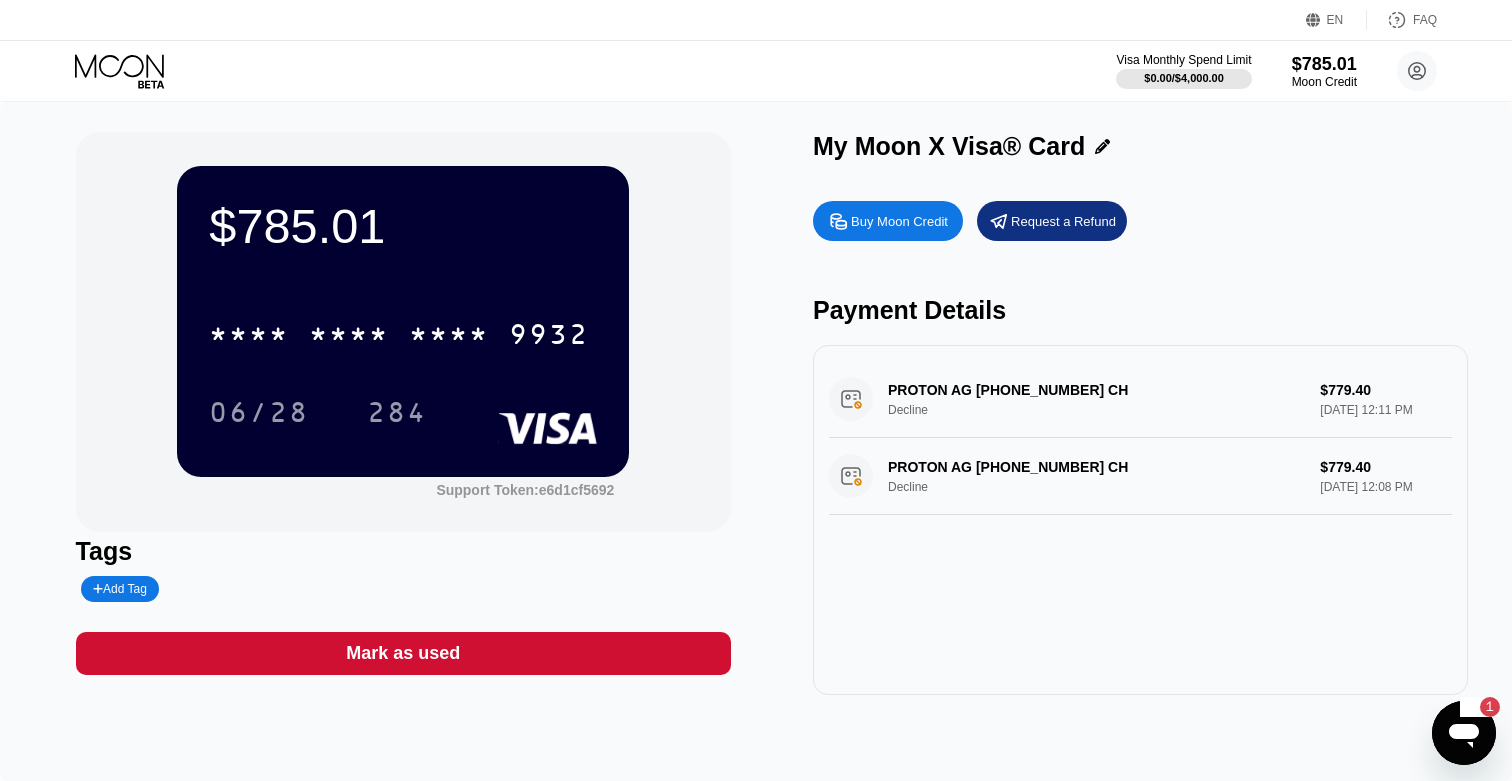 type on "x" 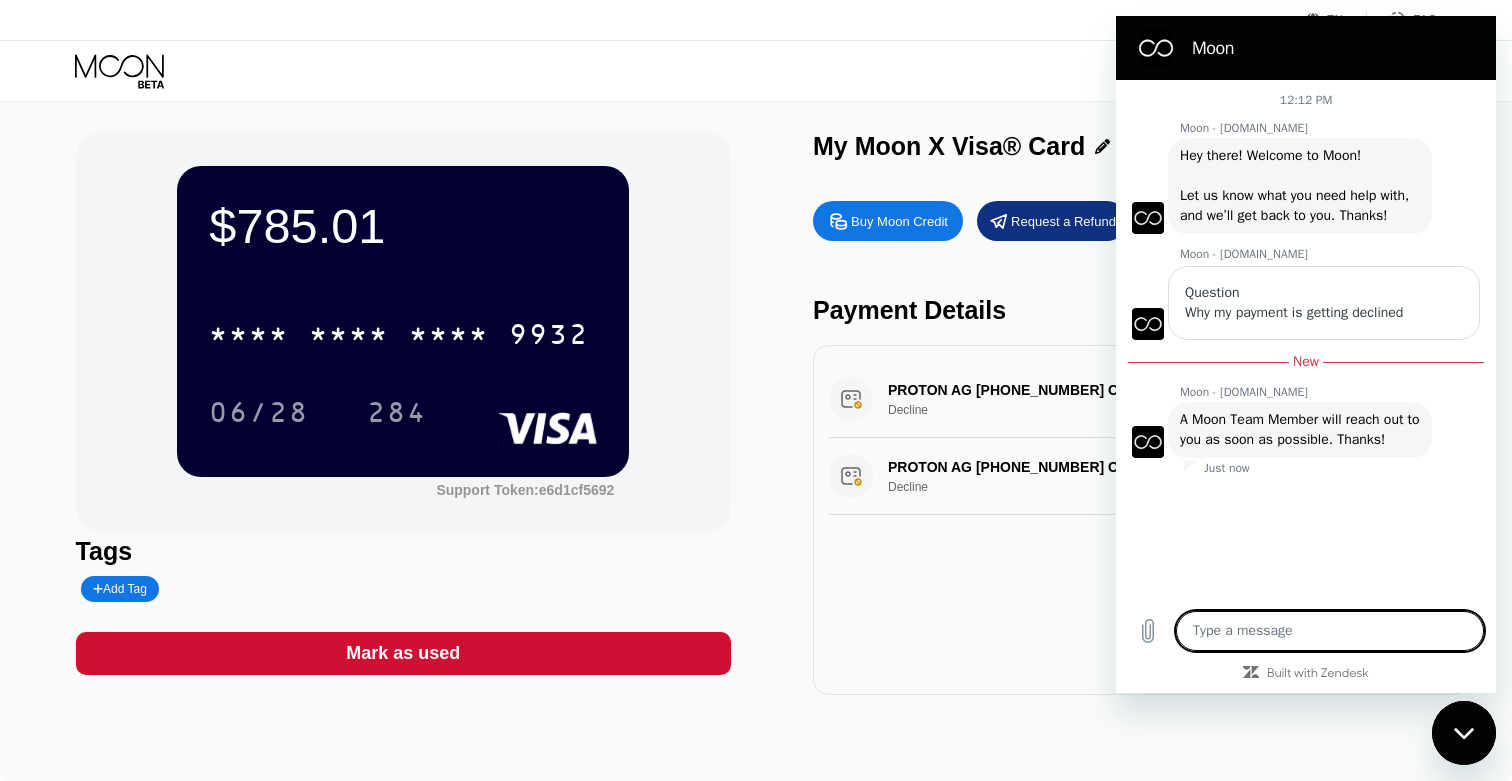 type on "i" 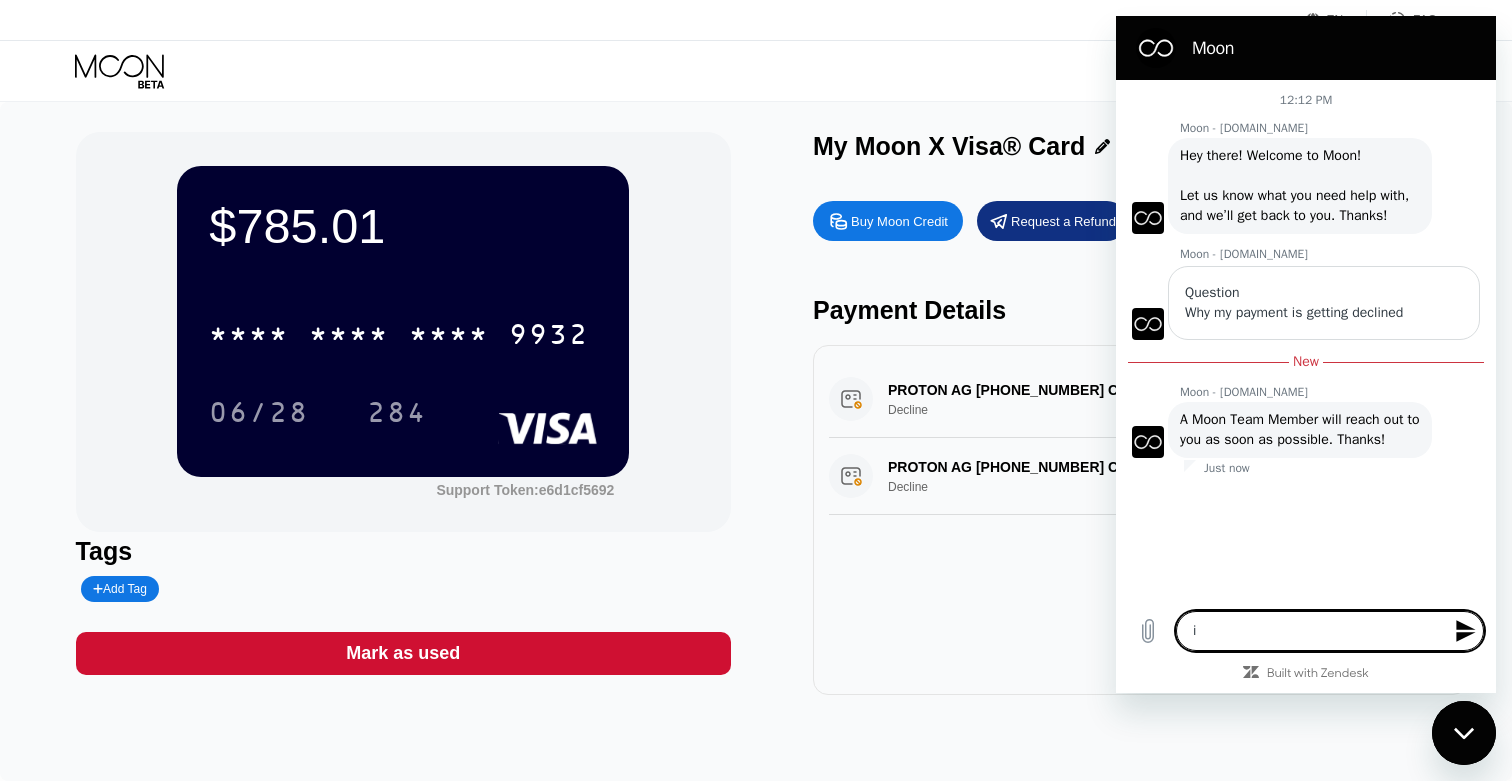 type on "i" 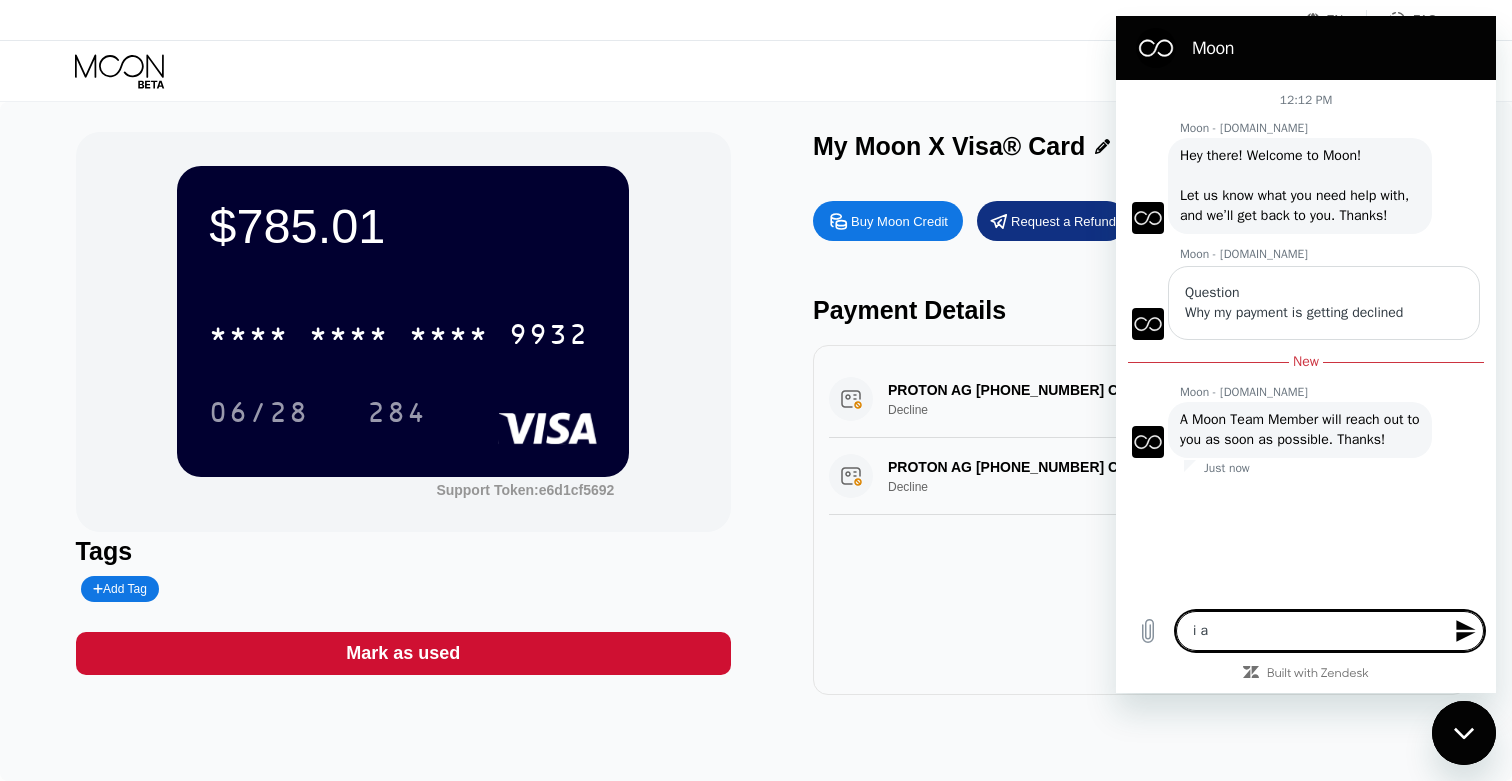 type on "i am" 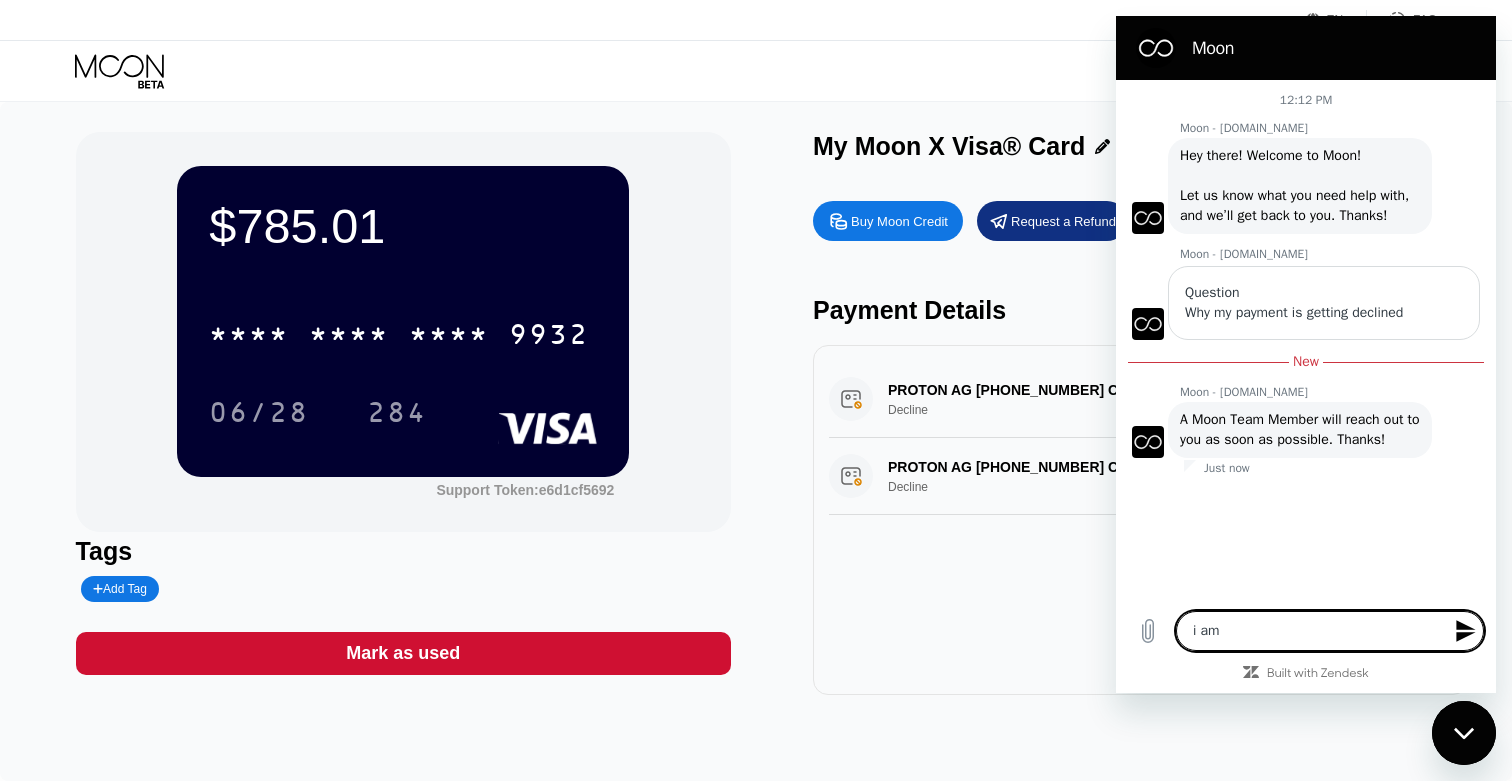 type on "i am" 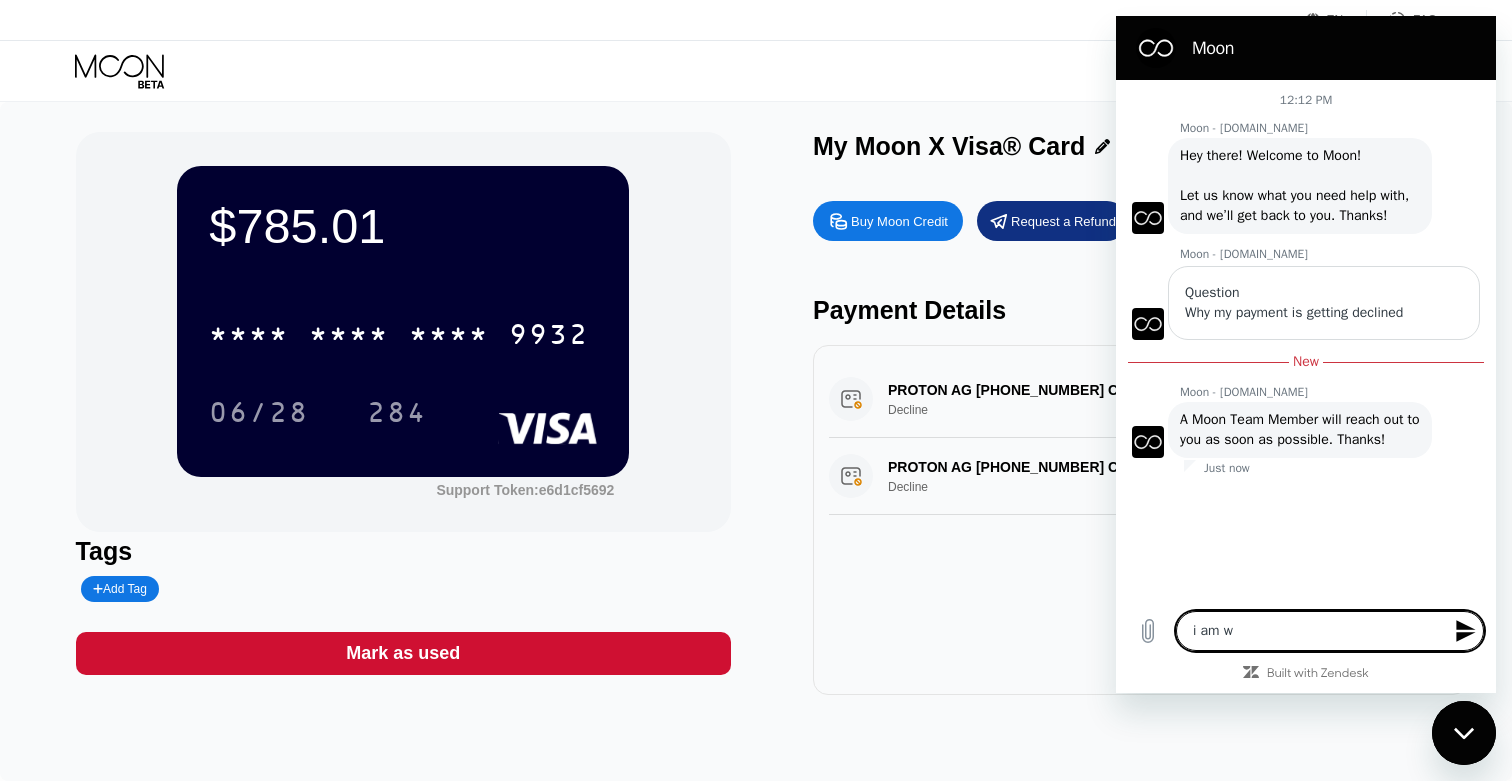 type on "i am wa" 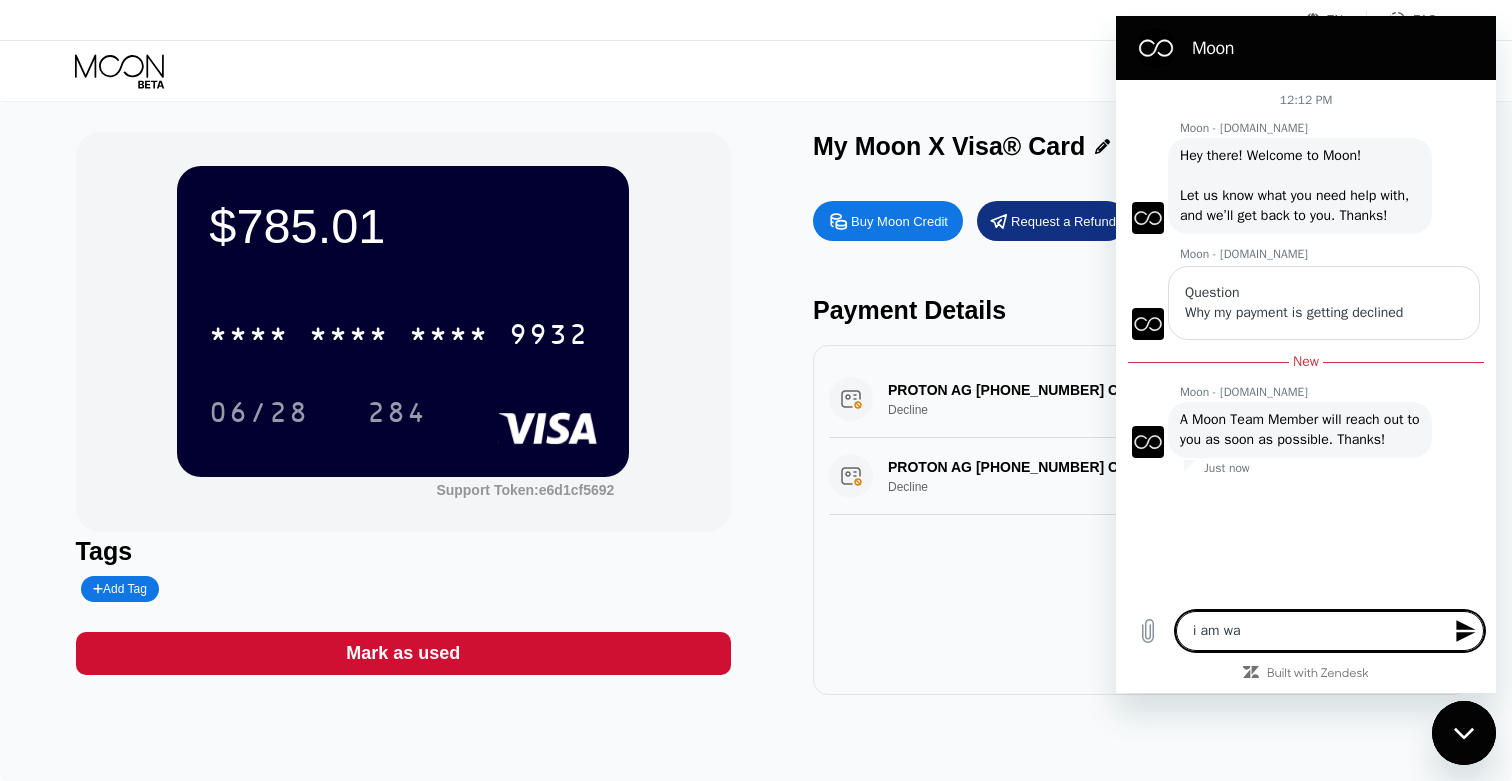type on "i am wai" 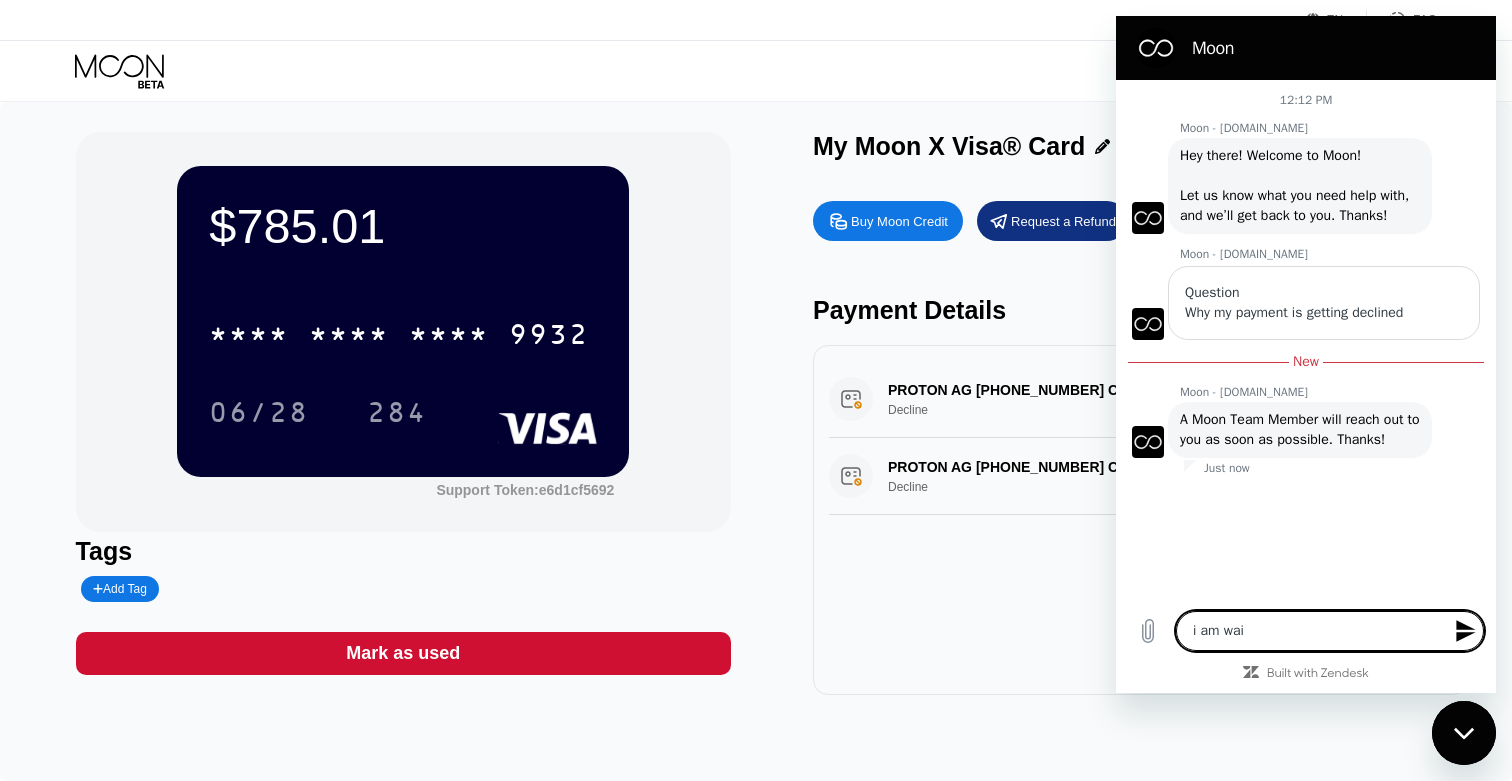 type on "i am wait" 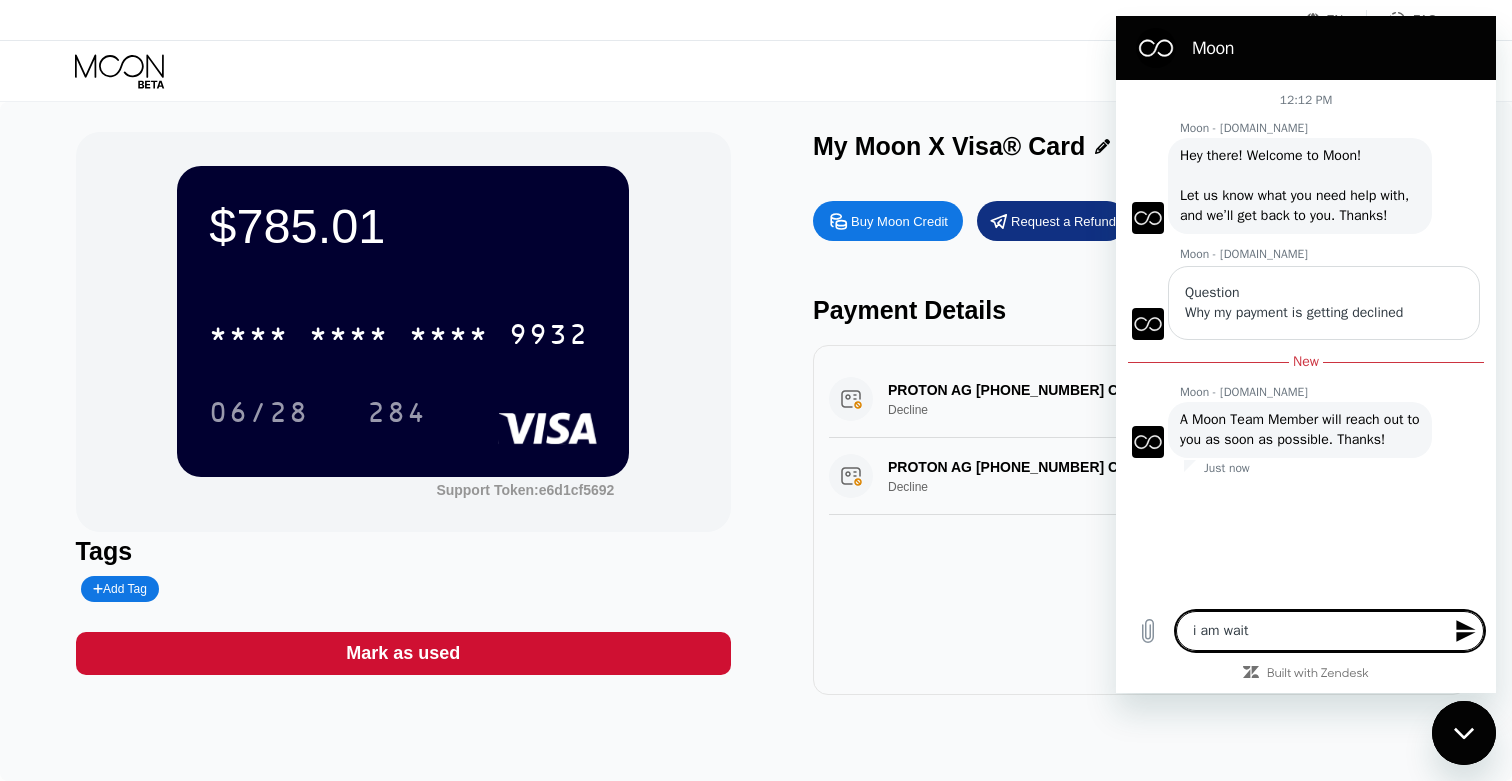 type on "i am waiti" 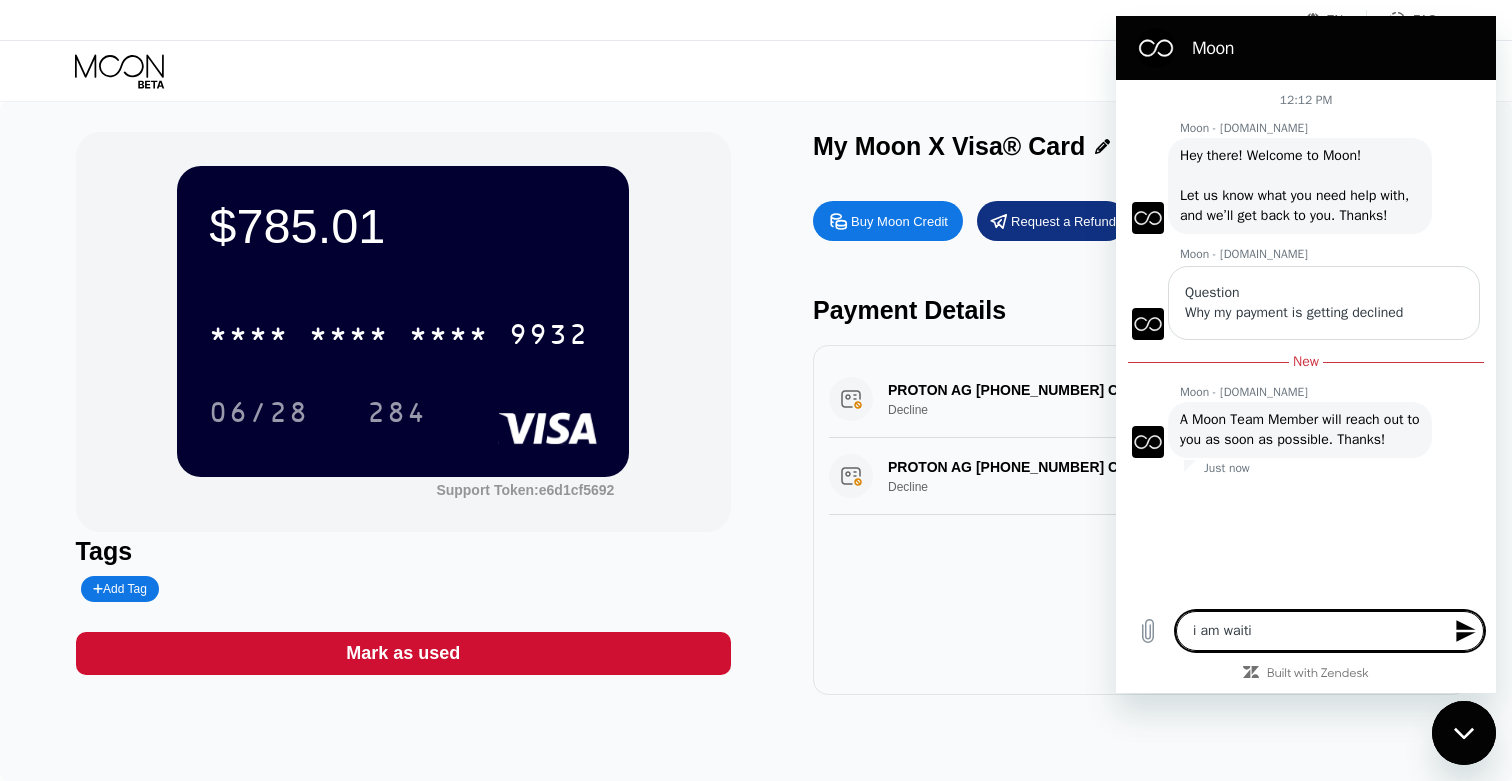 type on "i am waitin" 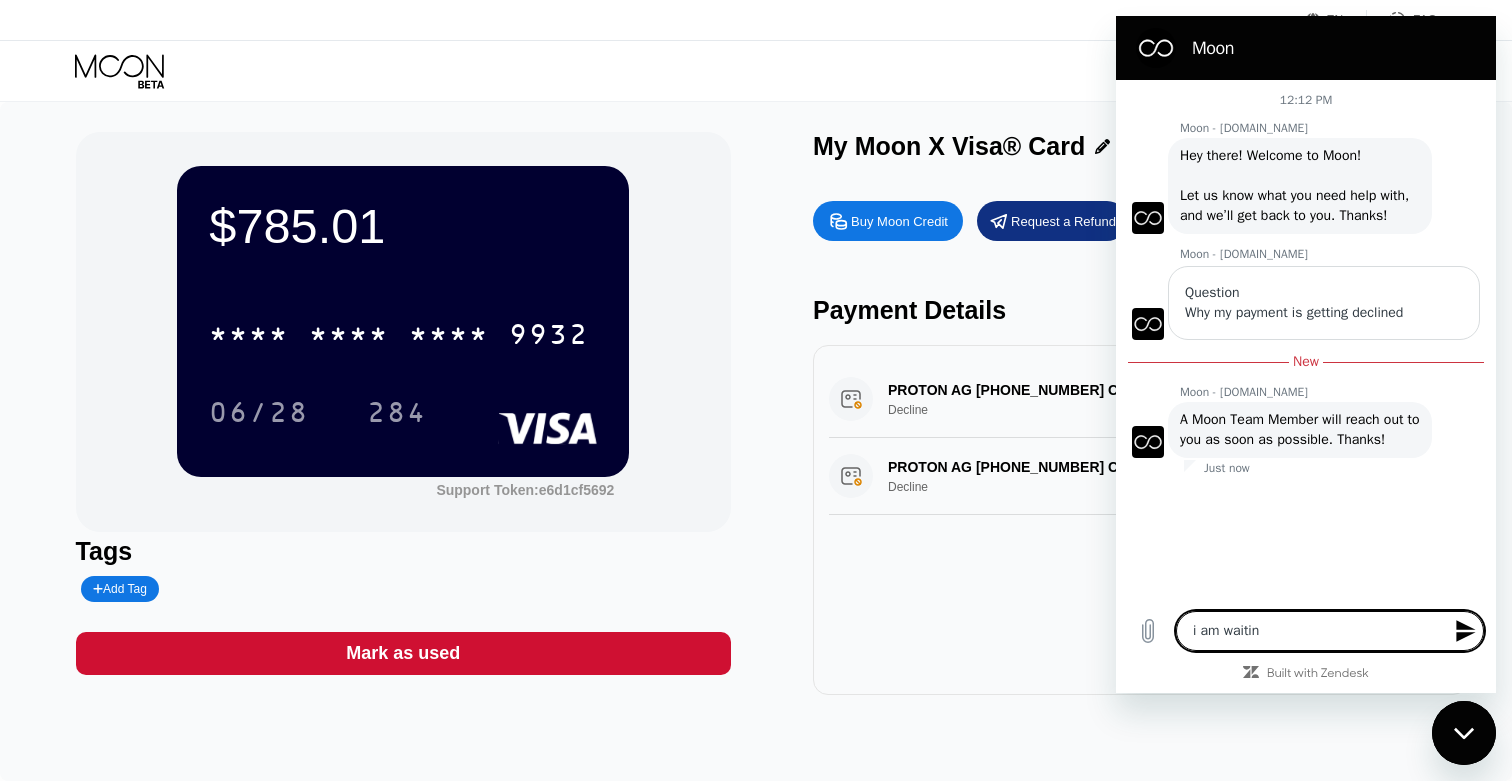 type on "i am waiting" 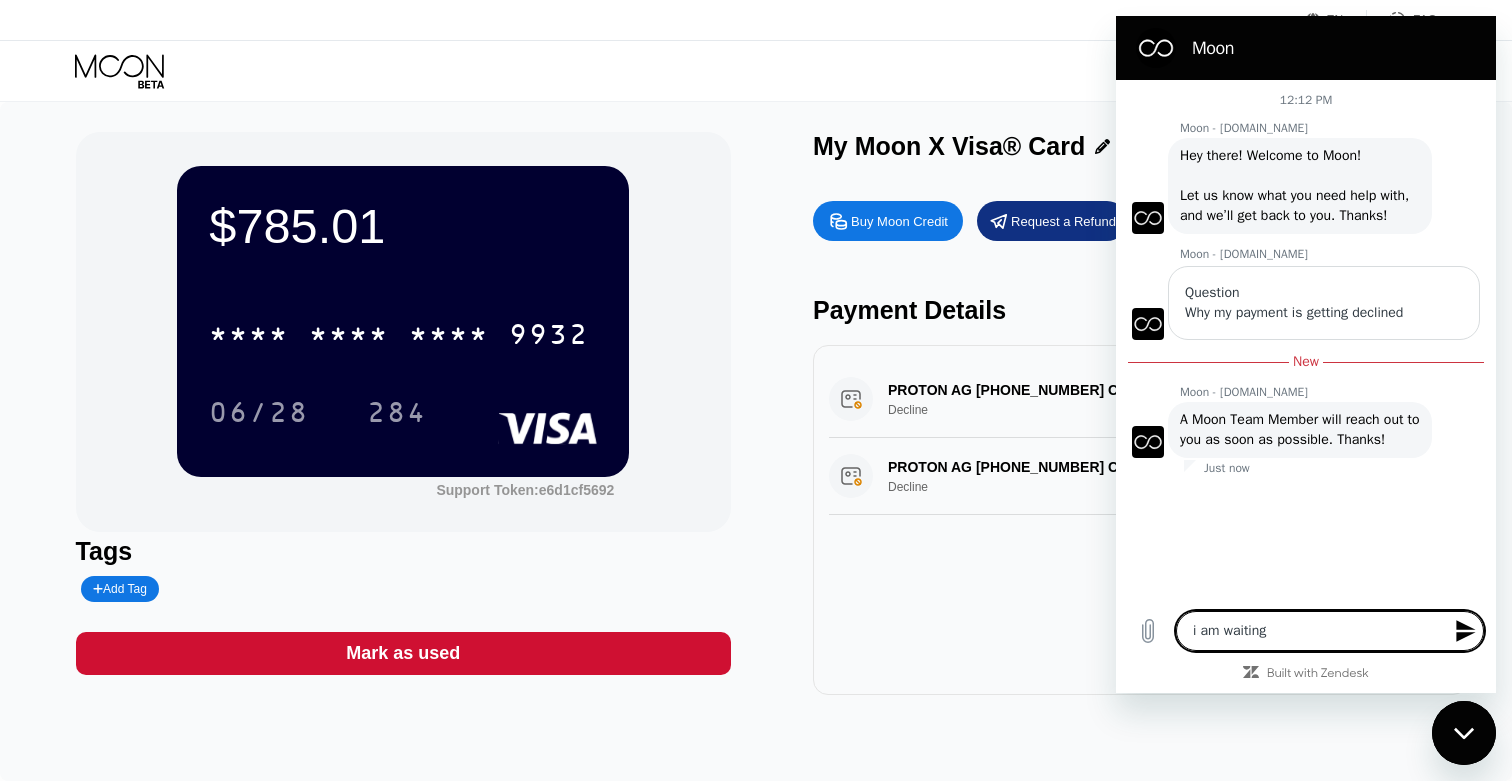 type 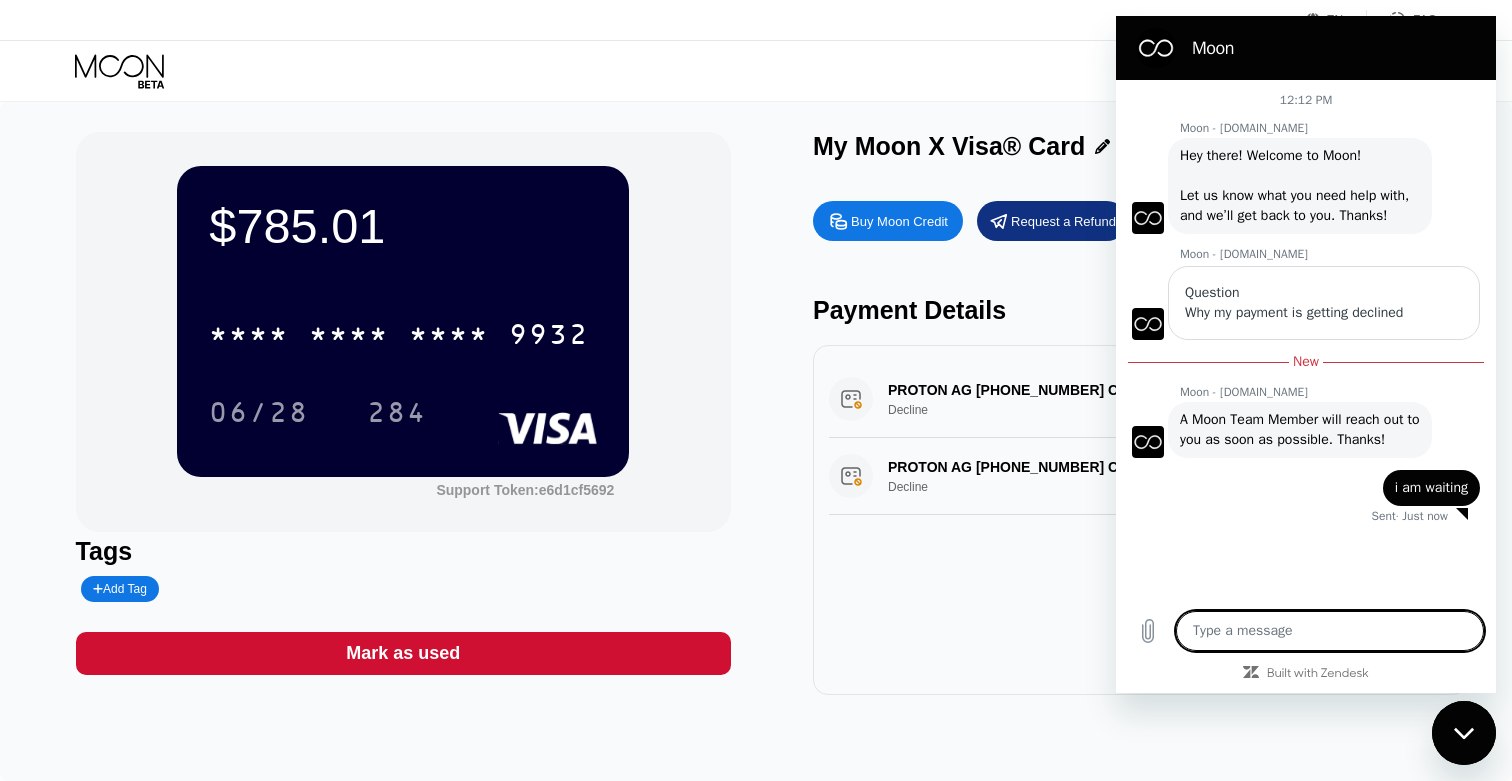 click 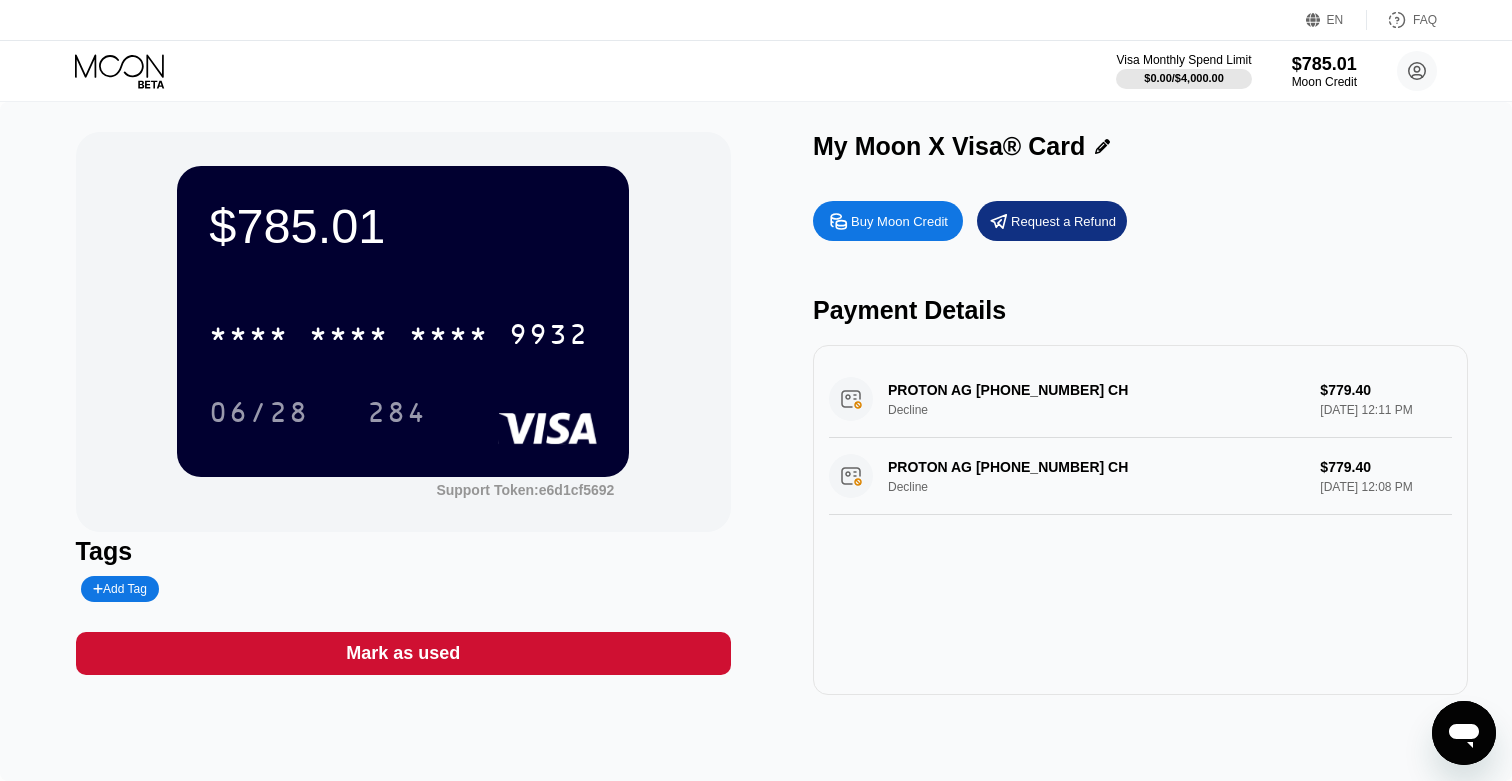 click on "PROTON AG                +41912280226 CH Decline $779.40 Jul 13, 2025 12:11 PM" at bounding box center (1140, 399) 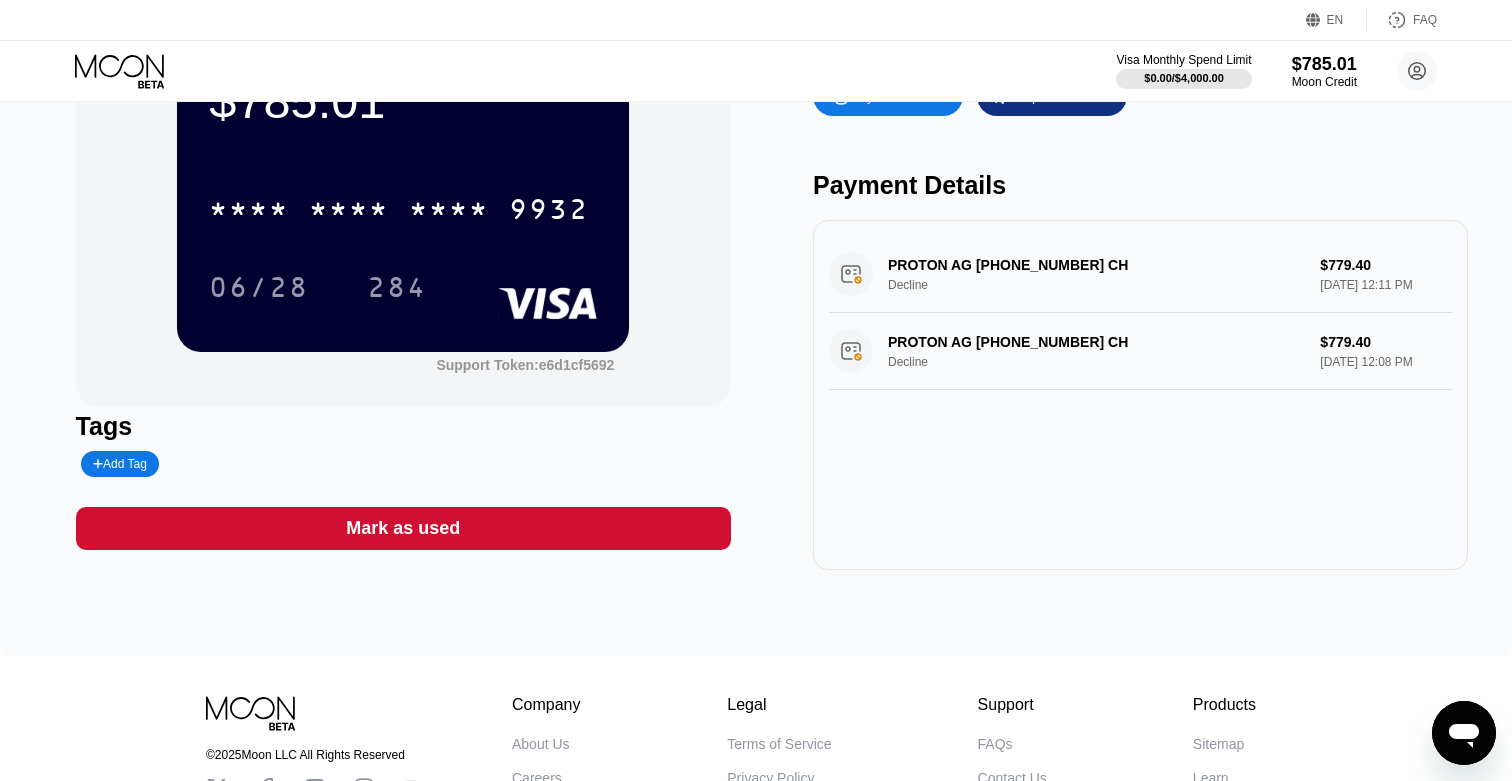 scroll, scrollTop: 0, scrollLeft: 0, axis: both 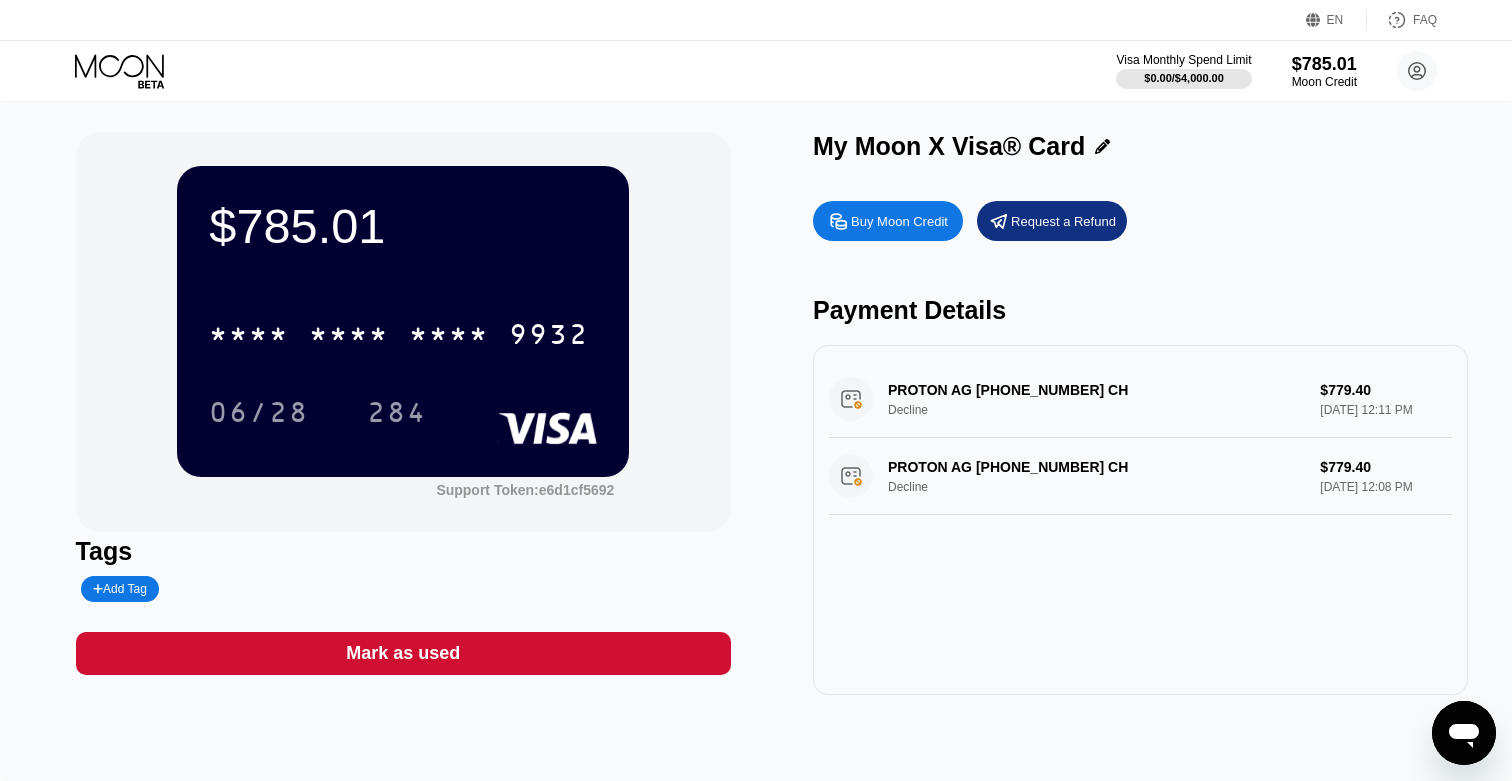 drag, startPoint x: 807, startPoint y: 143, endPoint x: 1090, endPoint y: 162, distance: 283.6371 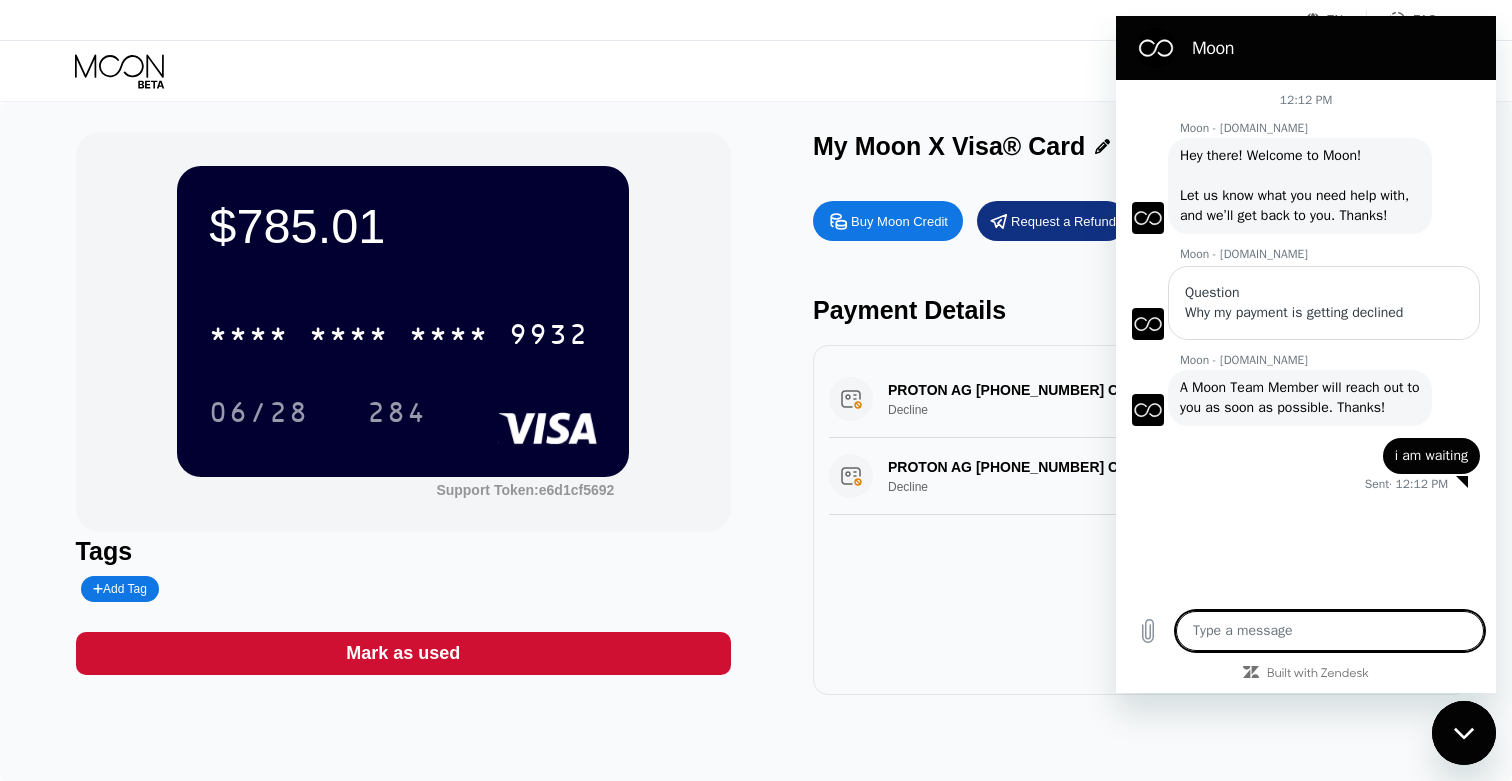 click at bounding box center [1330, 631] 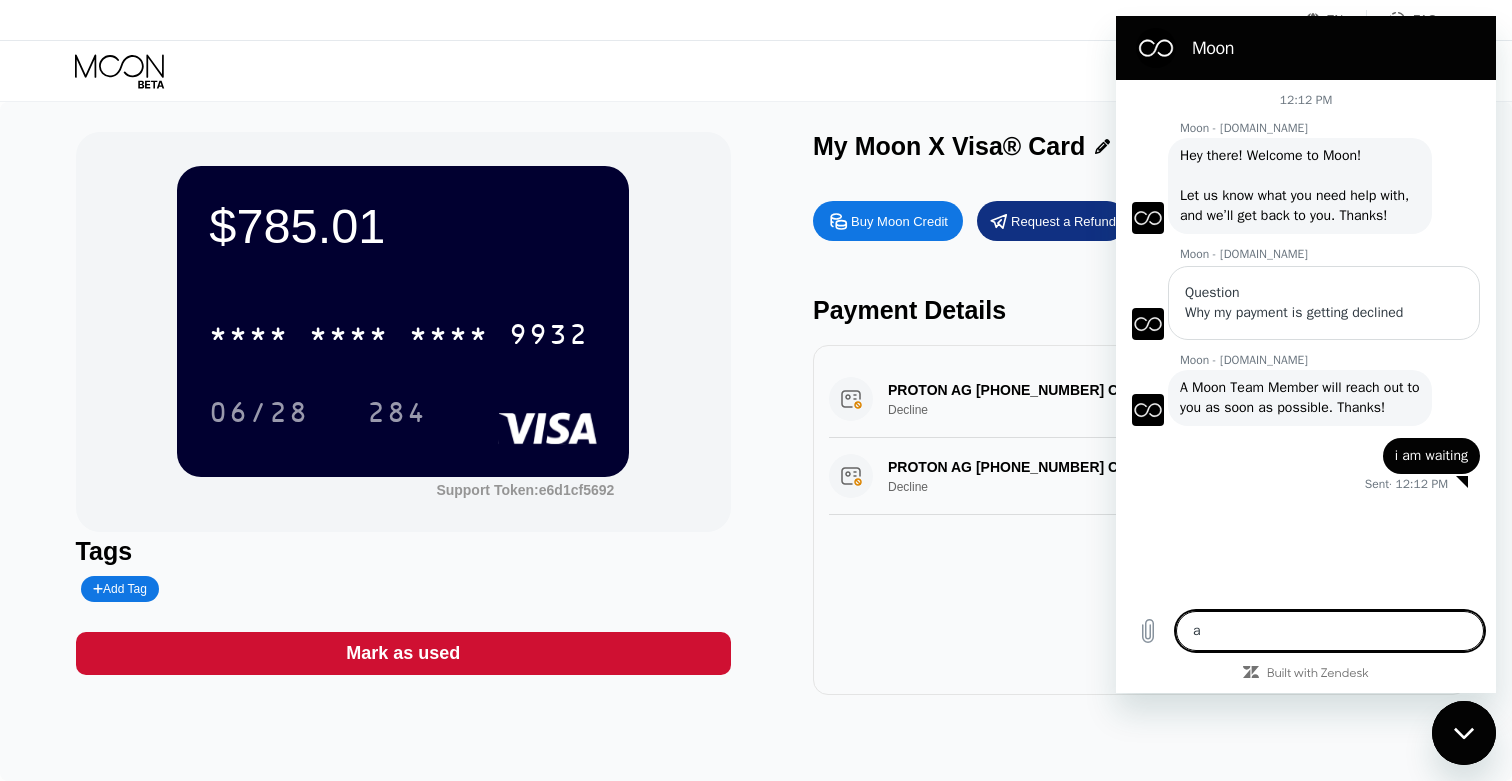 type on "an" 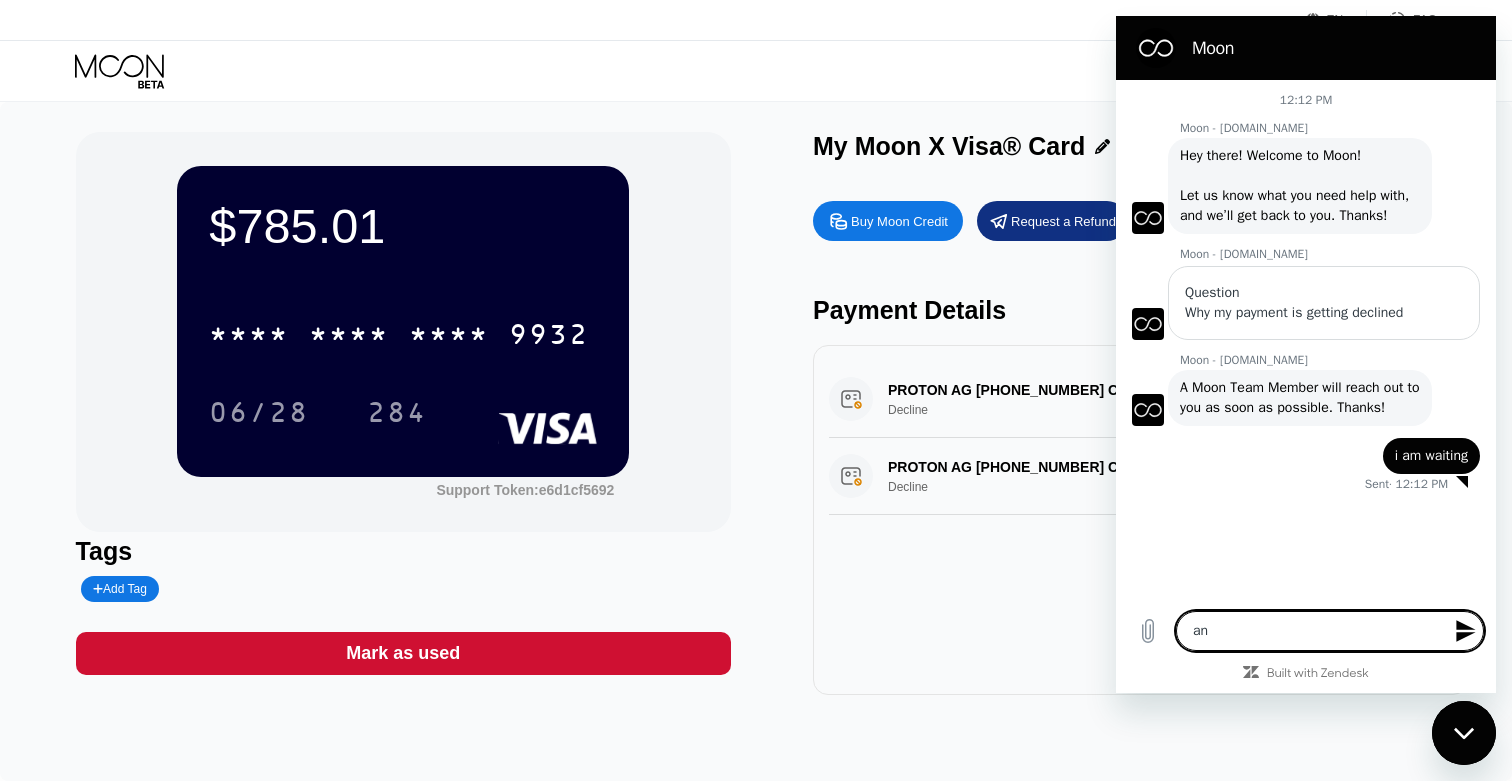 type on "any" 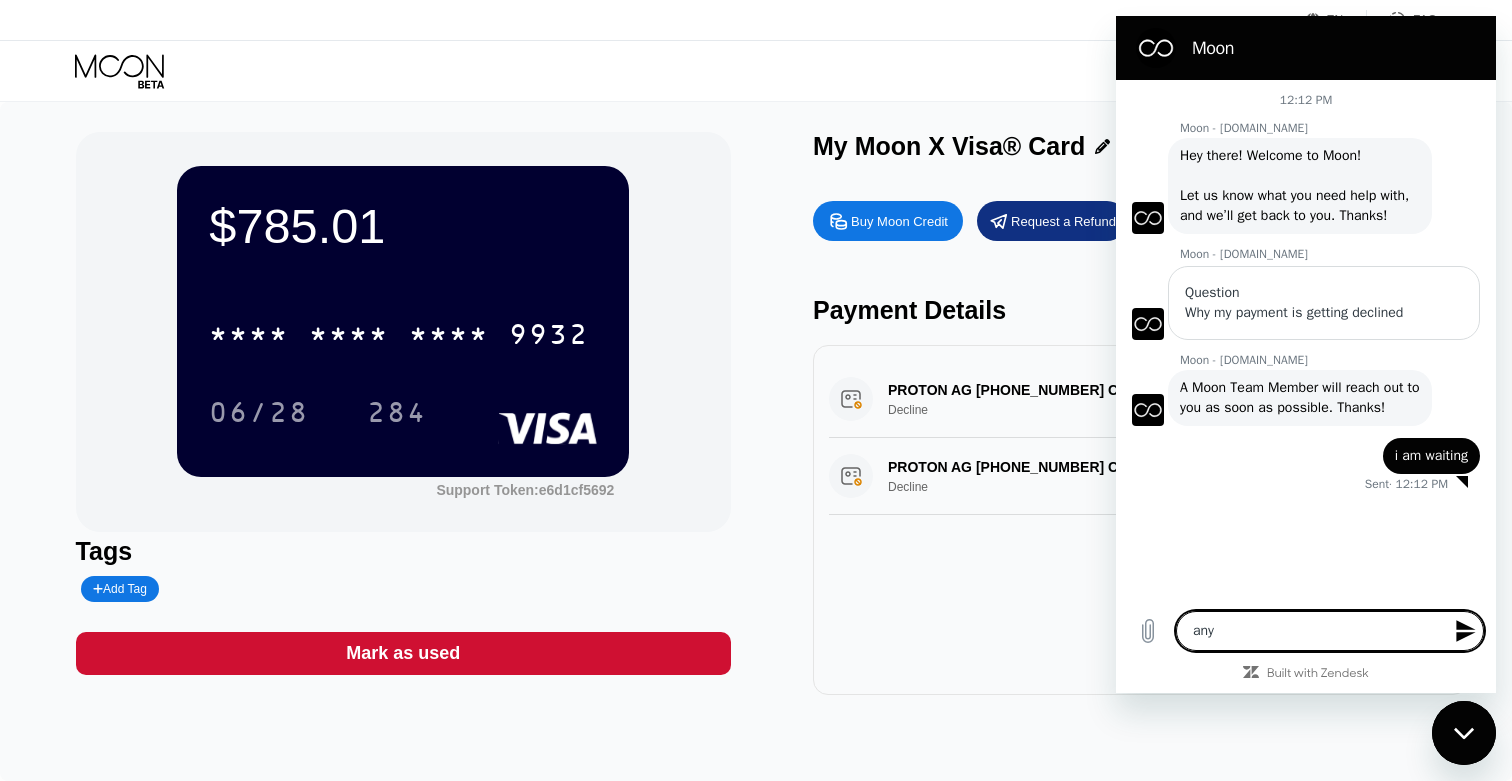 type on "any" 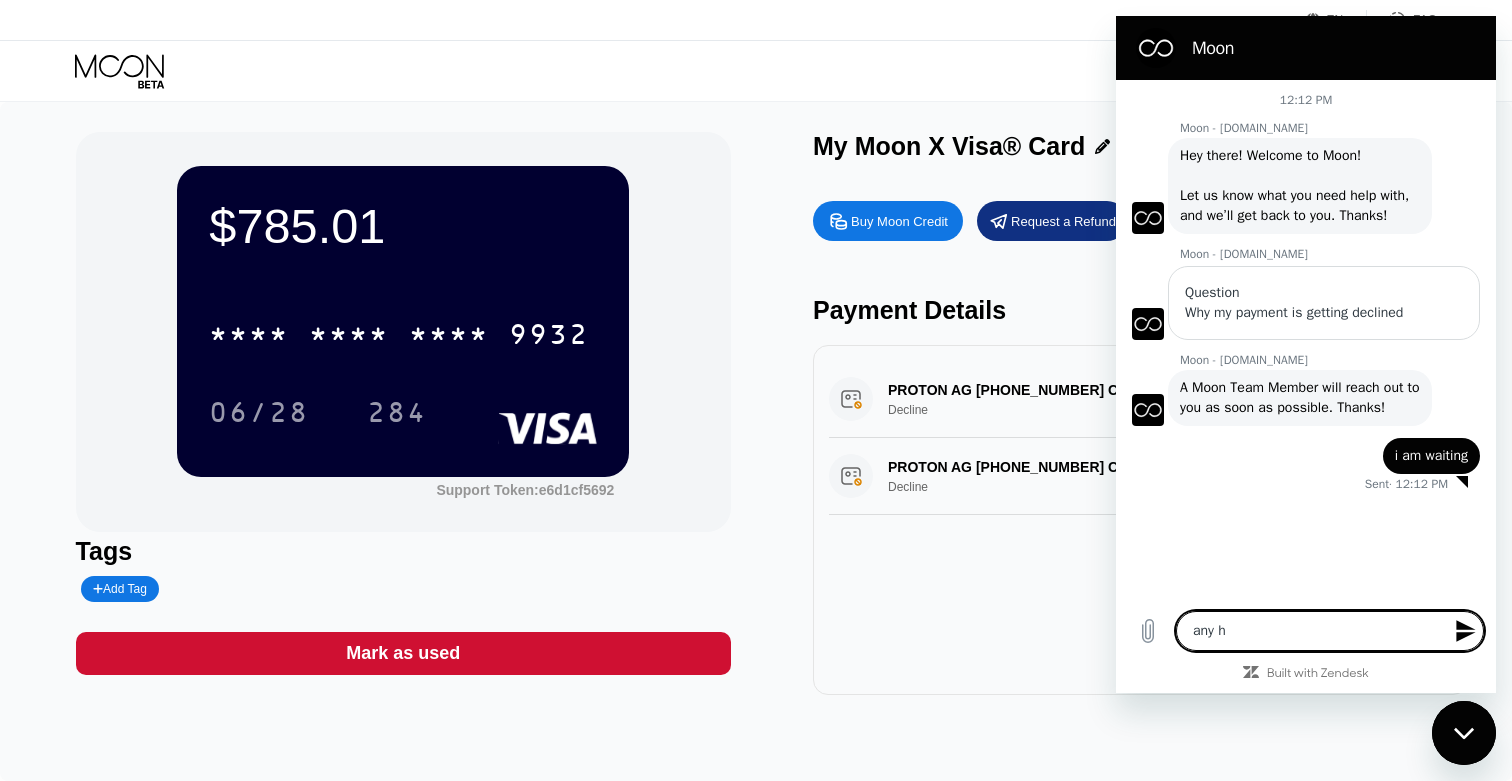 type on "any hu" 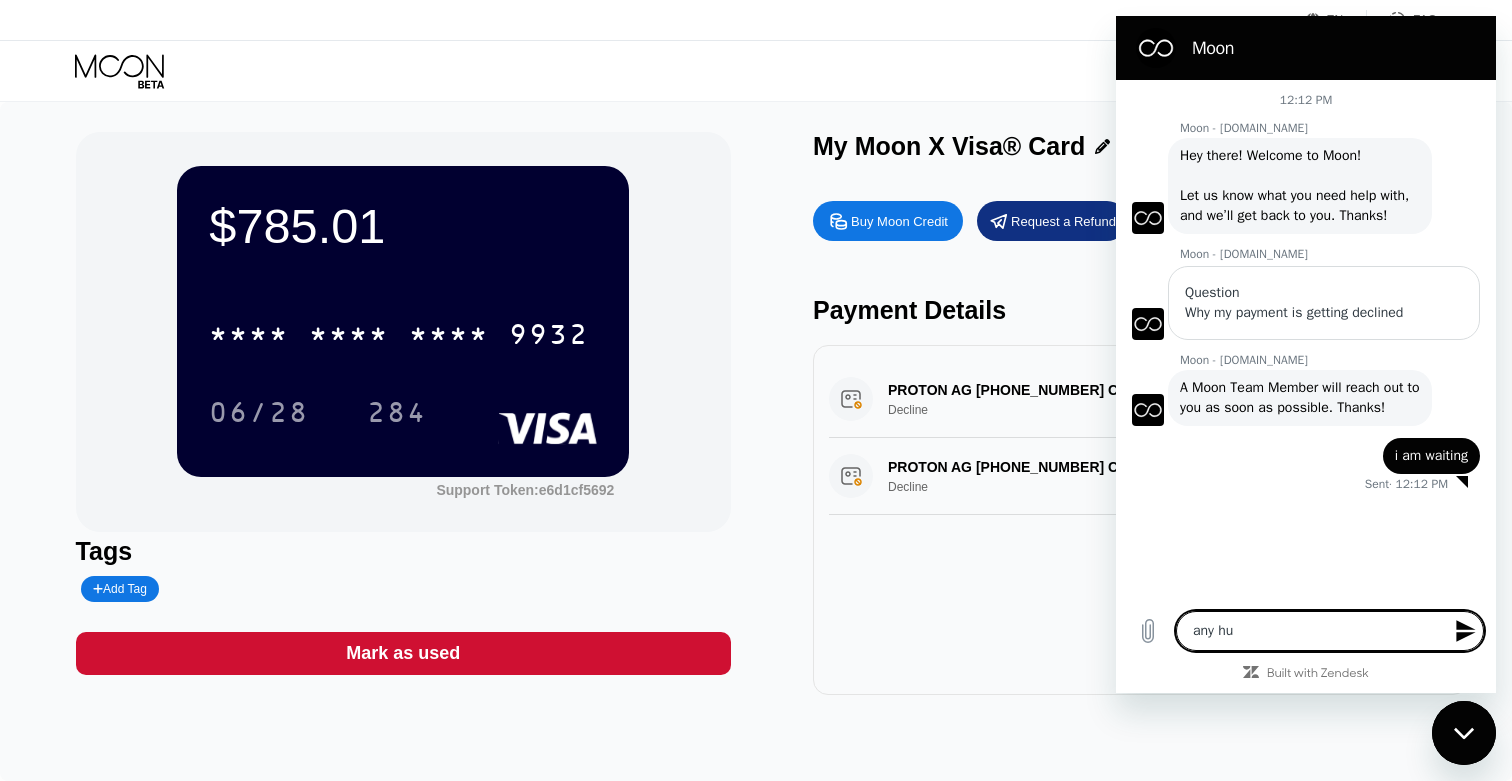 type on "any hum" 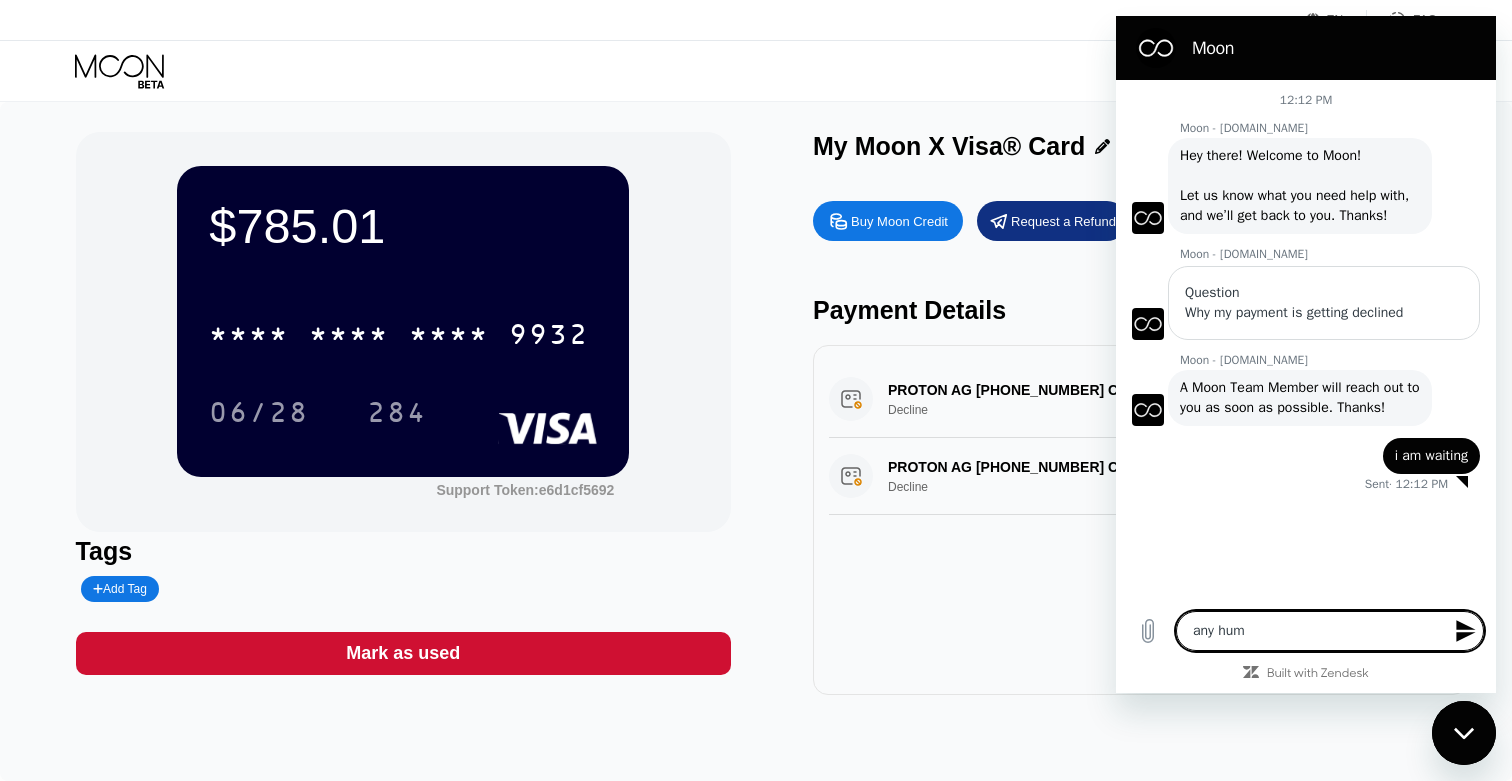 type on "any humn" 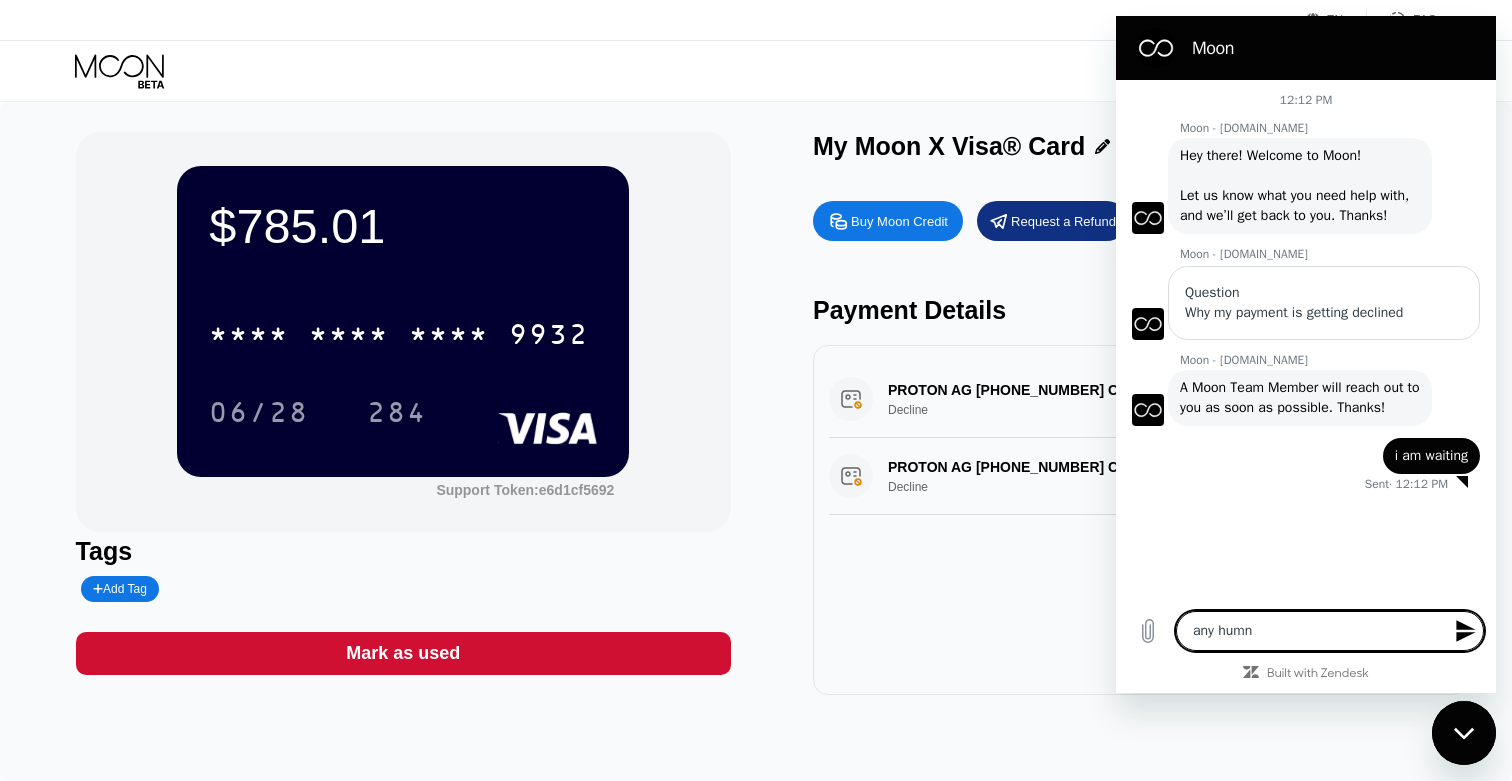 type on "any hum" 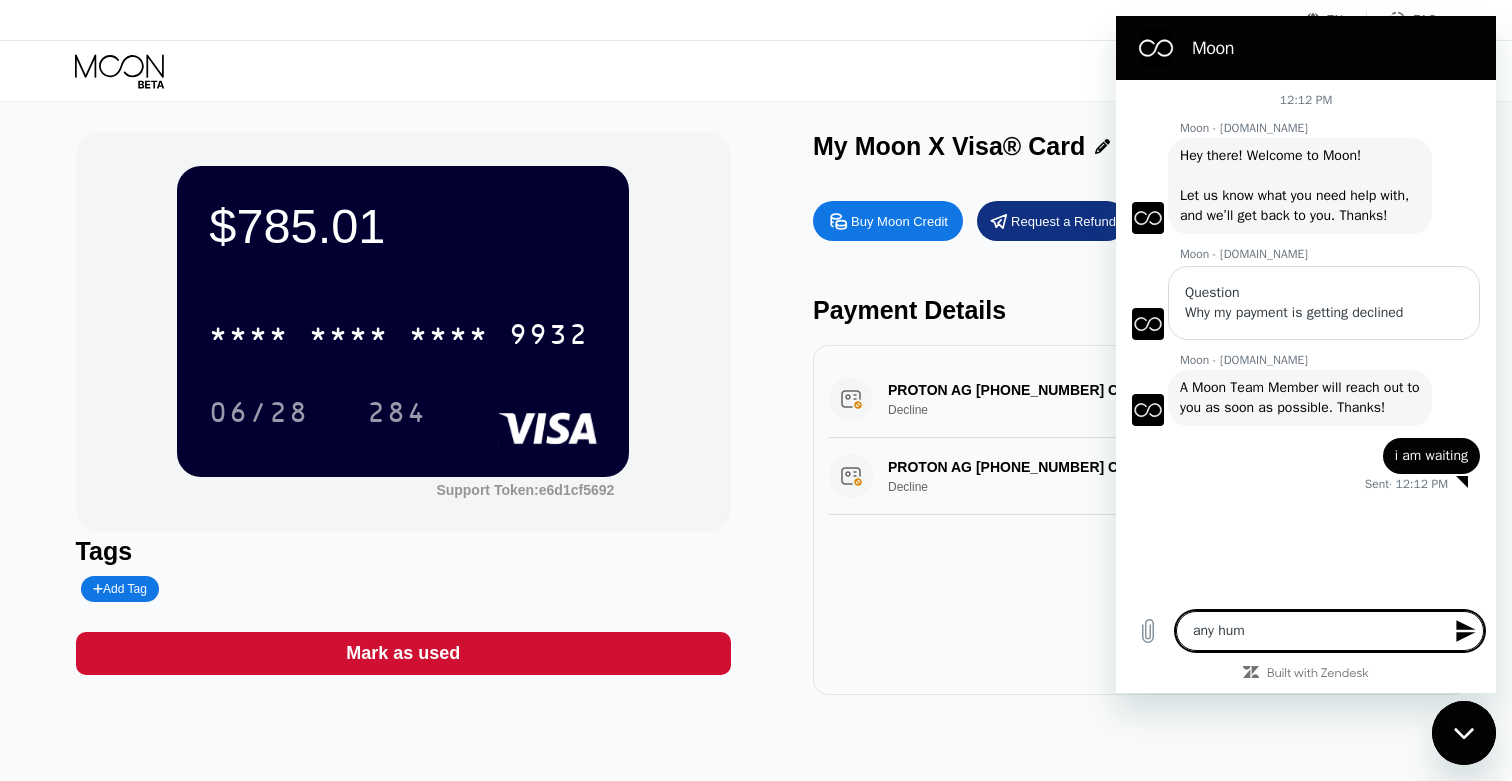 type on "any huma" 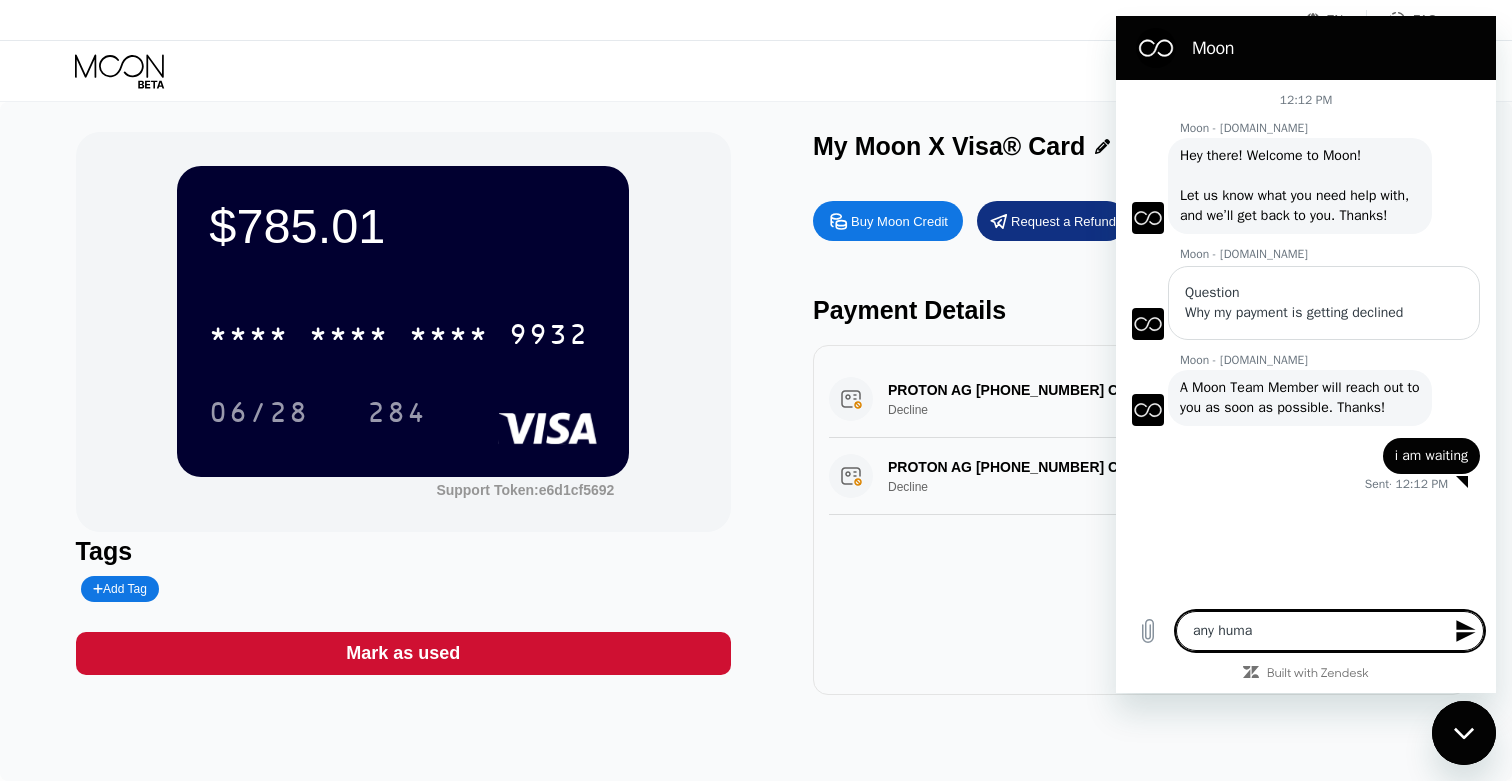 type on "any human" 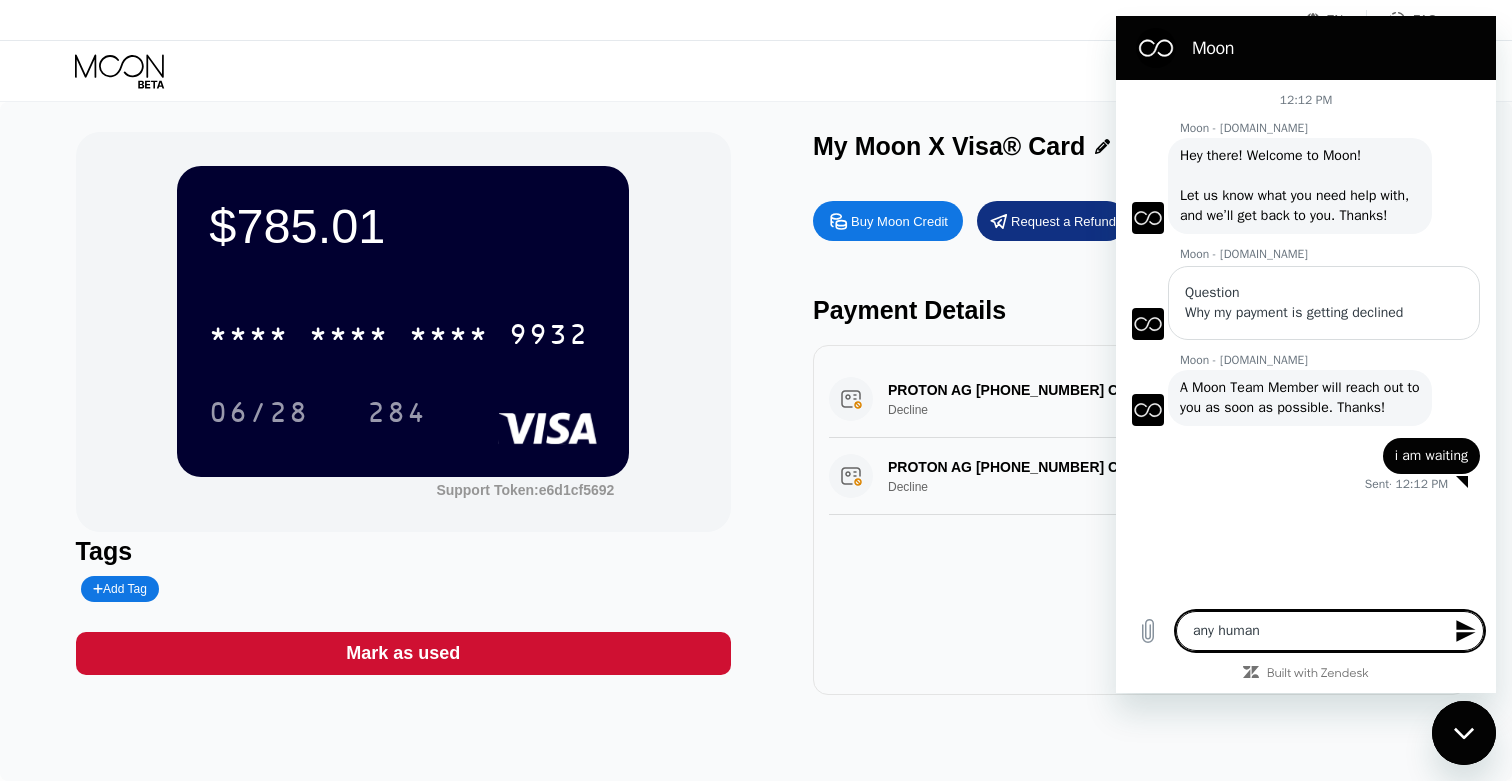 type on "any human" 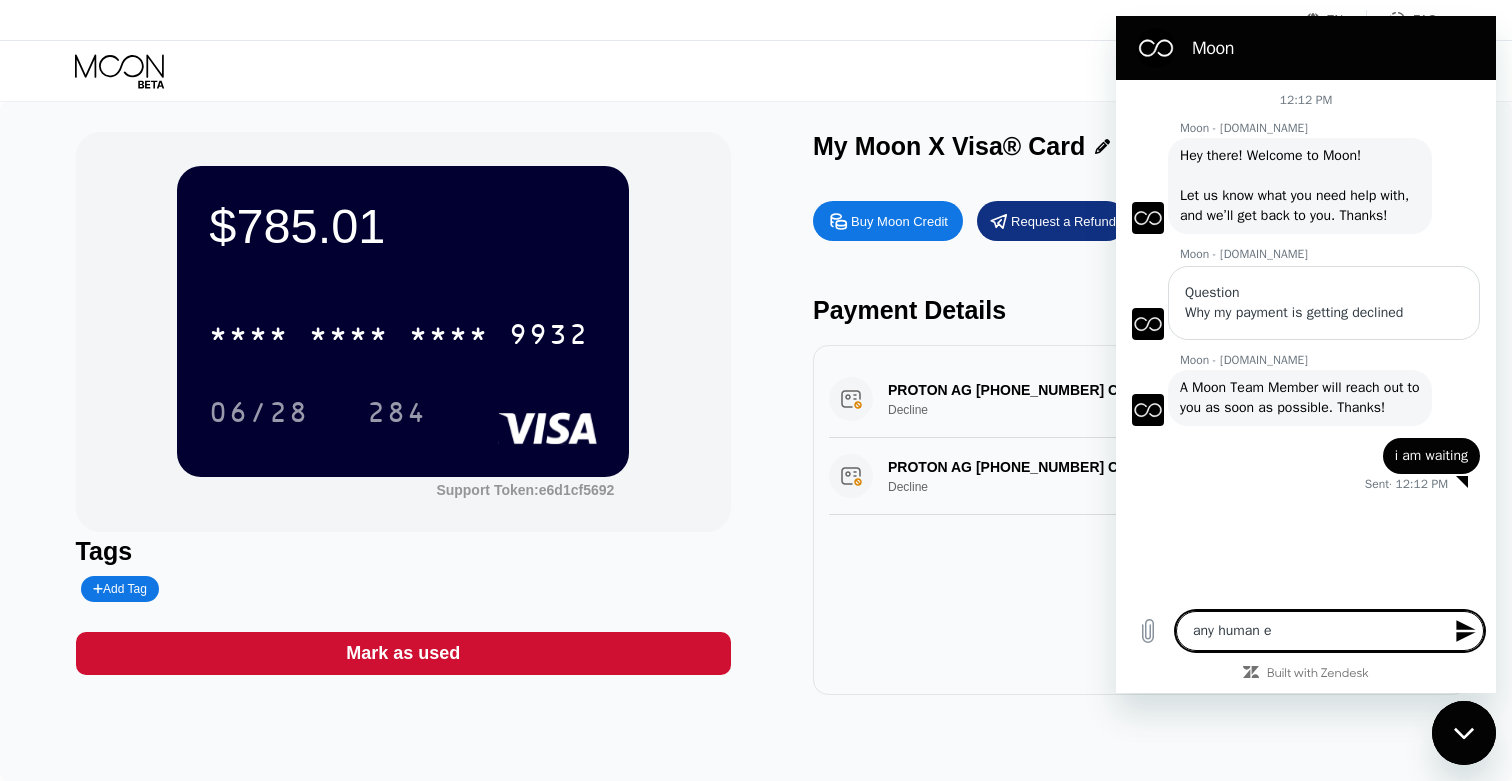 type on "any human er" 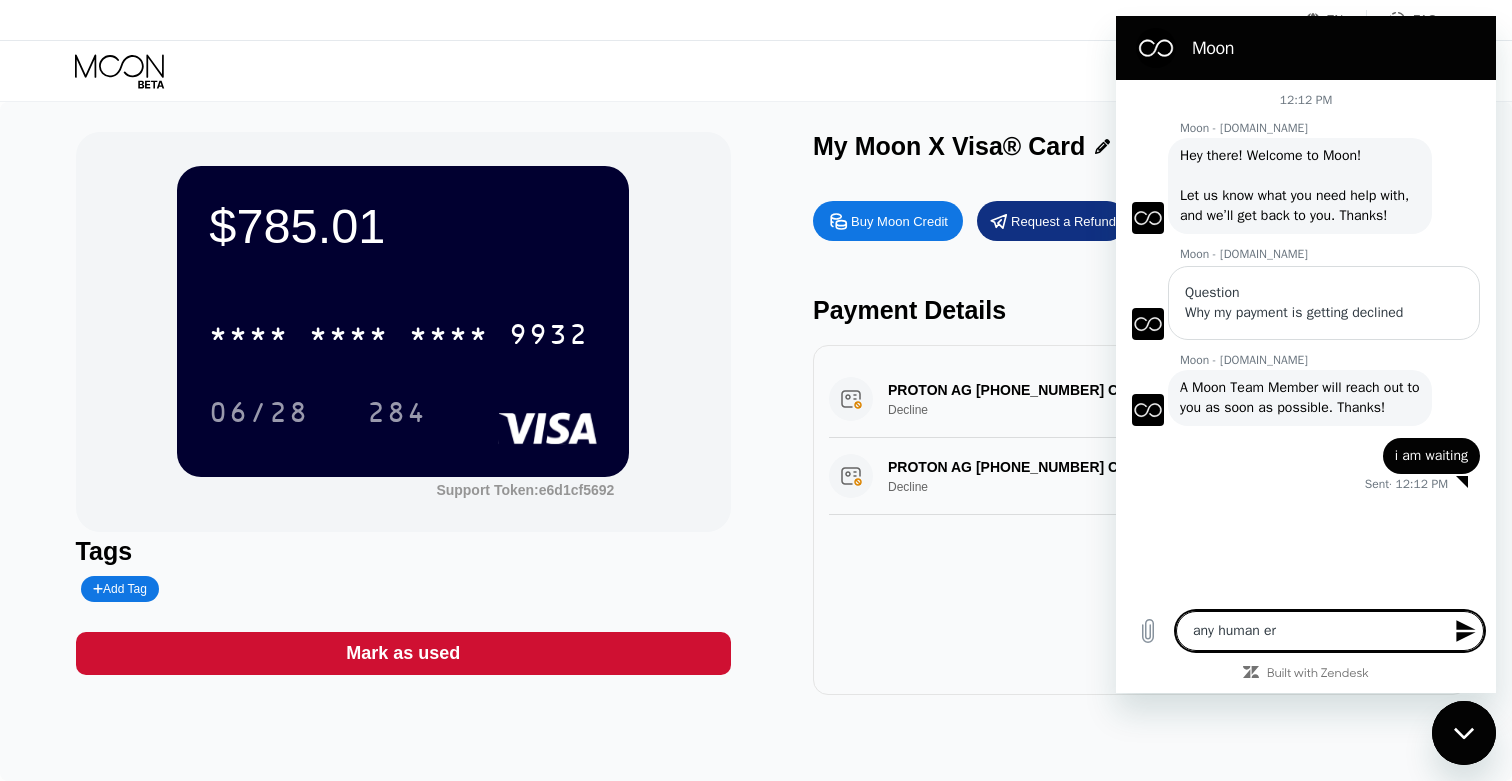 type on "any human ere" 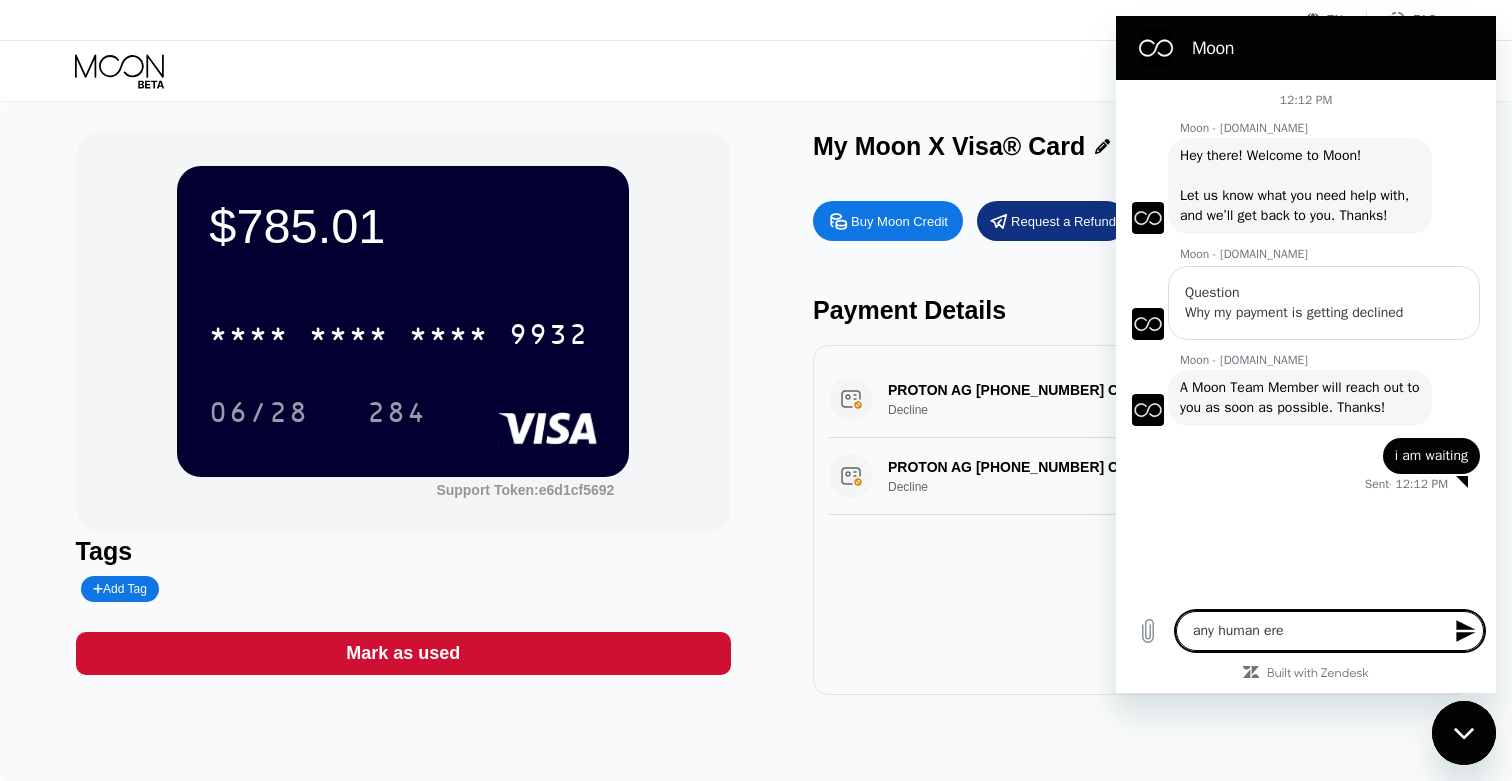 type on "any human er" 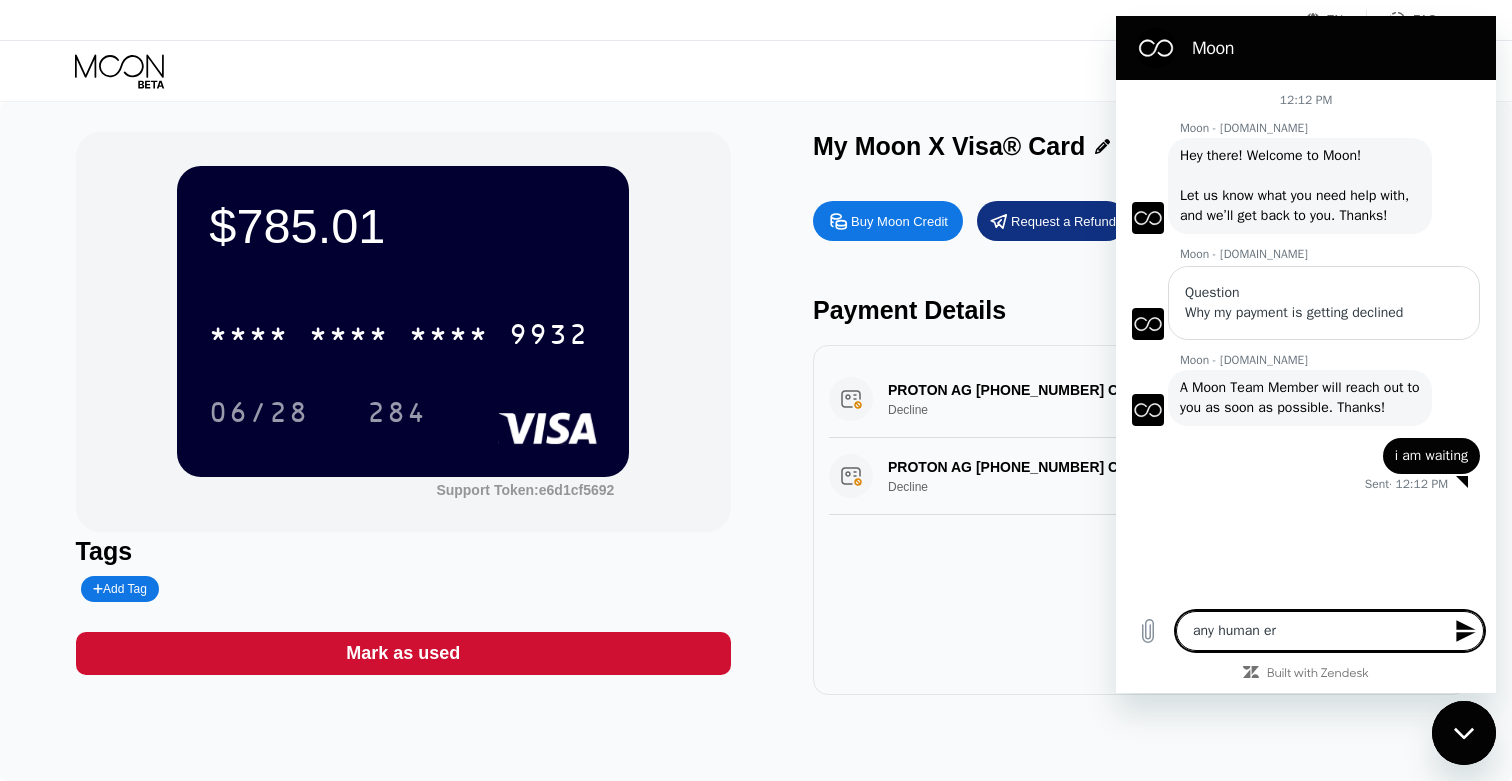 type on "x" 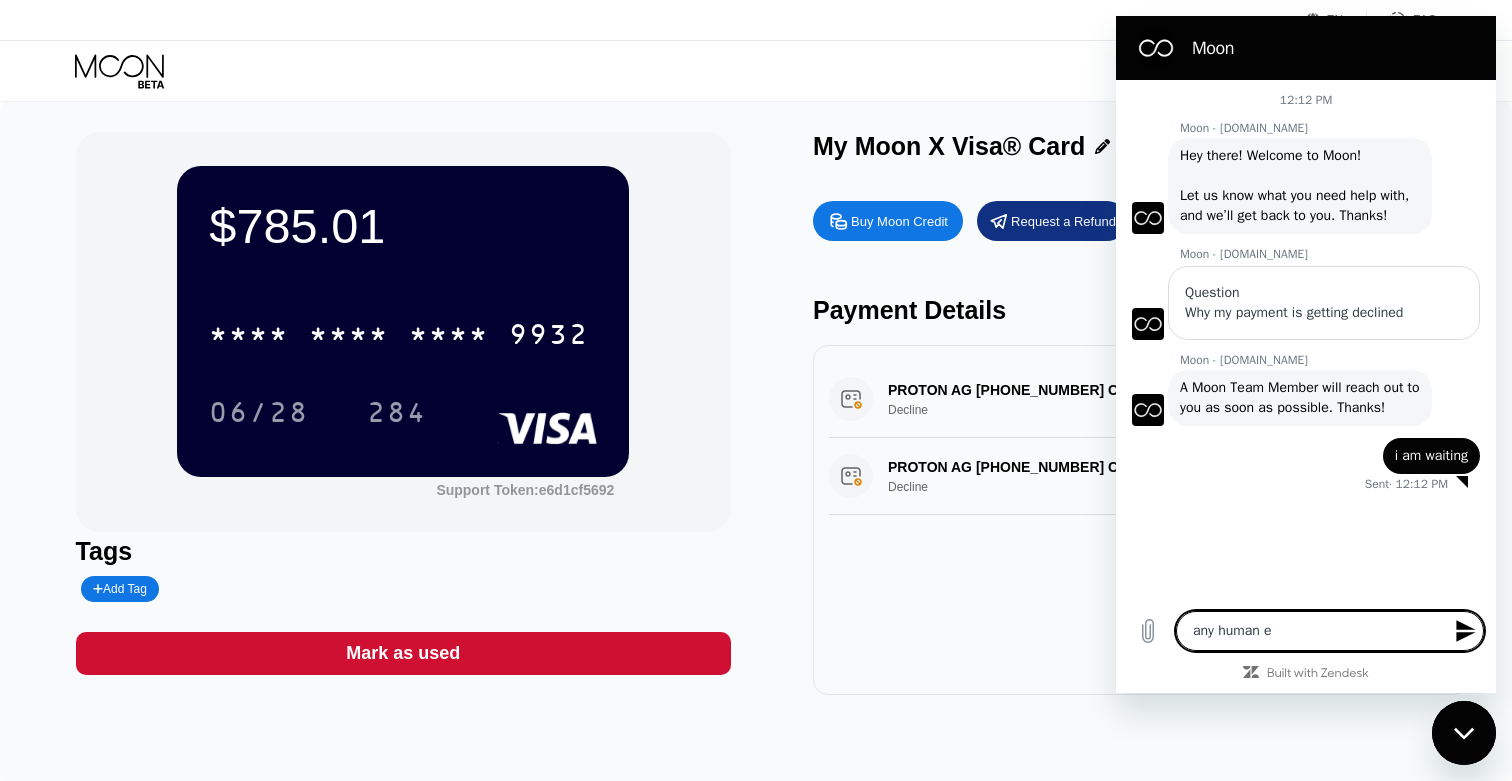 type on "any human" 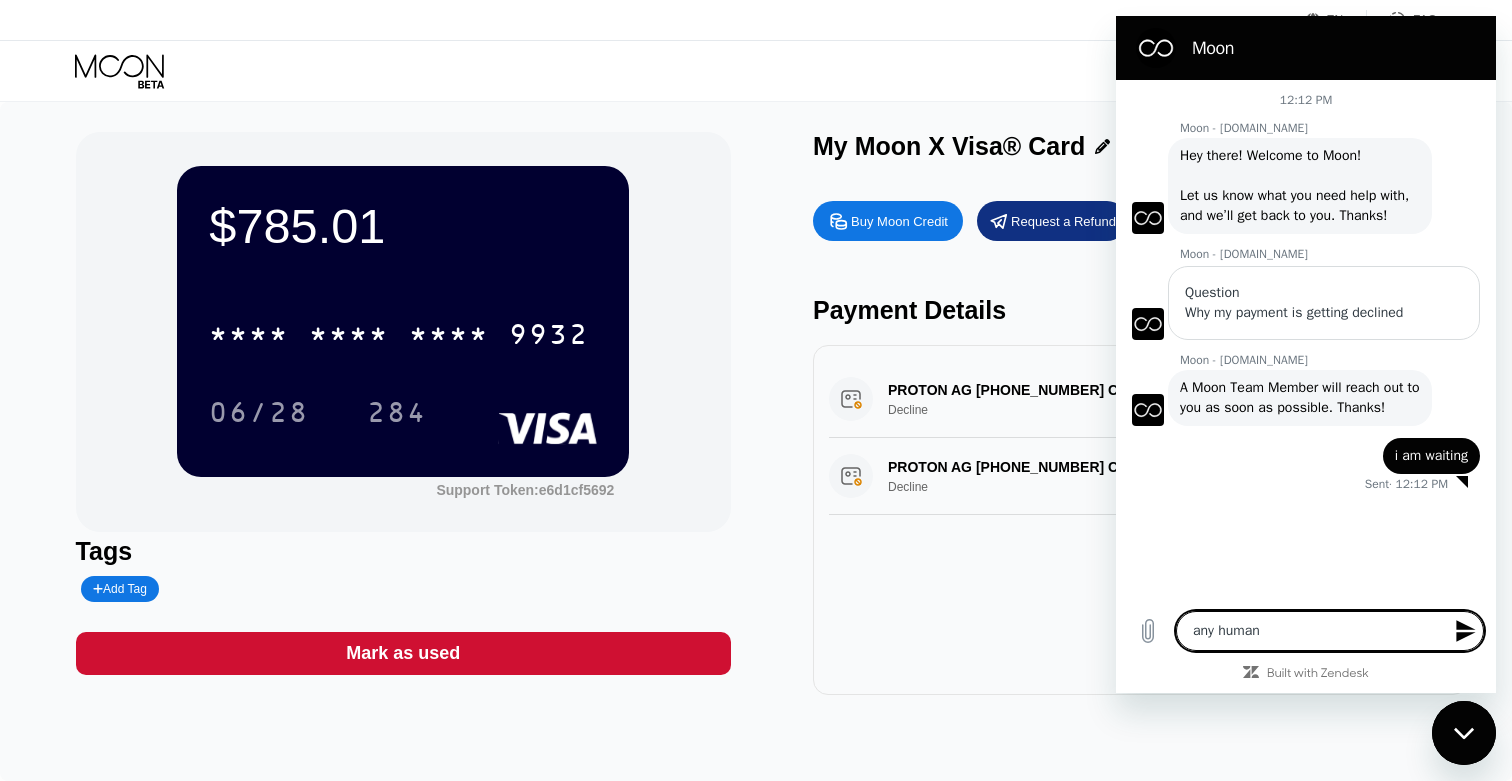 type on "any human" 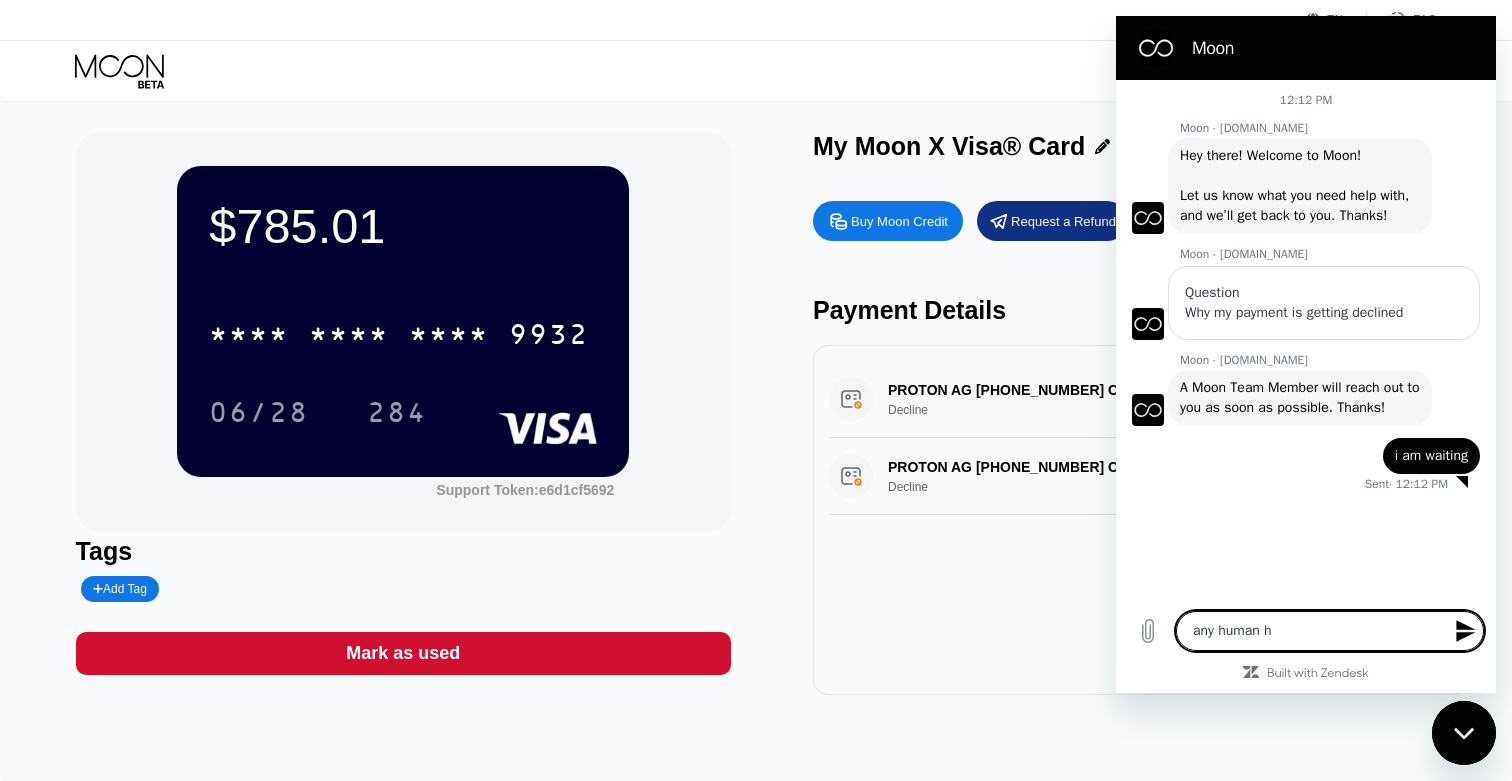 type on "any human he" 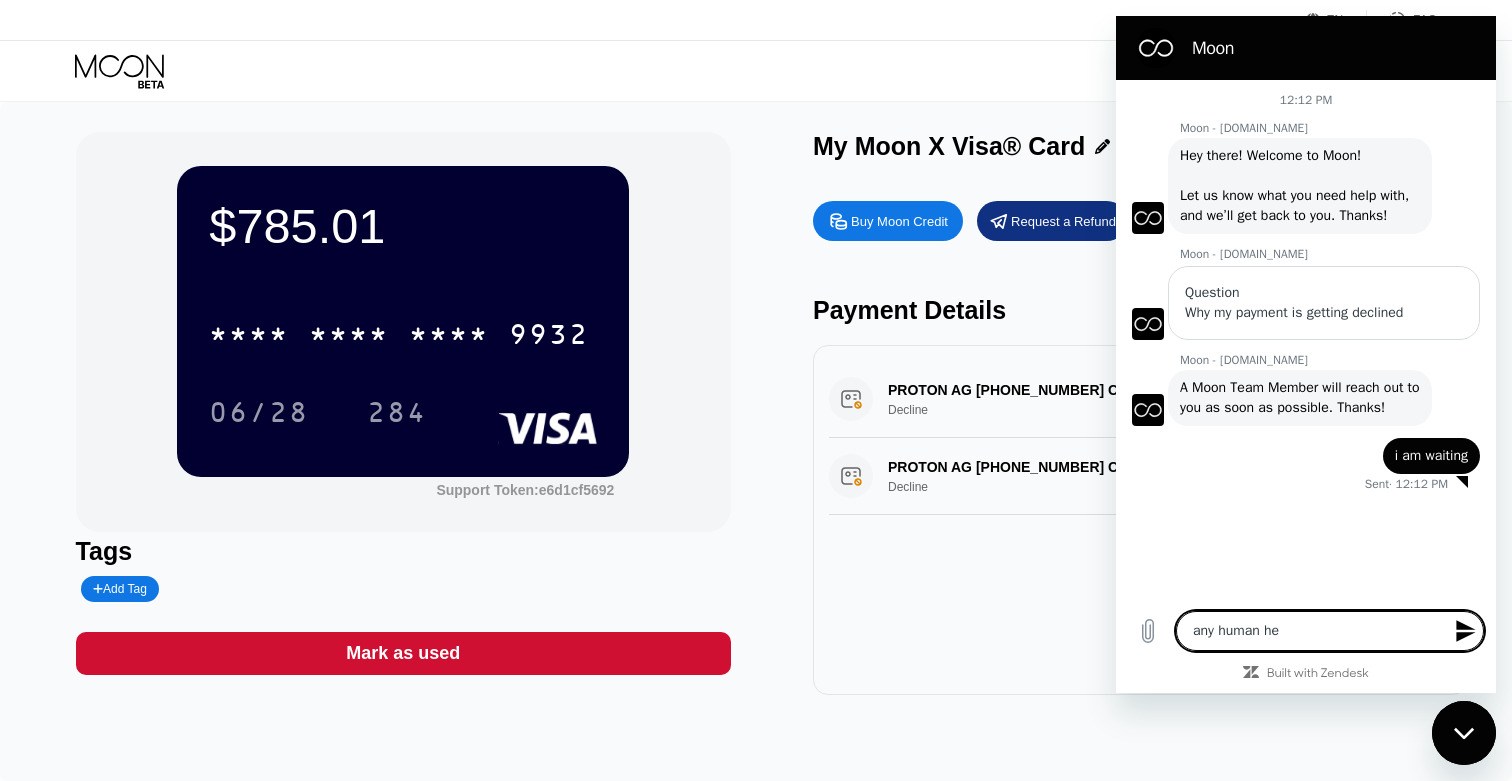 type on "any human her" 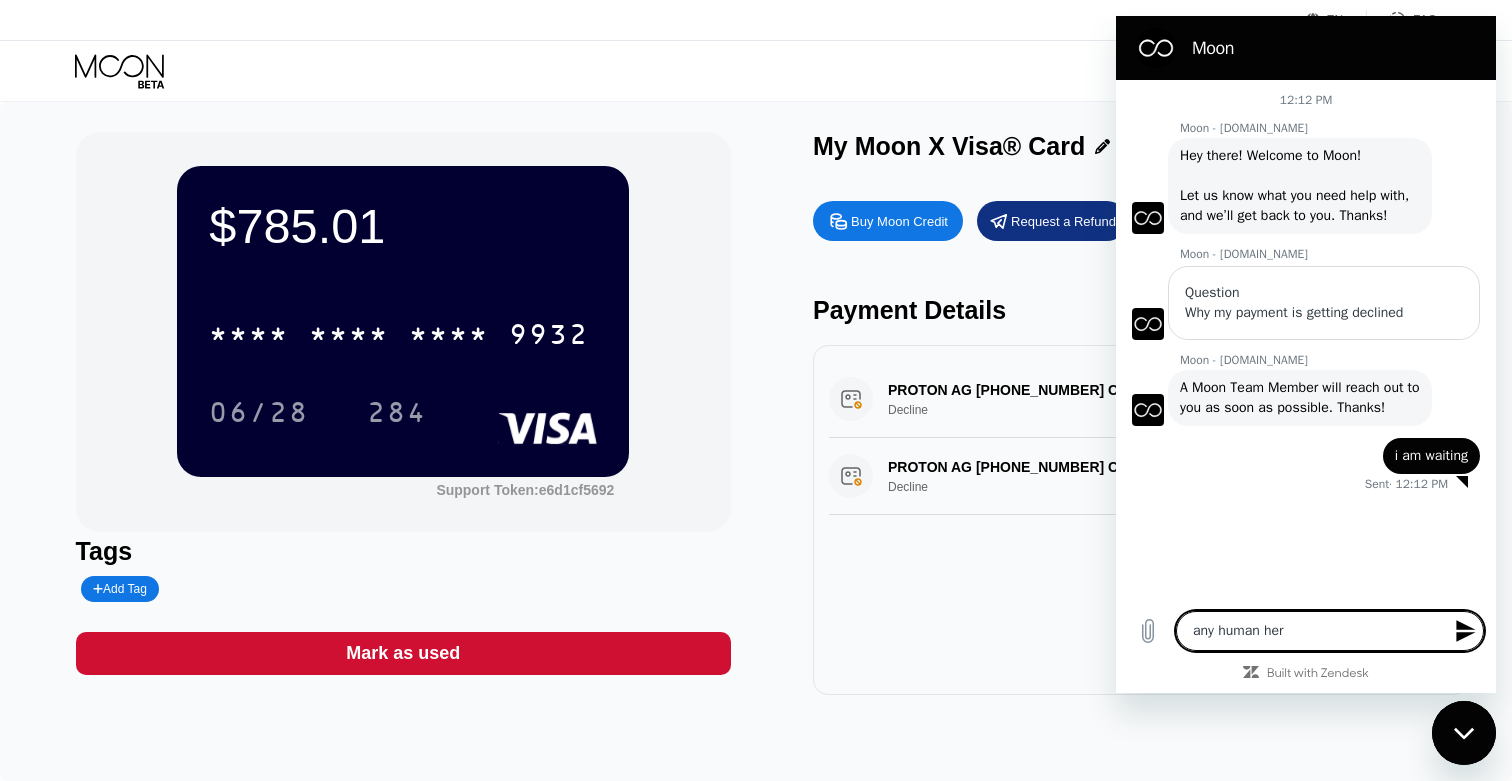 type on "any human here" 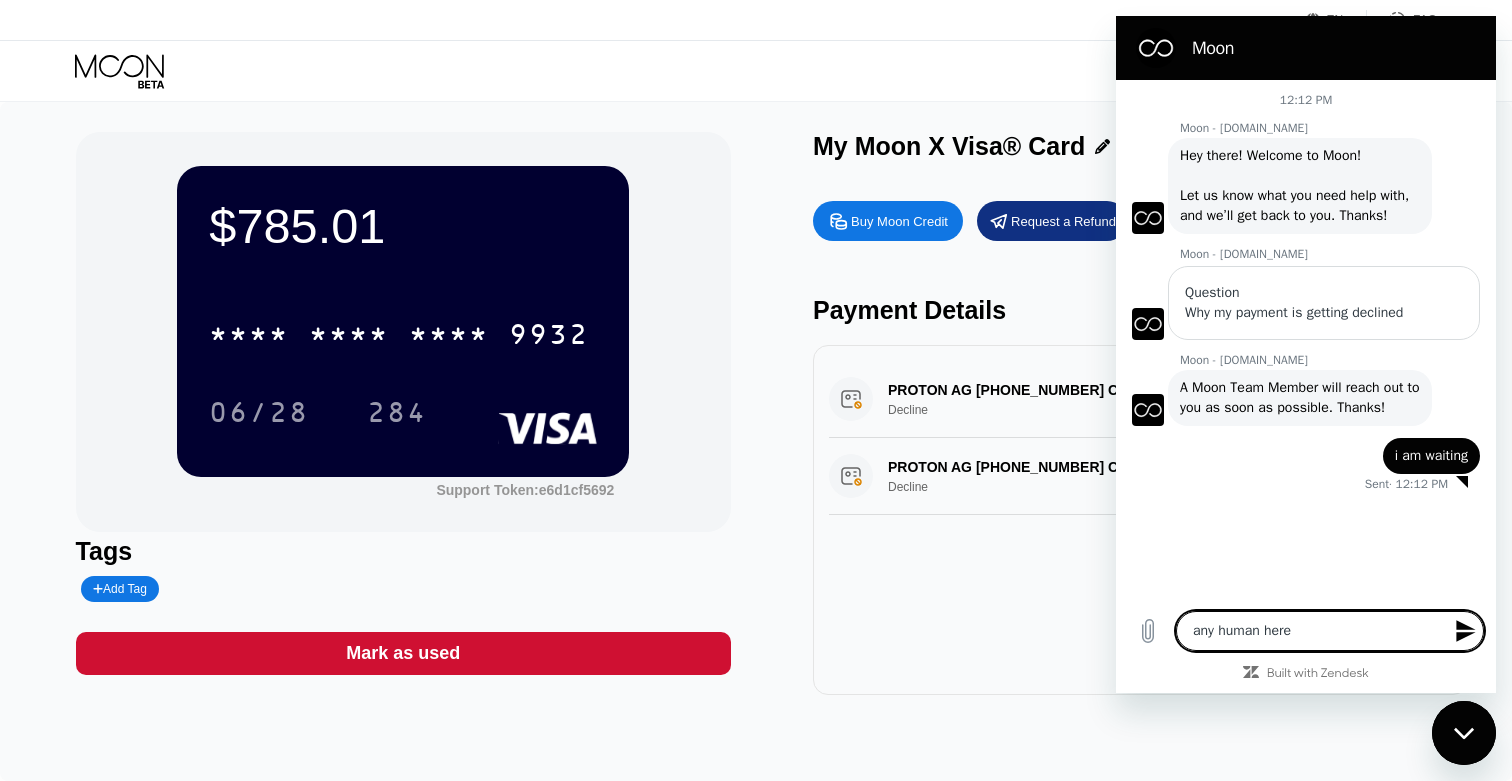 type on "any human here?" 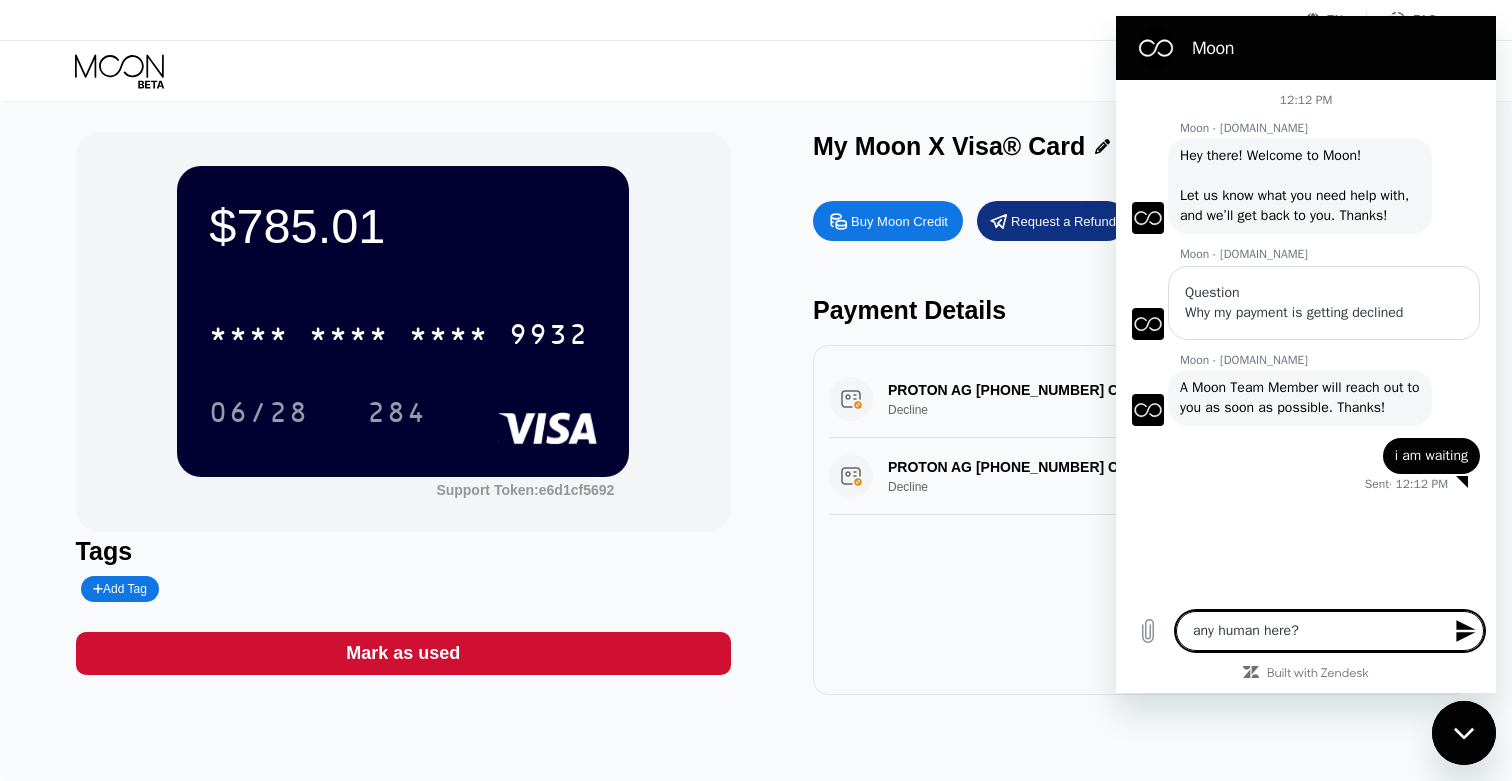 type 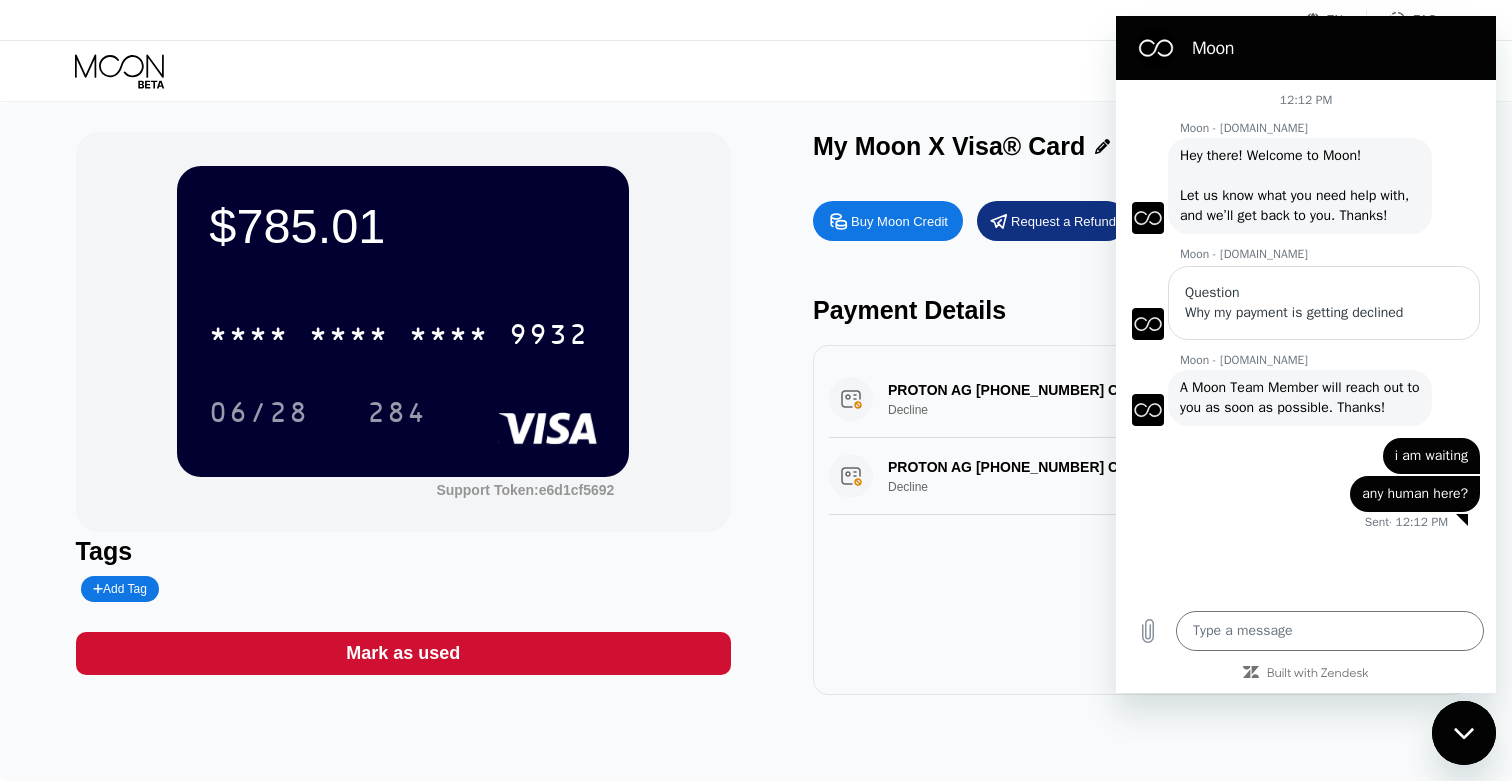 click 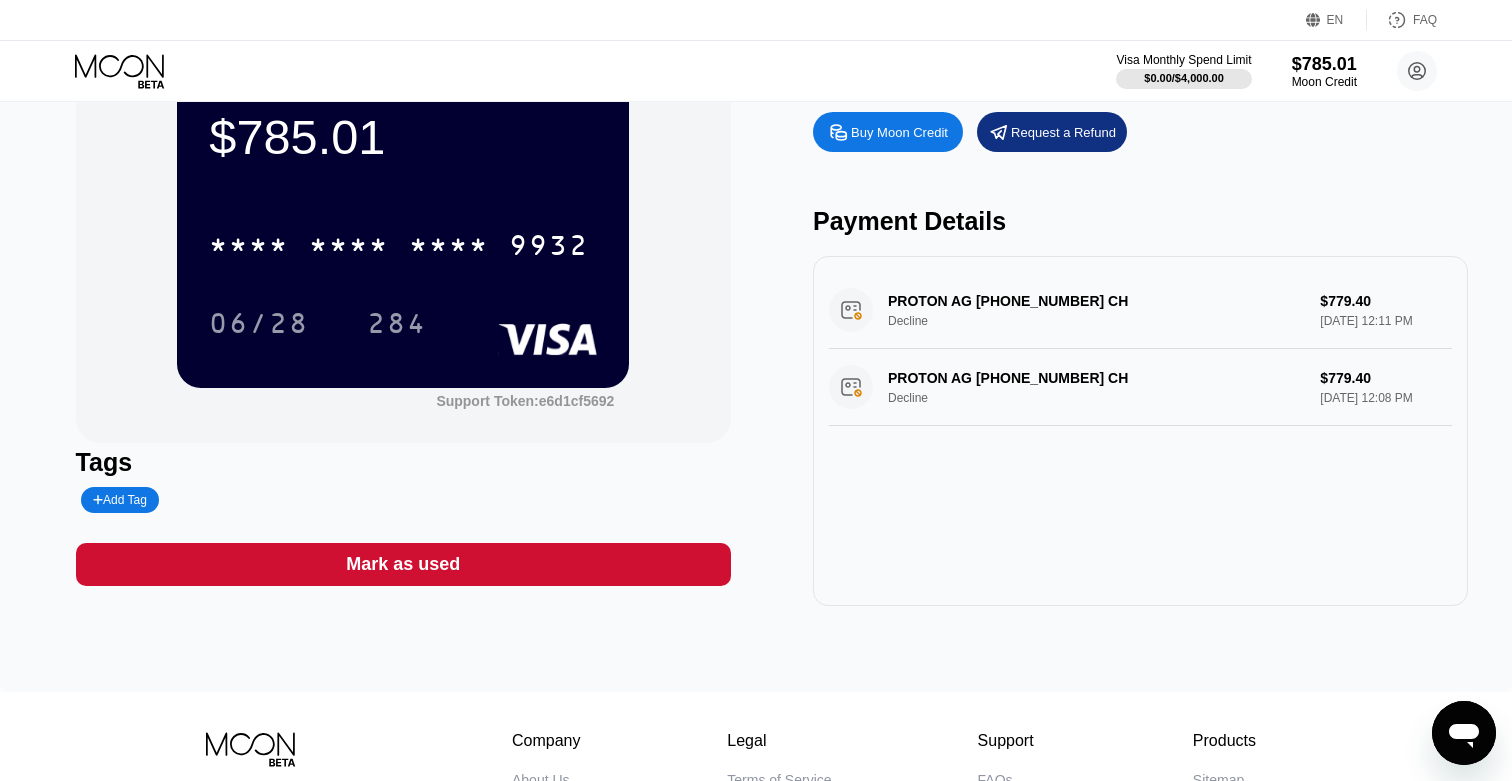 scroll, scrollTop: 0, scrollLeft: 0, axis: both 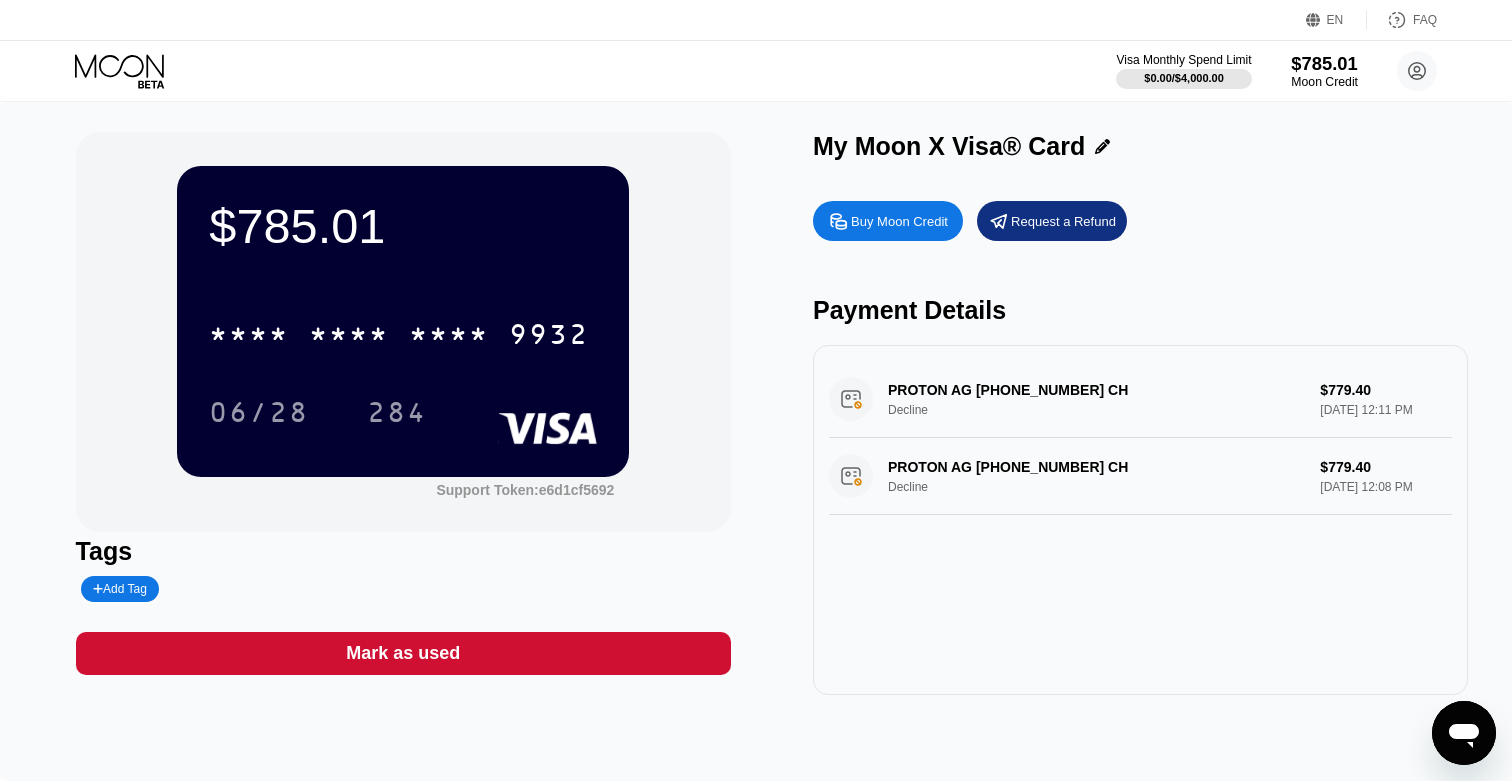 click on "$785.01" at bounding box center (1324, 63) 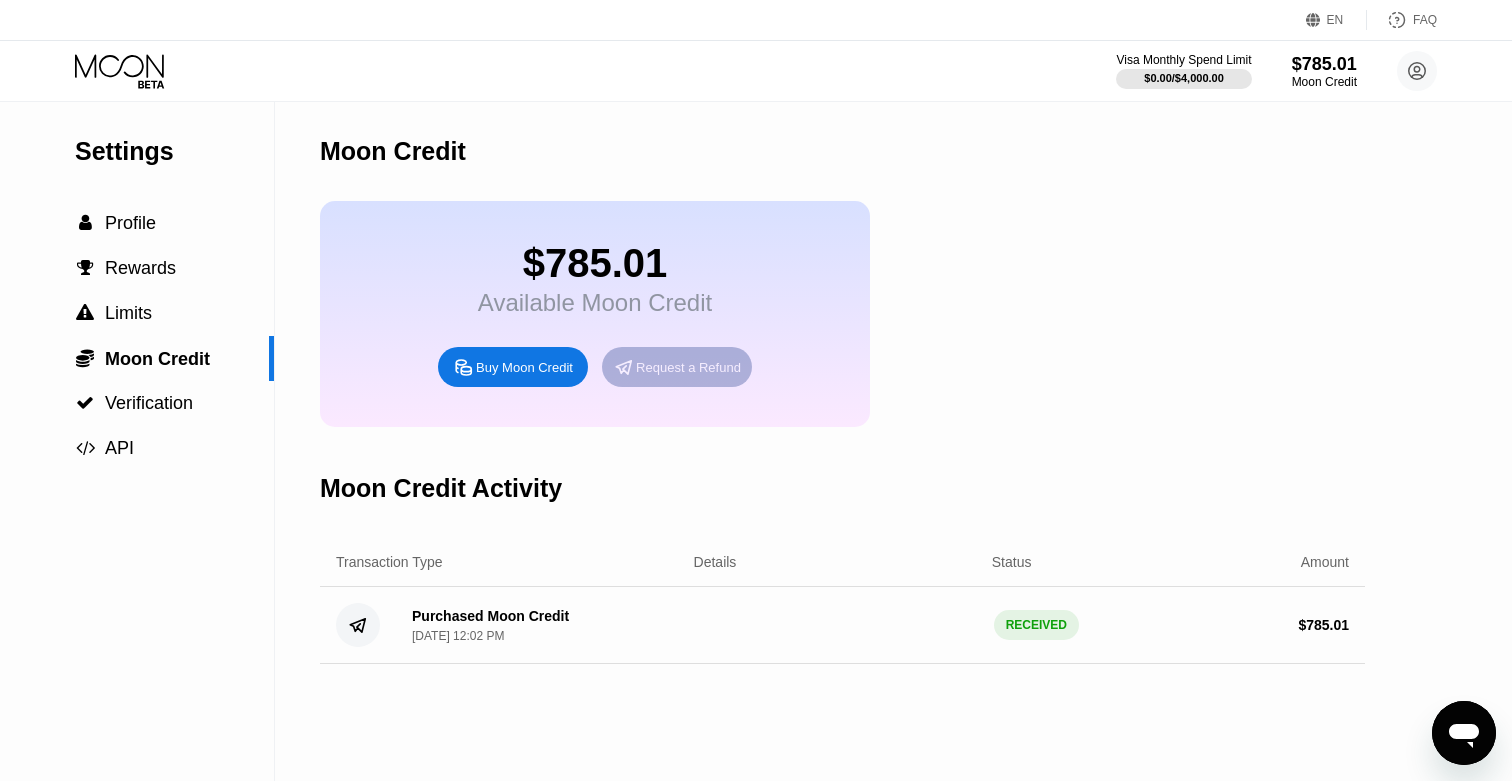 click on "Request a Refund" at bounding box center [677, 367] 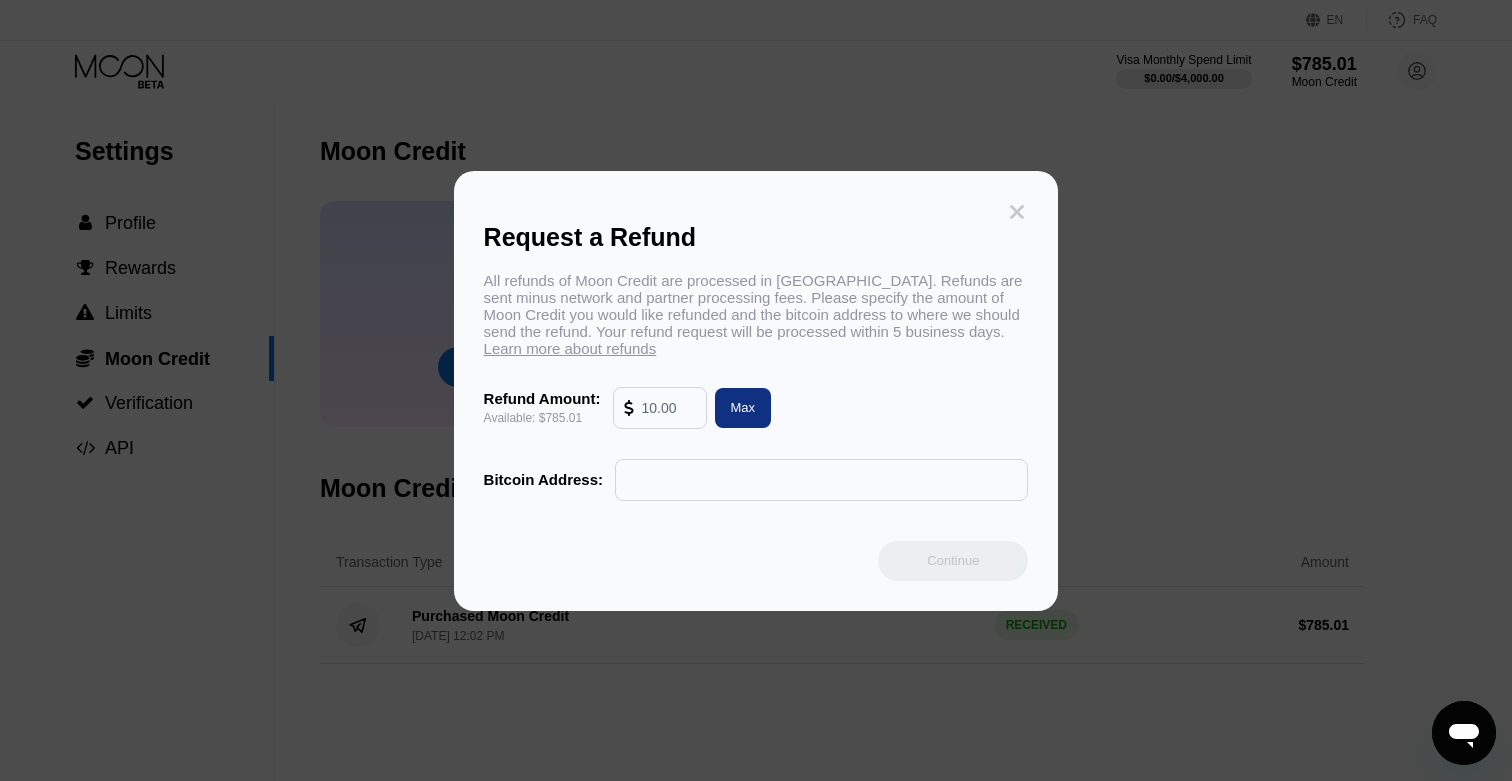 click 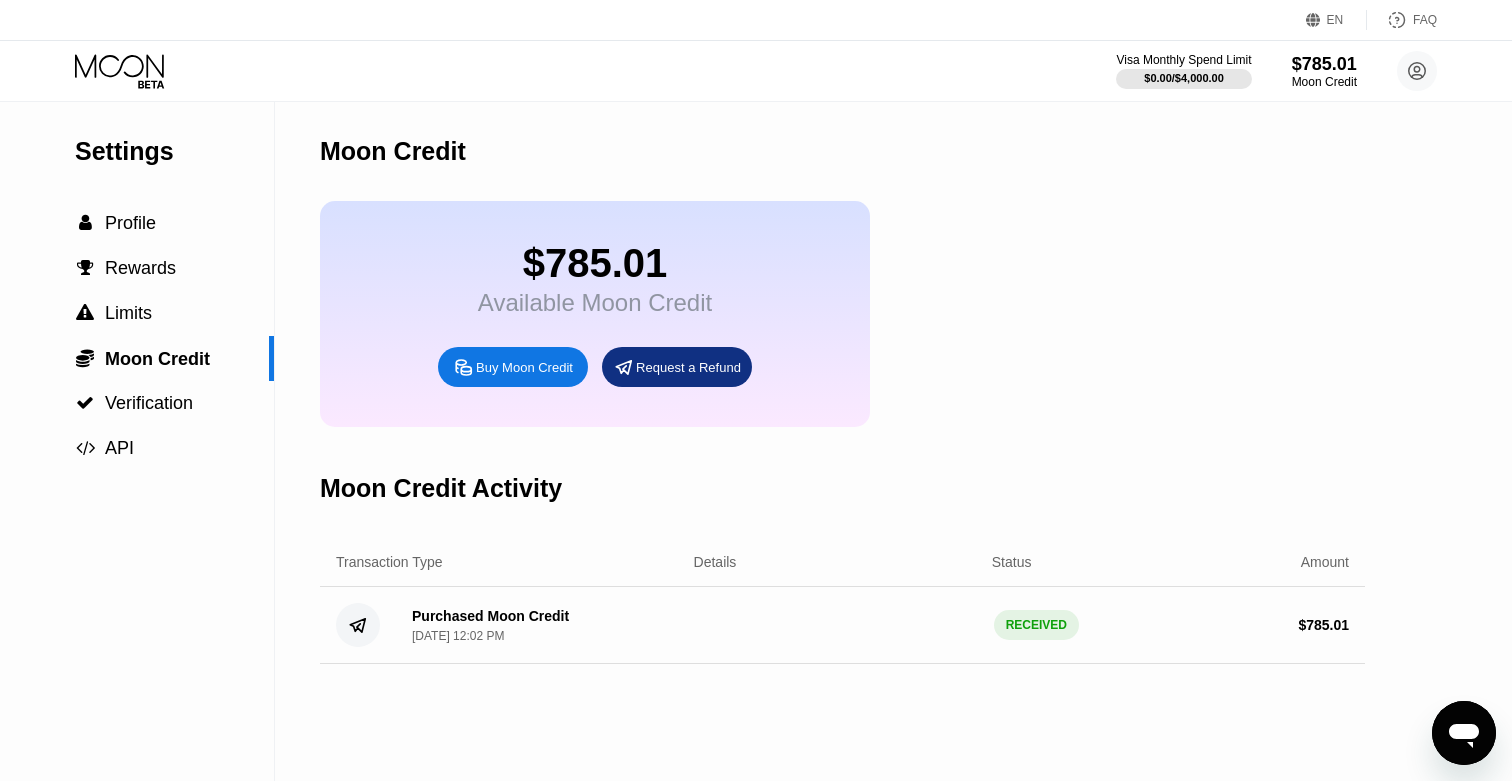 click 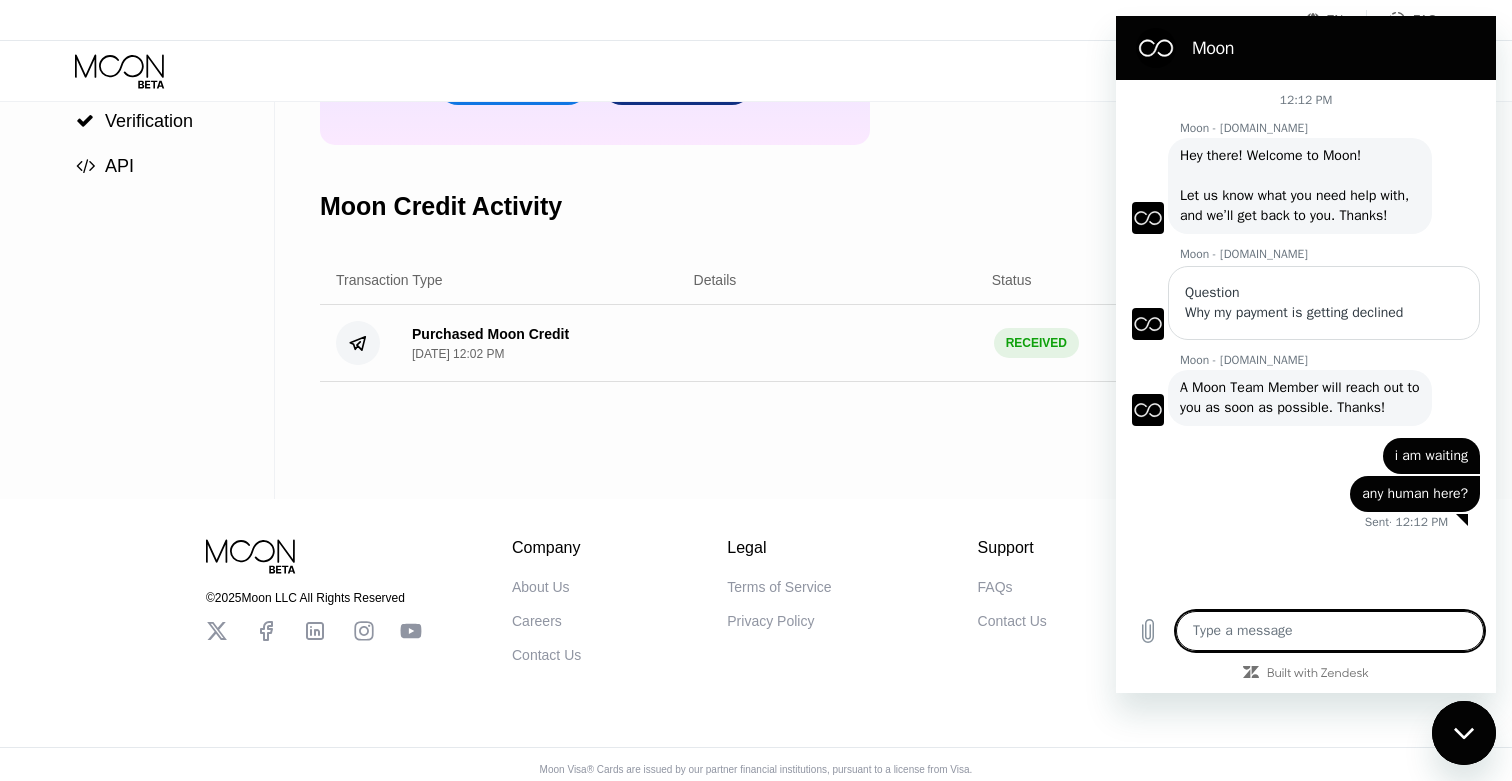 scroll, scrollTop: 295, scrollLeft: 0, axis: vertical 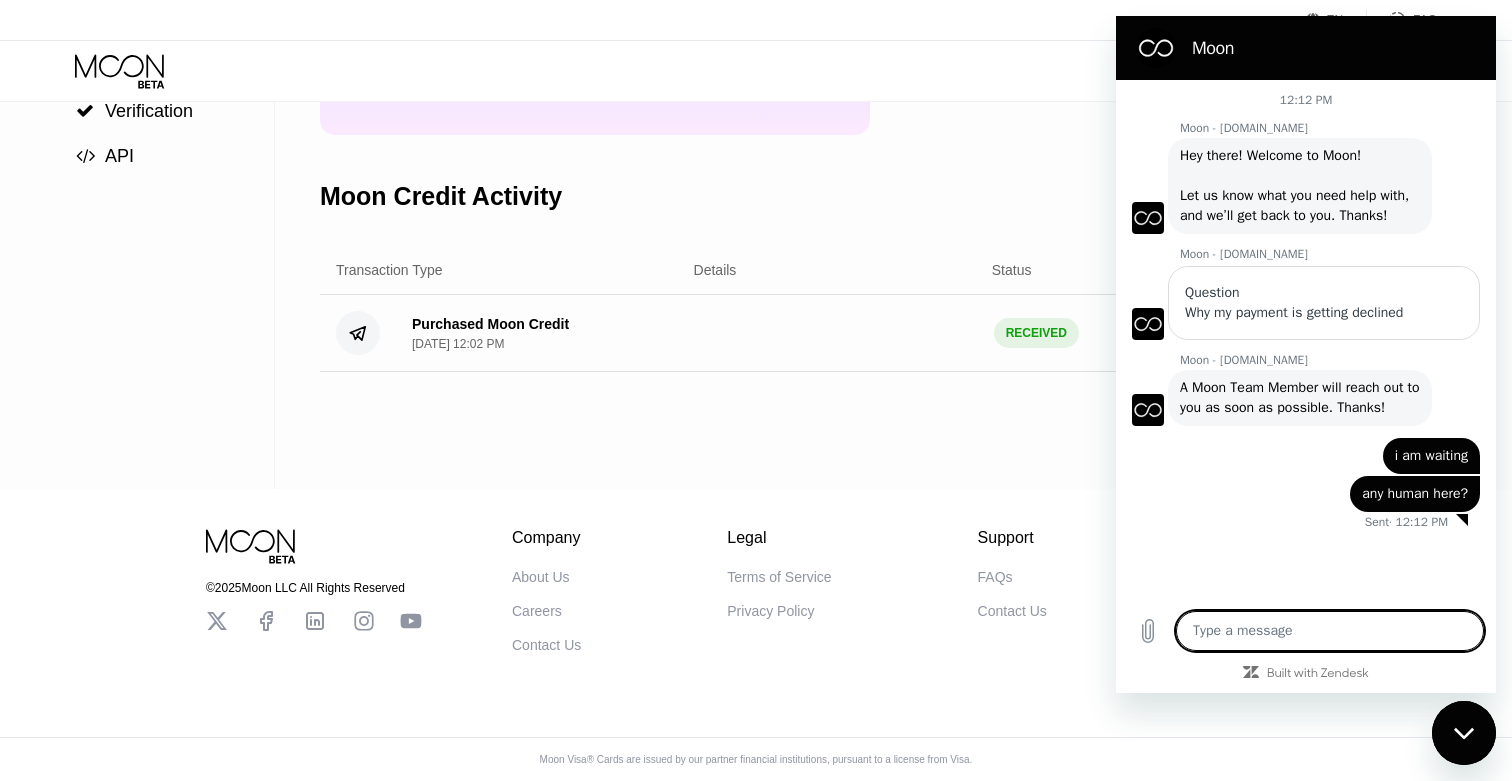 click on "Moon Credit $785.01 Available Moon Credit Buy Moon Credit Request a Refund Moon Credit Activity Transaction Type Details Status Amount Purchased Moon Credit Jul 13, 2025, 12:02 PM RECEIVED $ 785.01" at bounding box center [842, 149] 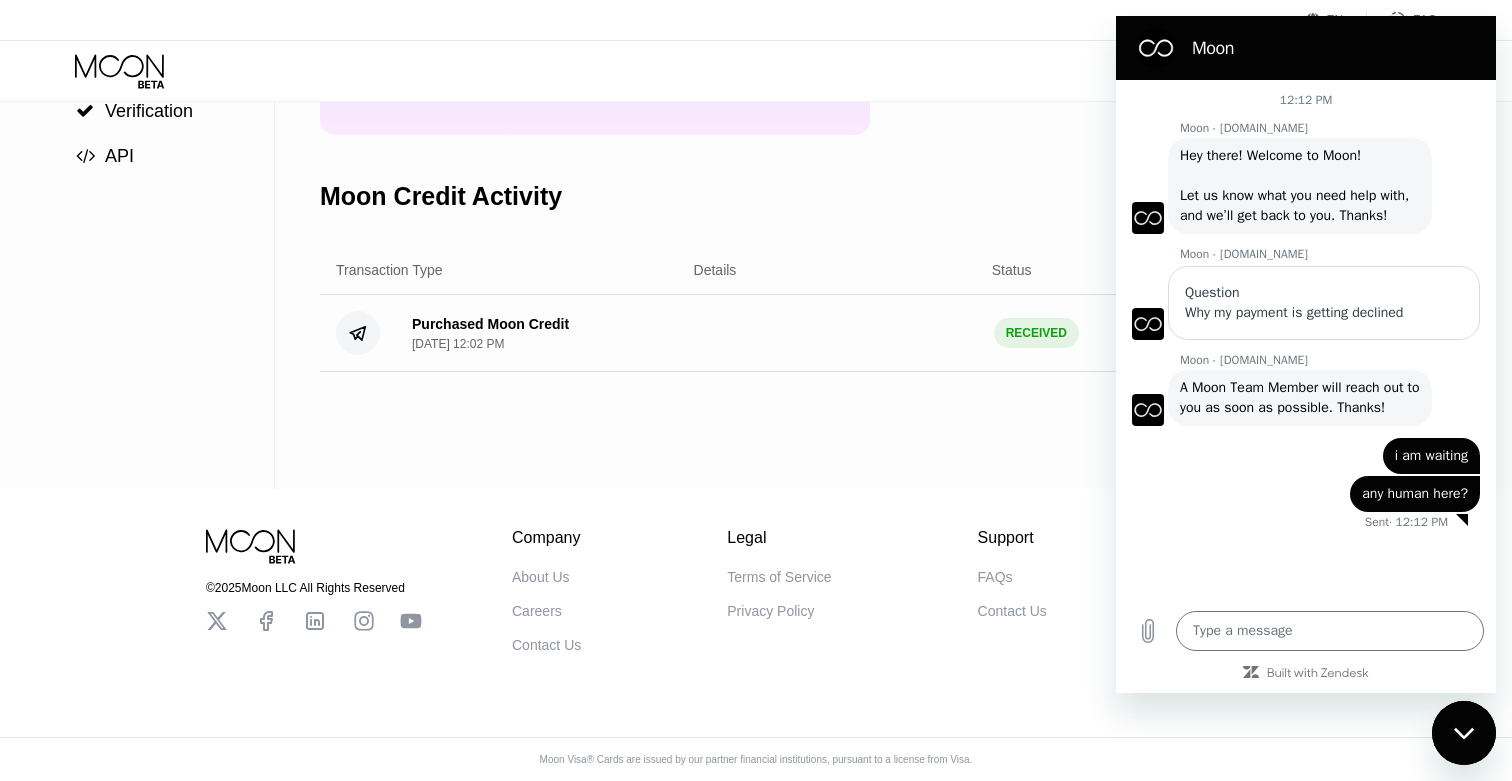 click on "Moon Visa® Cards are issued by our partner financial institutions, pursuant to a license from Visa." at bounding box center [756, 767] 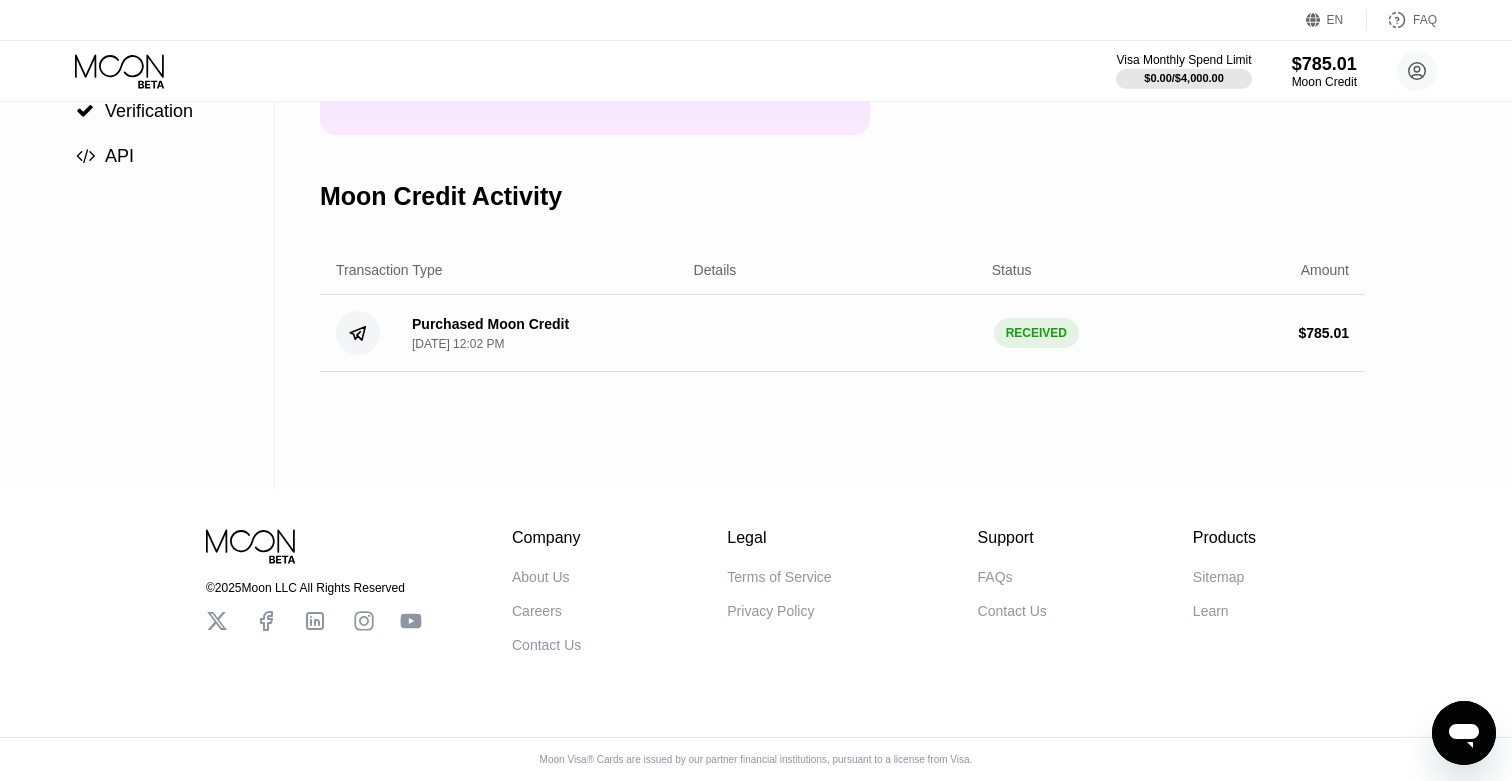 scroll, scrollTop: 0, scrollLeft: 0, axis: both 